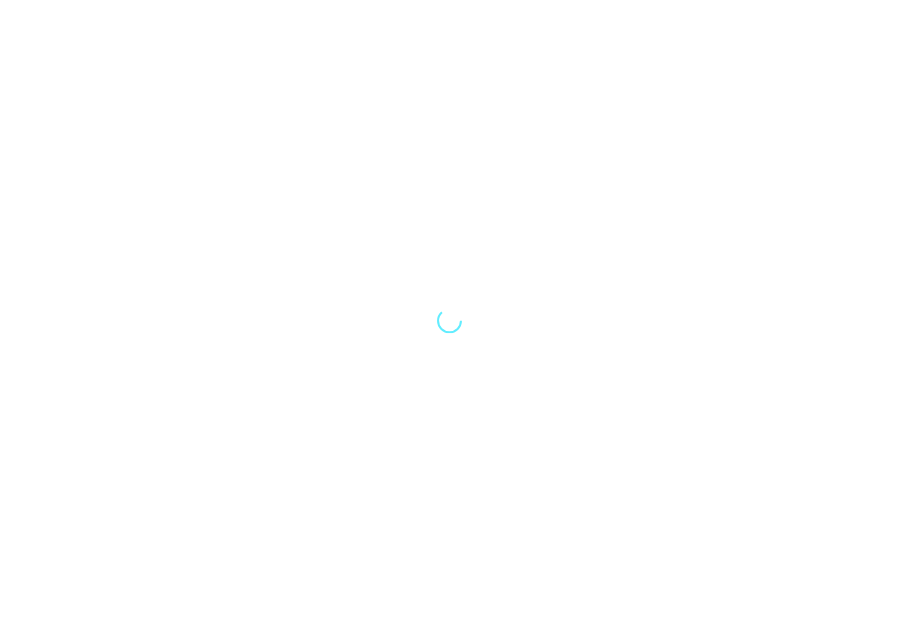 scroll, scrollTop: 0, scrollLeft: 0, axis: both 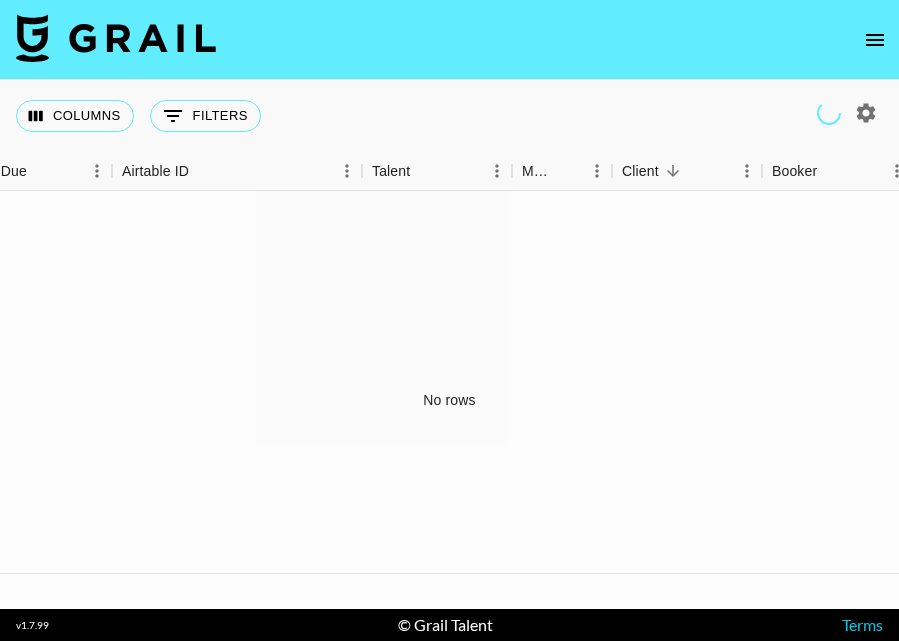 click 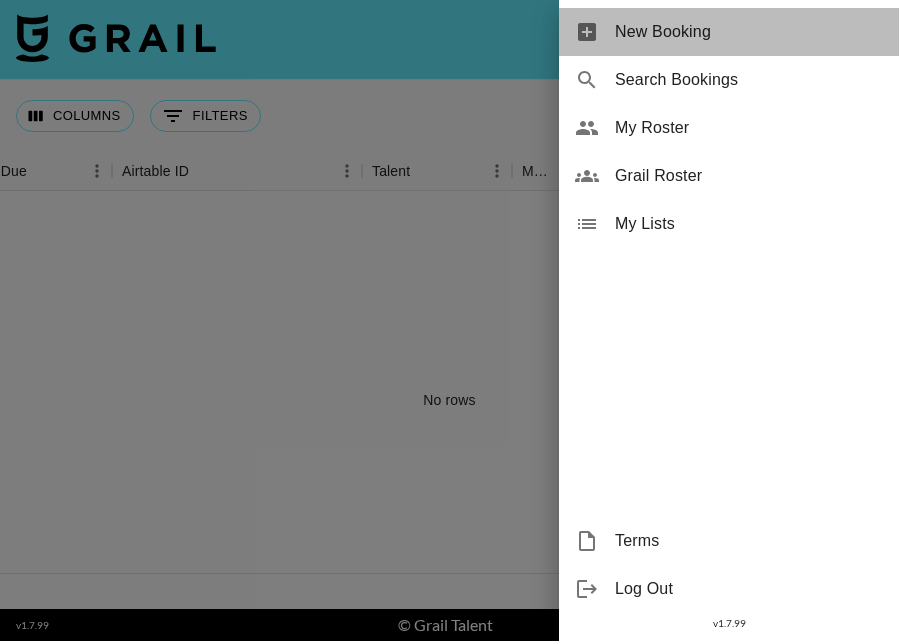 click on "New Booking" at bounding box center [749, 32] 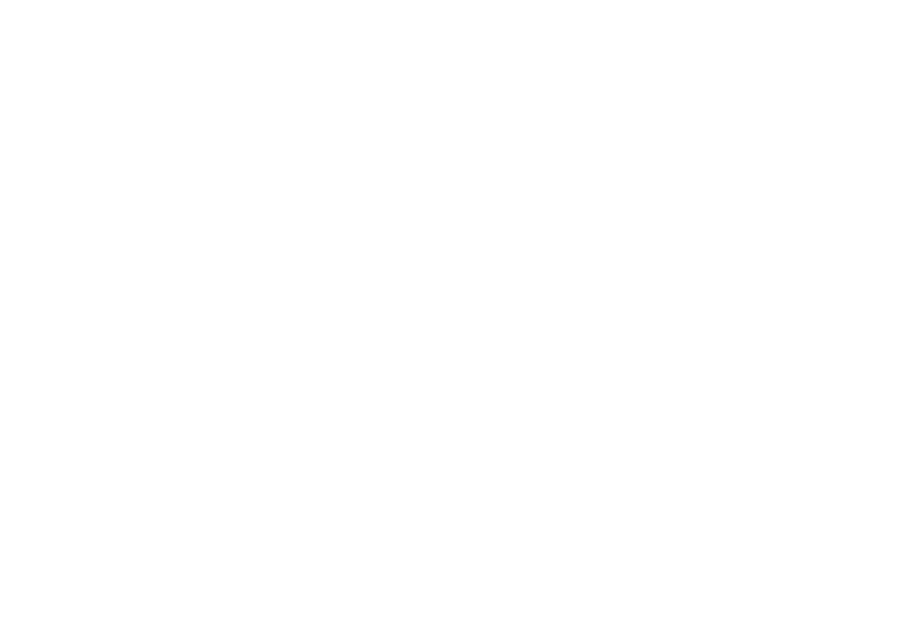 scroll, scrollTop: 0, scrollLeft: 0, axis: both 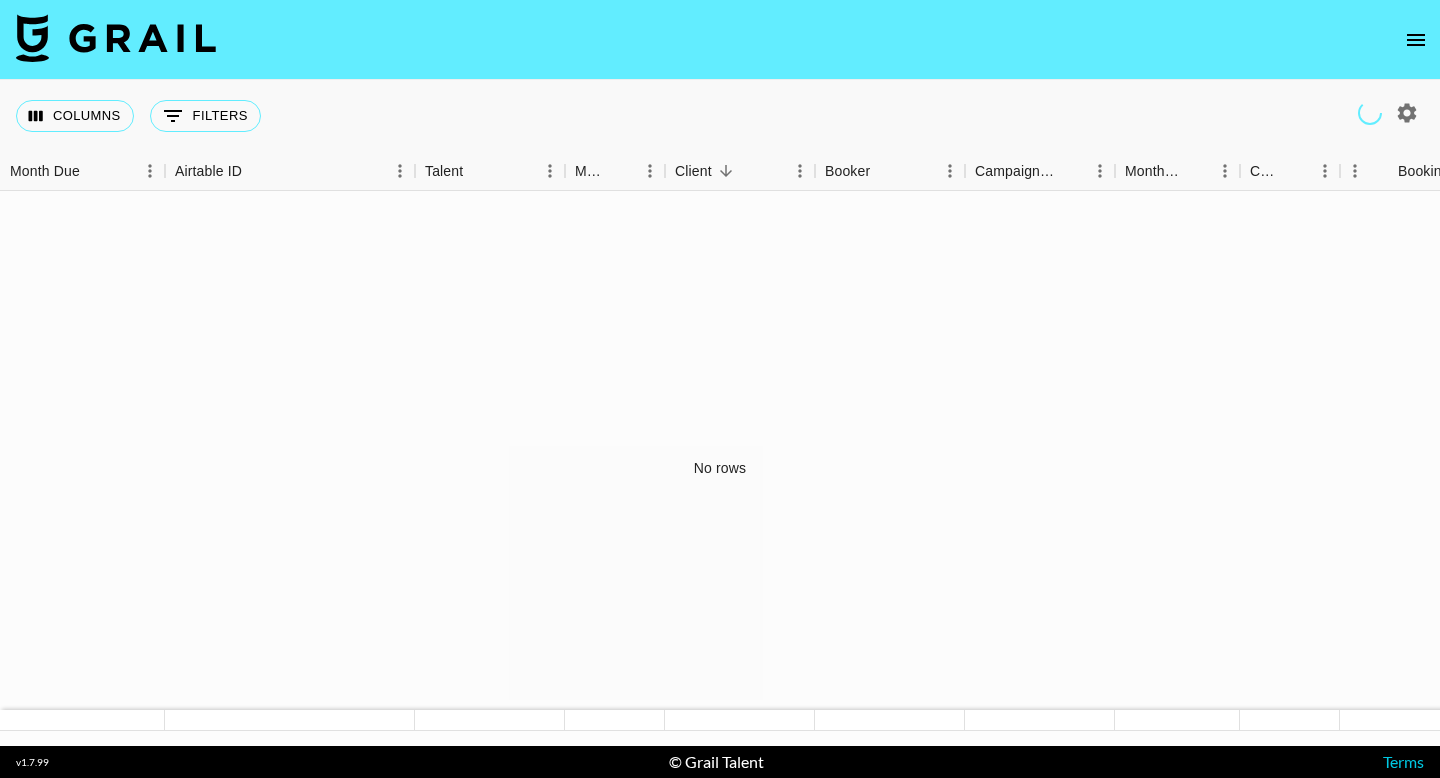 click 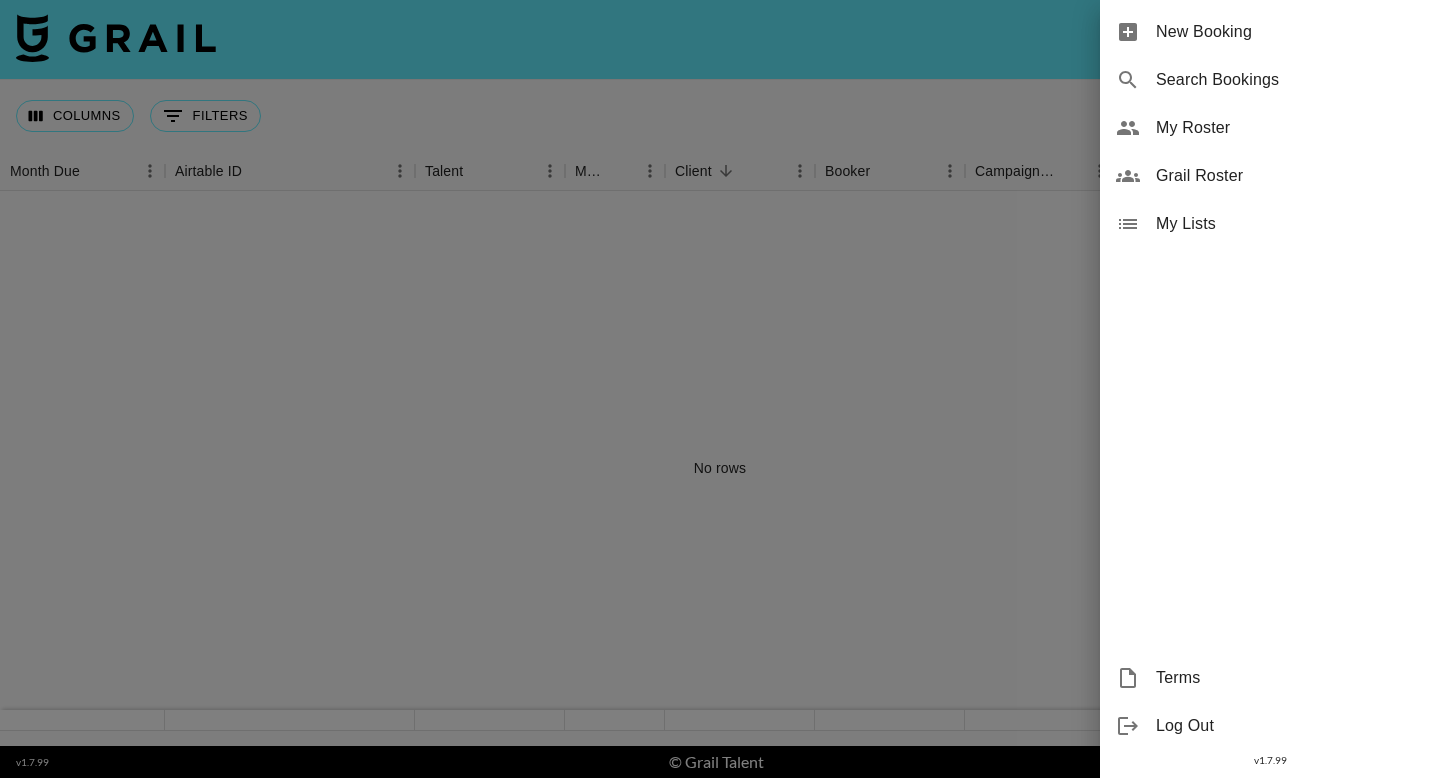 click on "New Booking" at bounding box center [1290, 32] 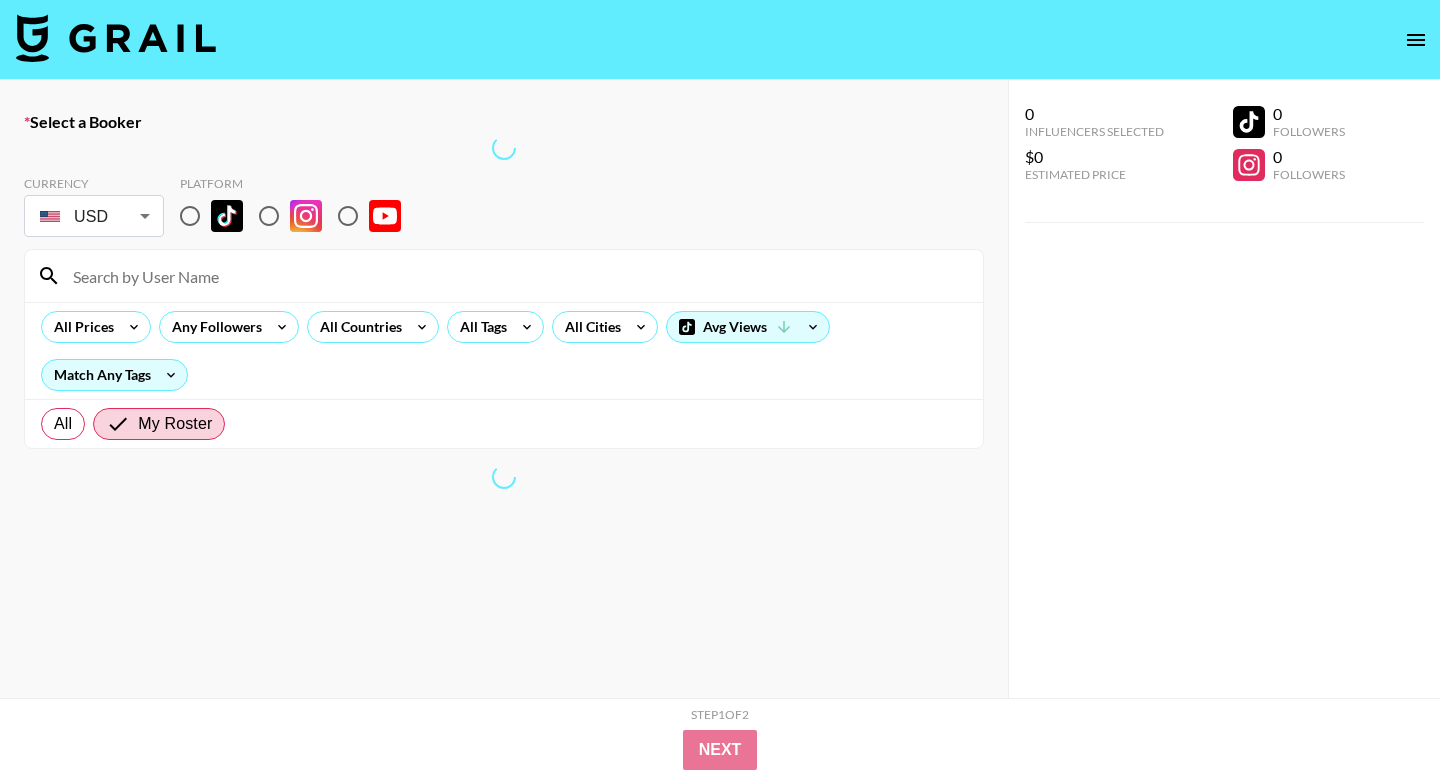 scroll, scrollTop: 39, scrollLeft: 0, axis: vertical 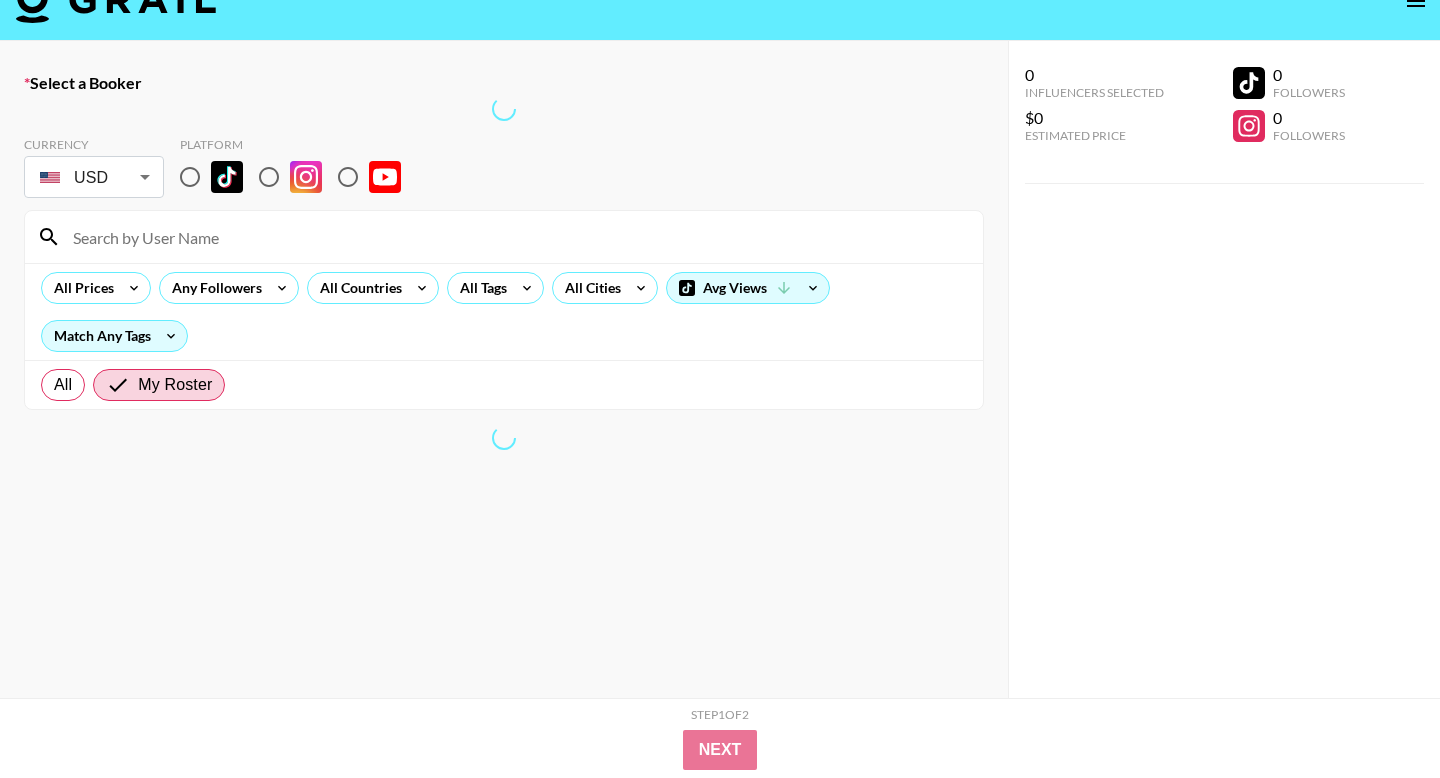 click on "Currency USD USD ​ Platform All Prices Any Followers All Countries All Tags All Cities Avg Views Match Any Tags All My Roster" at bounding box center [504, 265] 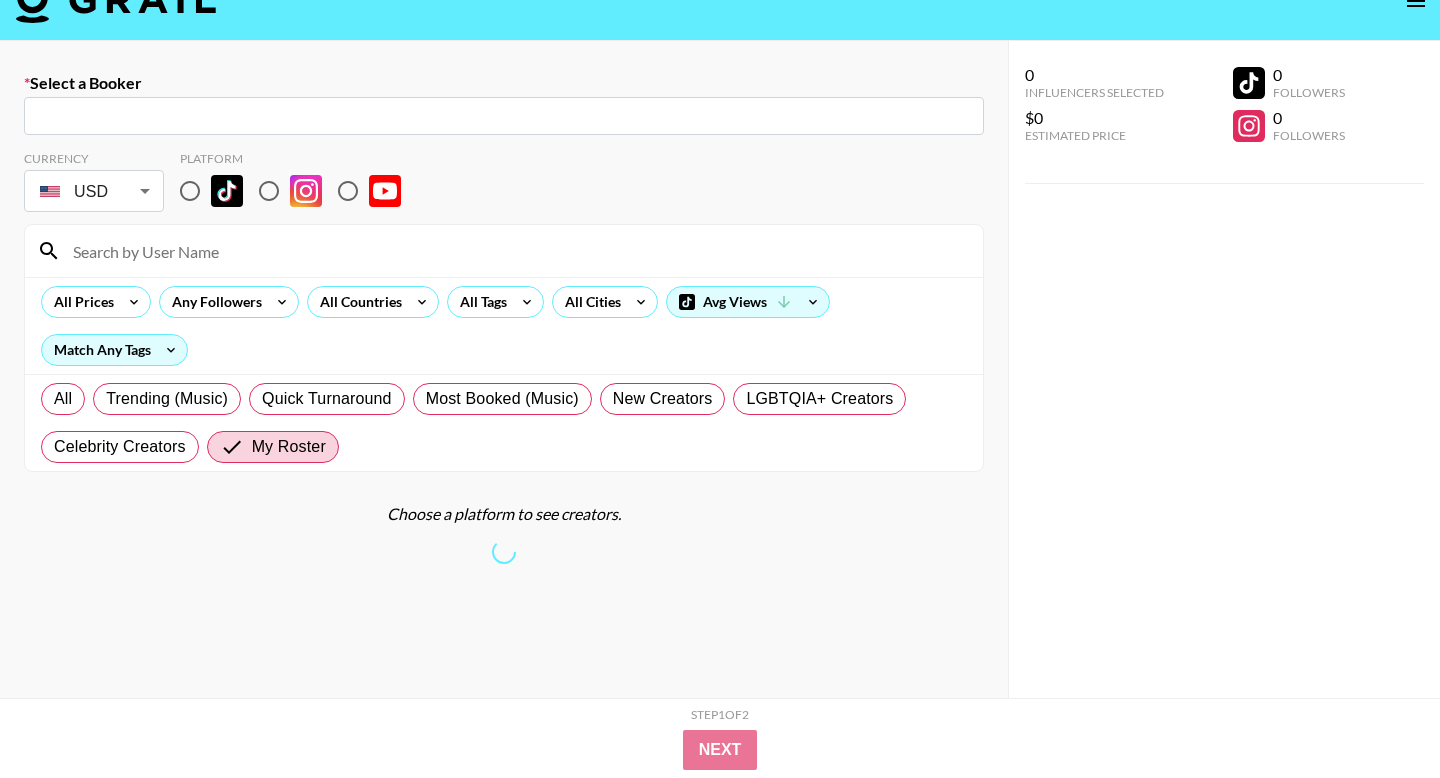 scroll, scrollTop: 103, scrollLeft: 0, axis: vertical 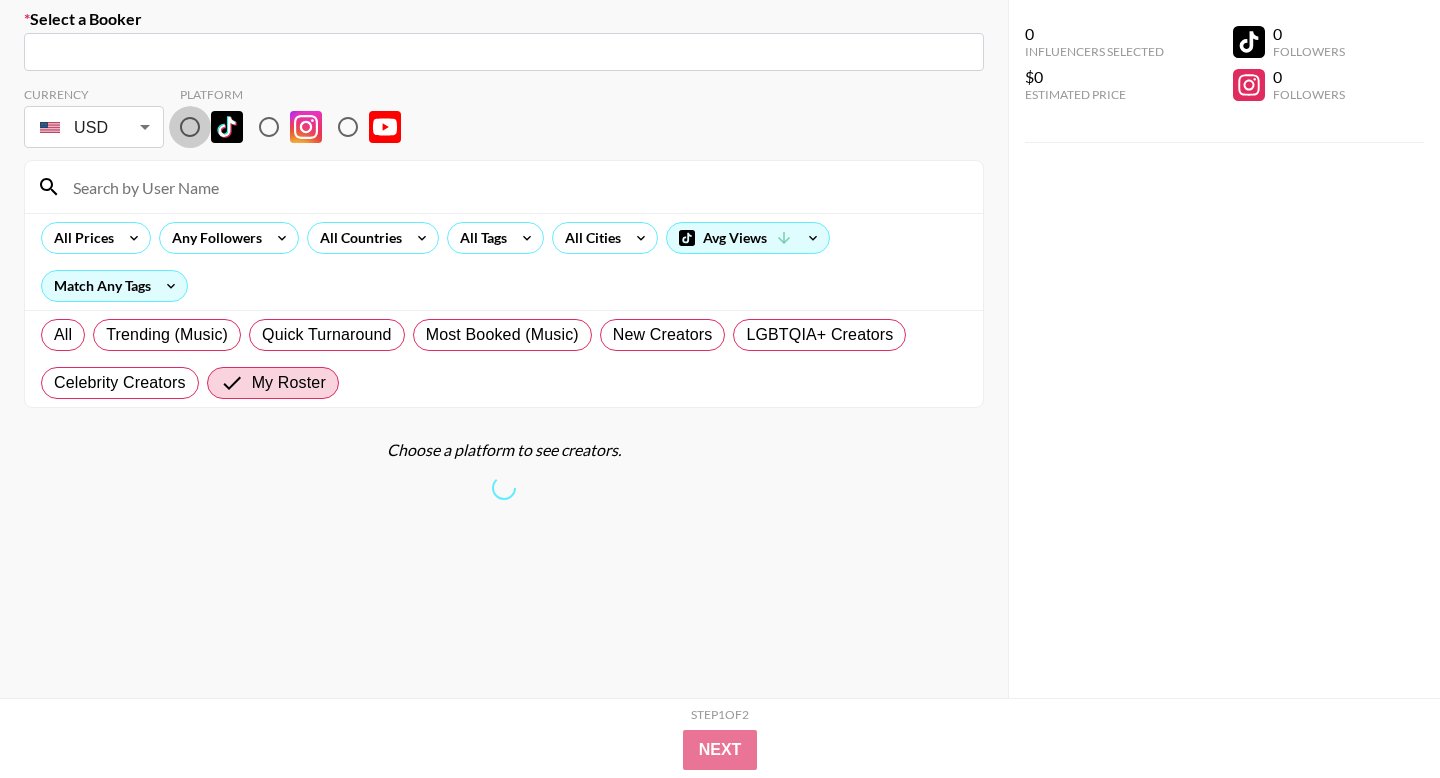 click at bounding box center [190, 127] 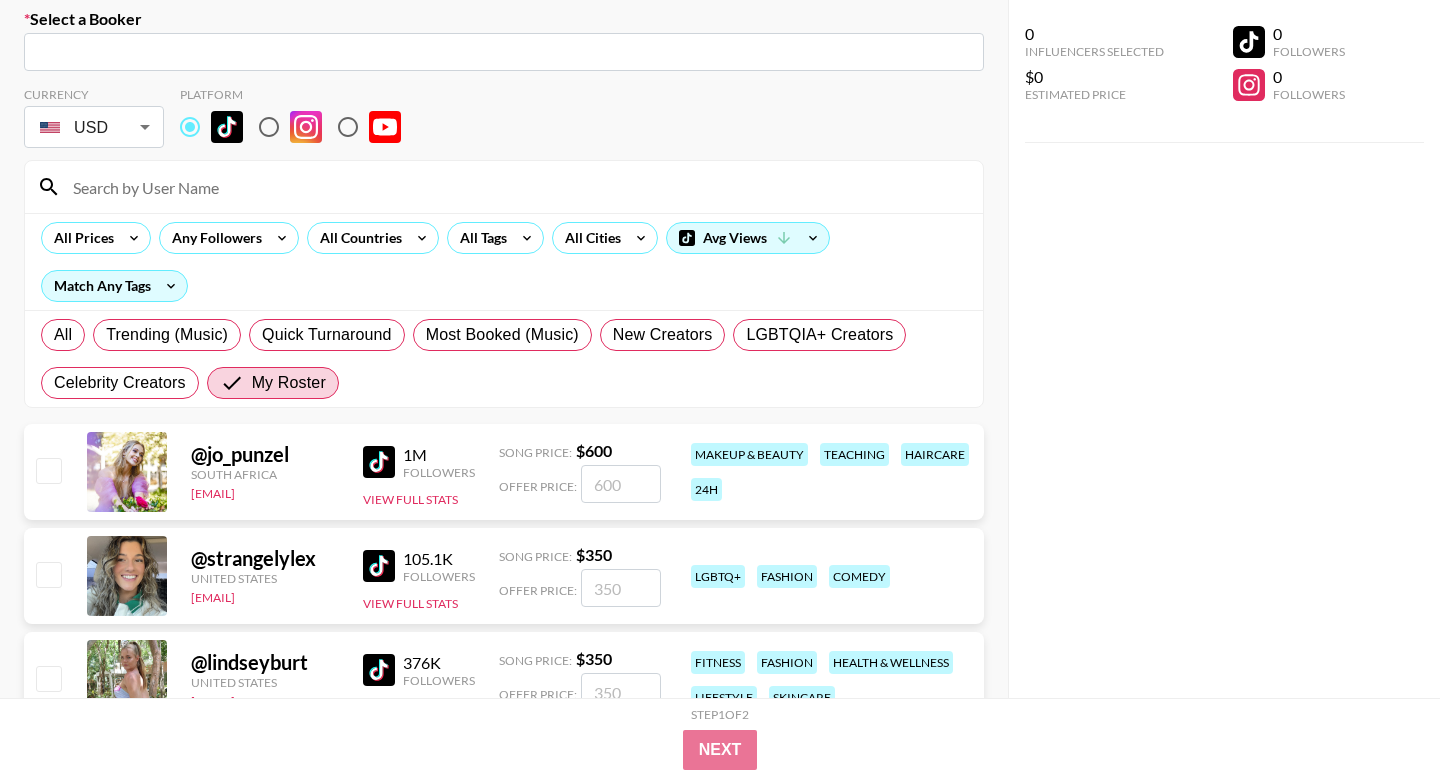 drag, startPoint x: 269, startPoint y: 128, endPoint x: 275, endPoint y: 62, distance: 66.27216 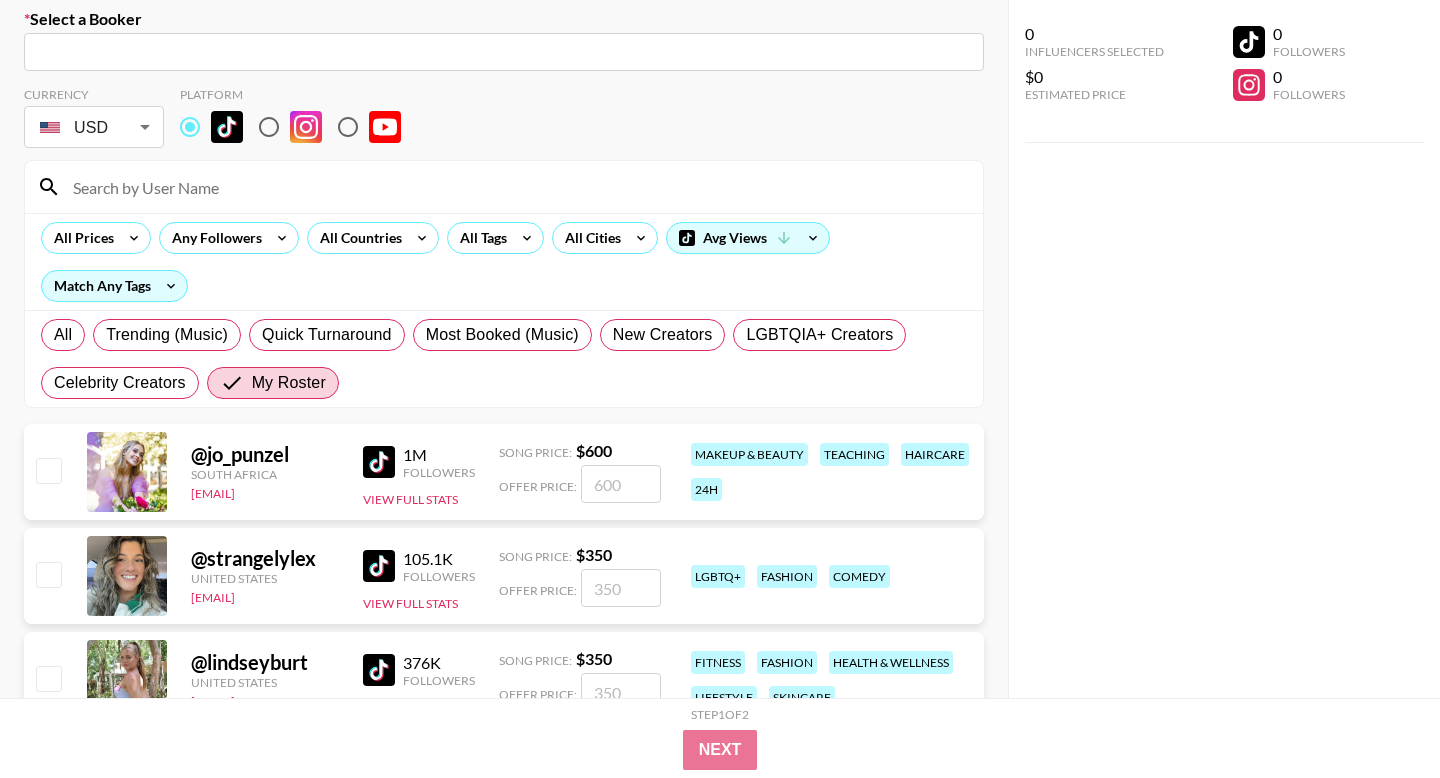 click at bounding box center [269, 127] 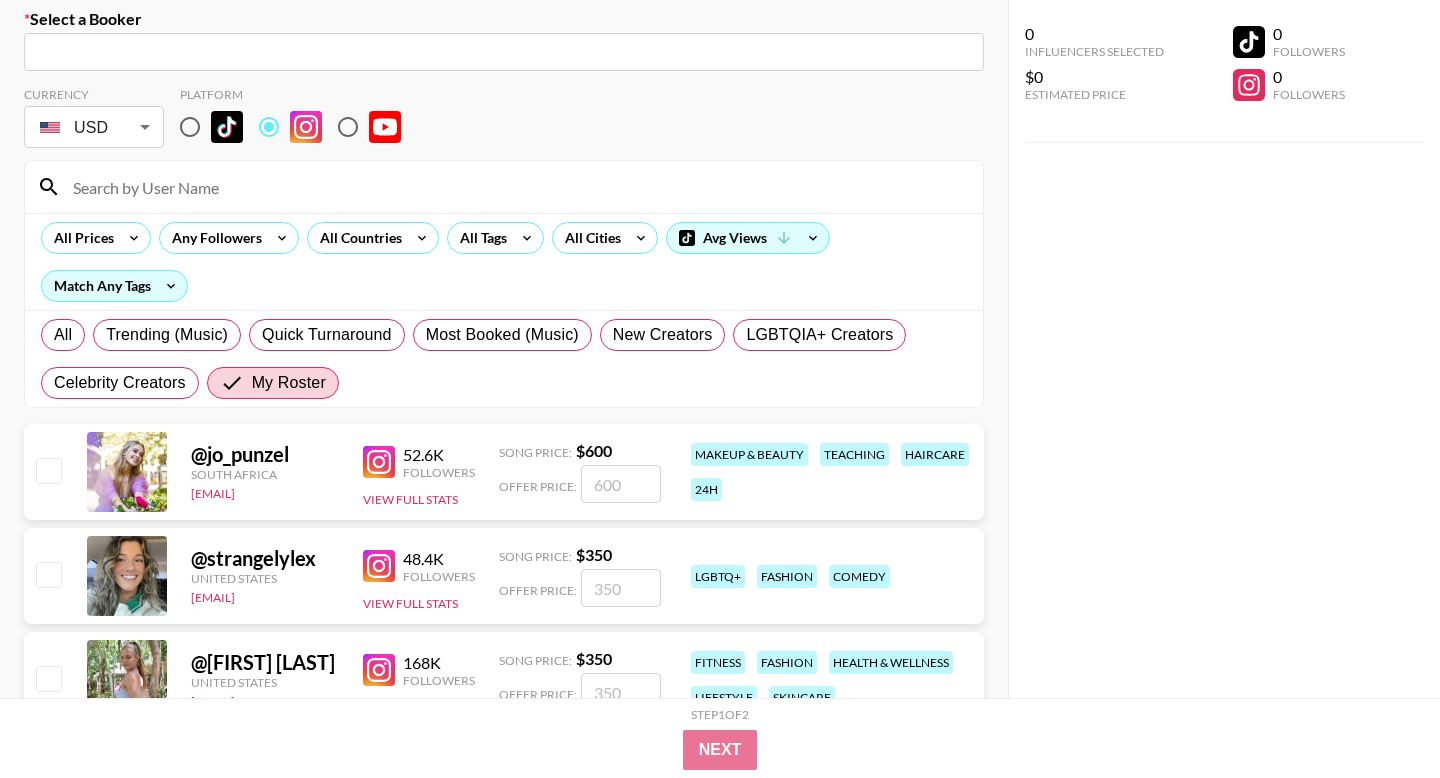 scroll, scrollTop: 171, scrollLeft: 0, axis: vertical 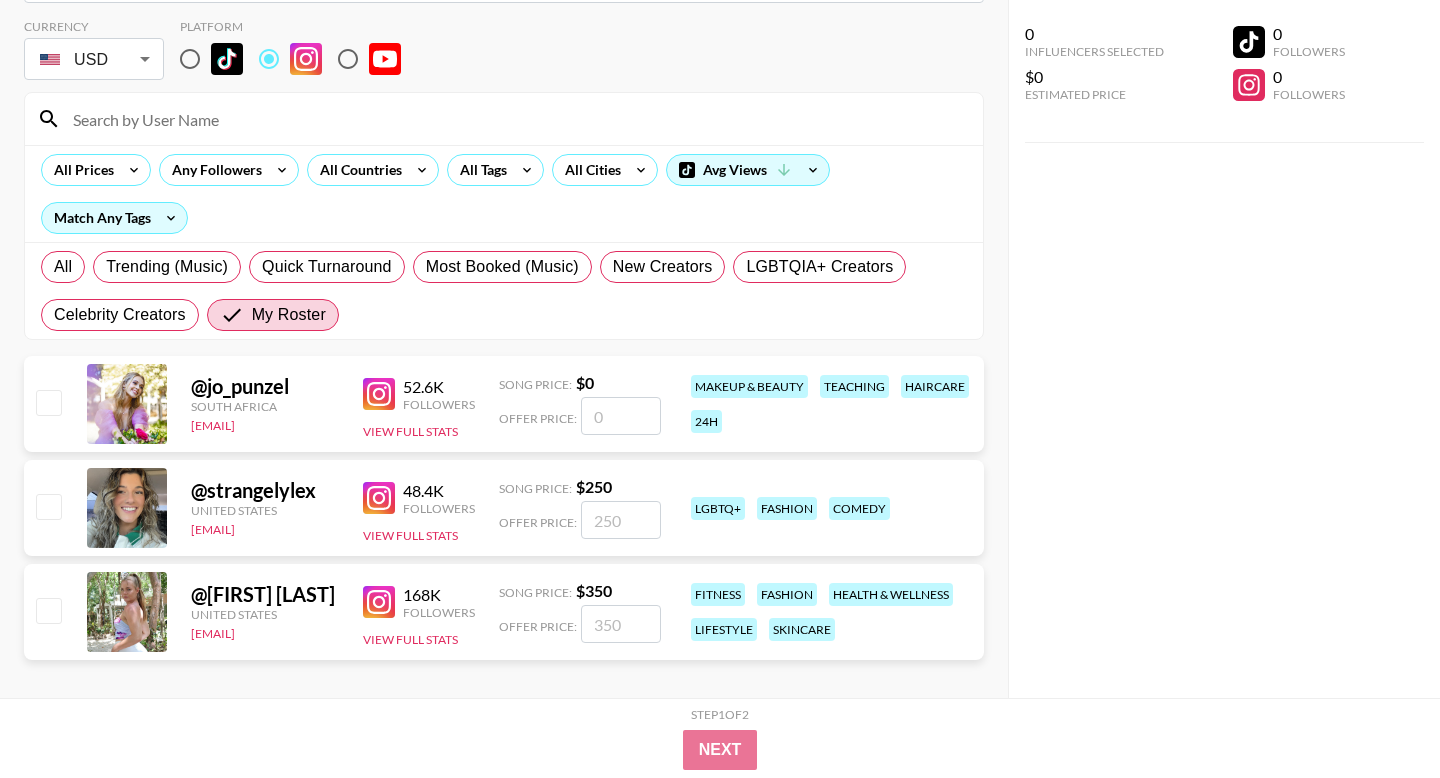 click at bounding box center (269, 59) 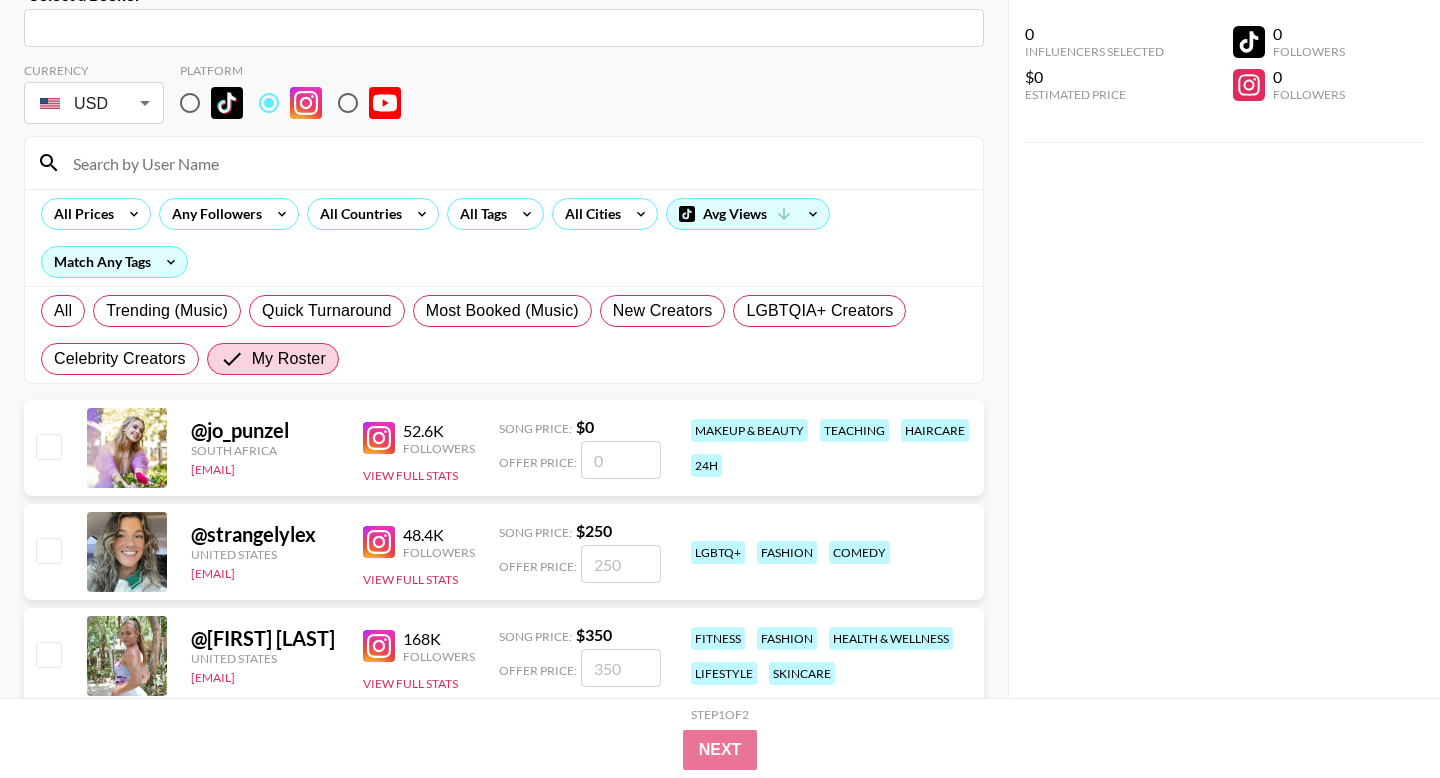 scroll, scrollTop: 0, scrollLeft: 0, axis: both 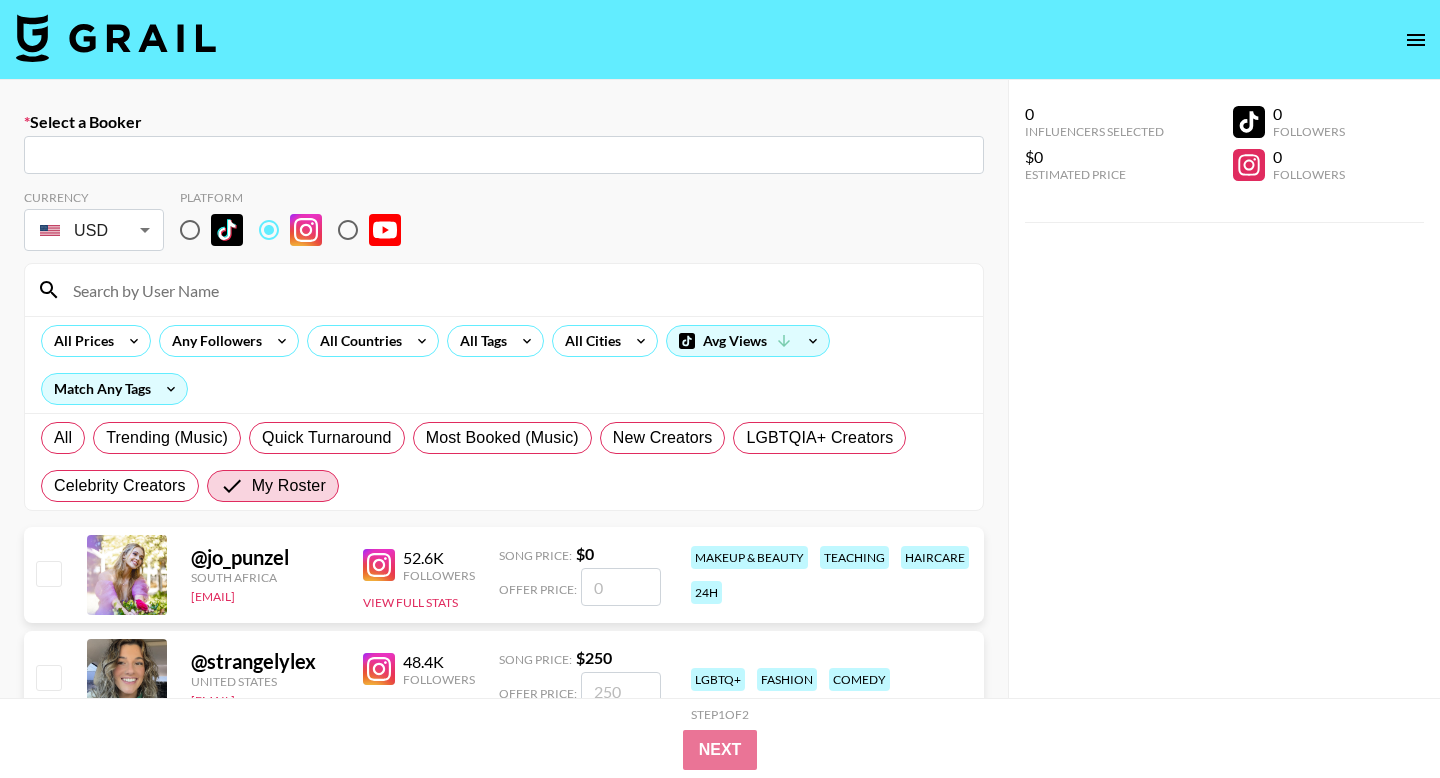click at bounding box center (504, 155) 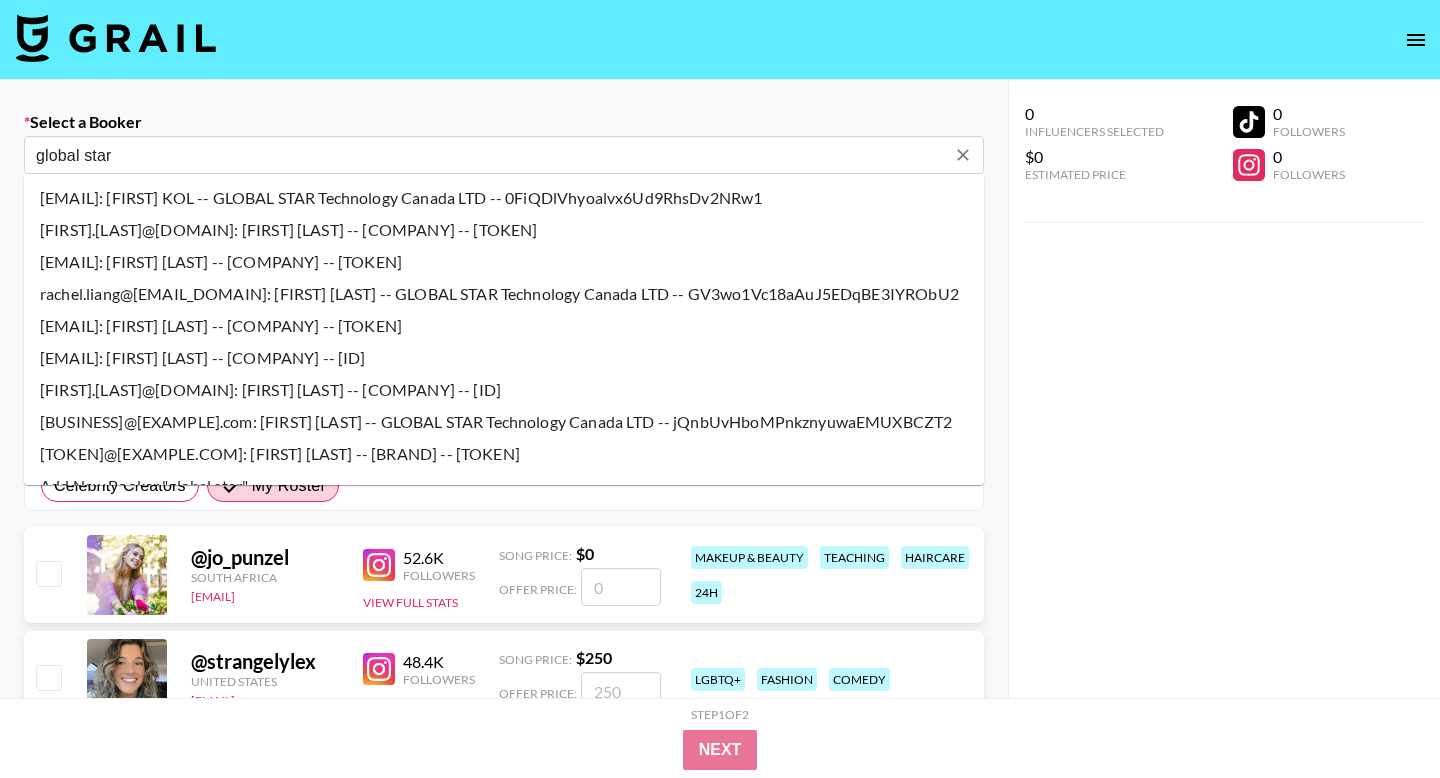 type on "global star" 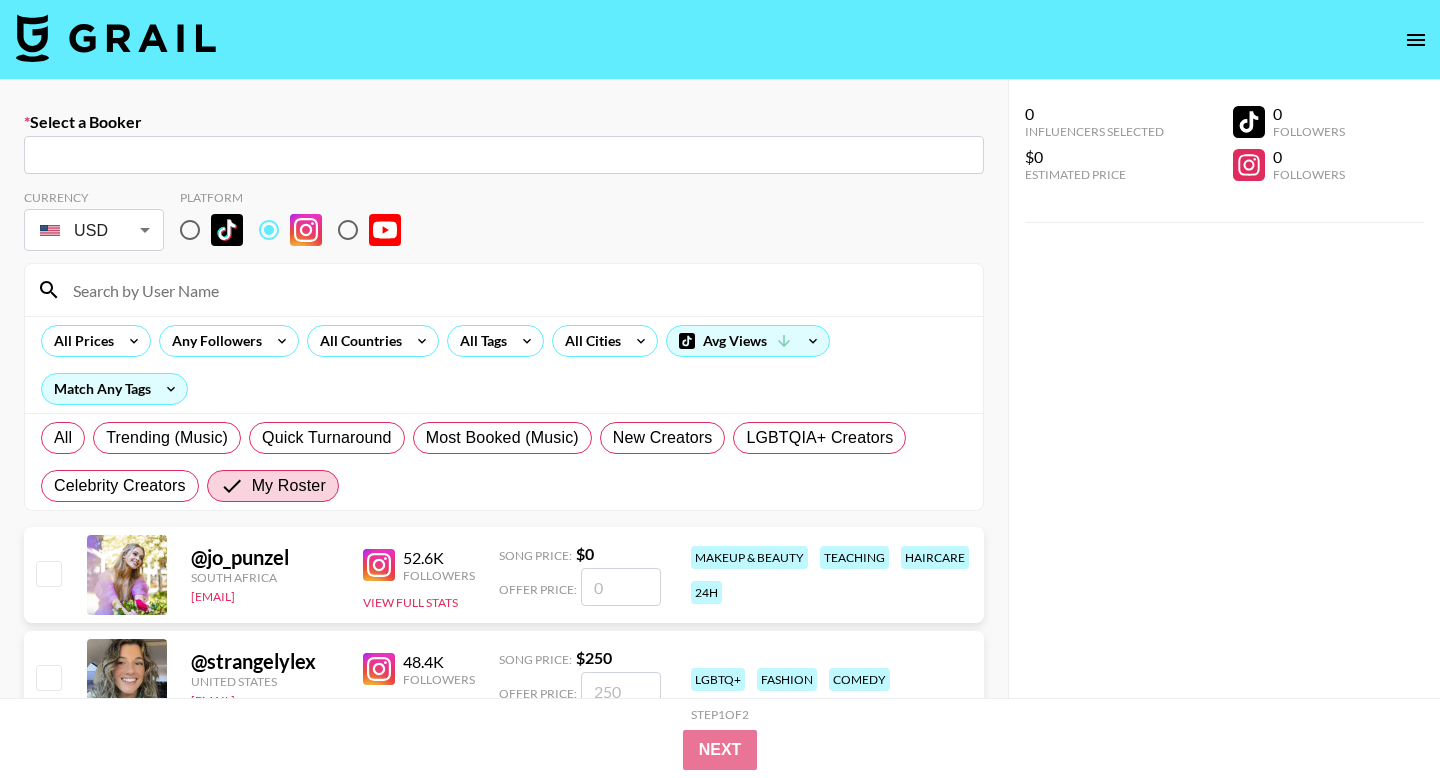 click at bounding box center (504, 155) 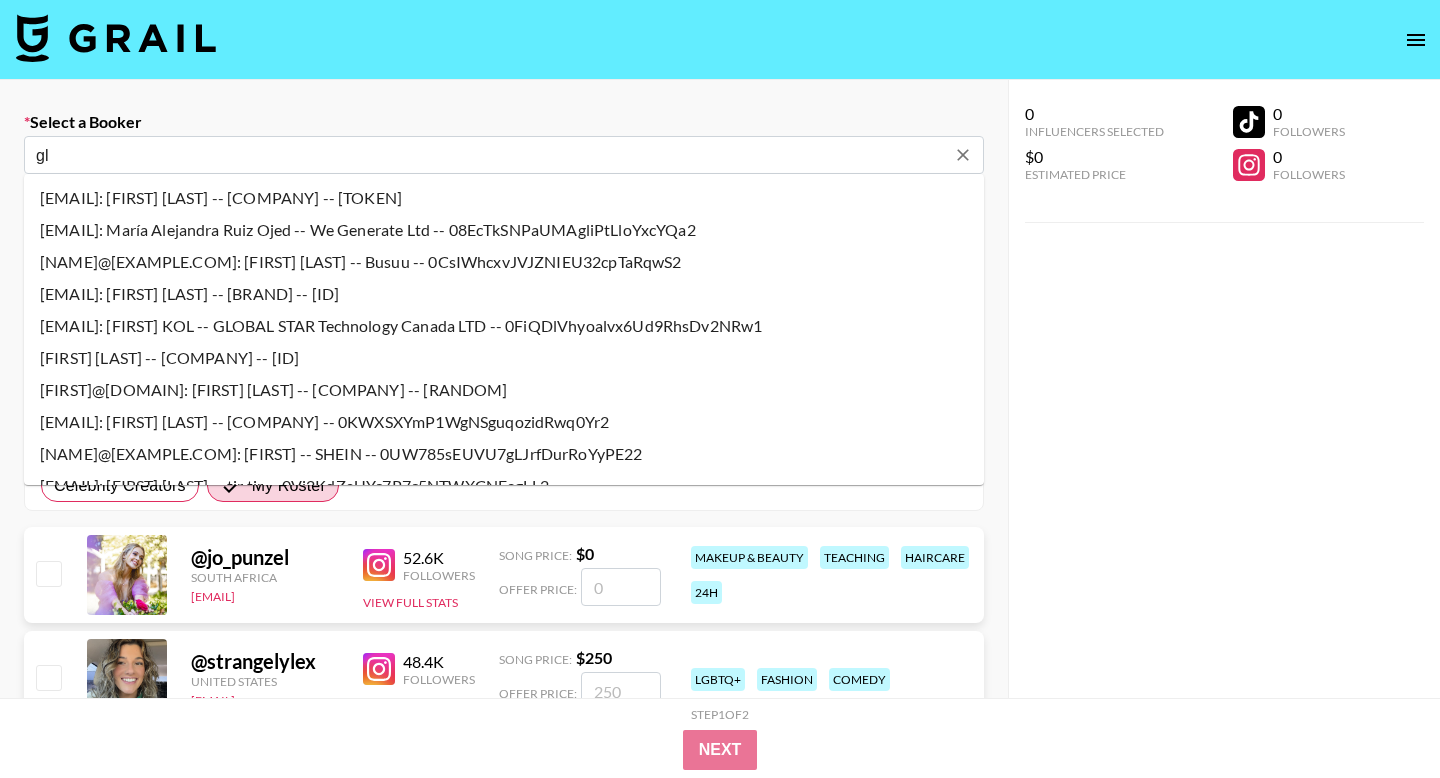 type on "g" 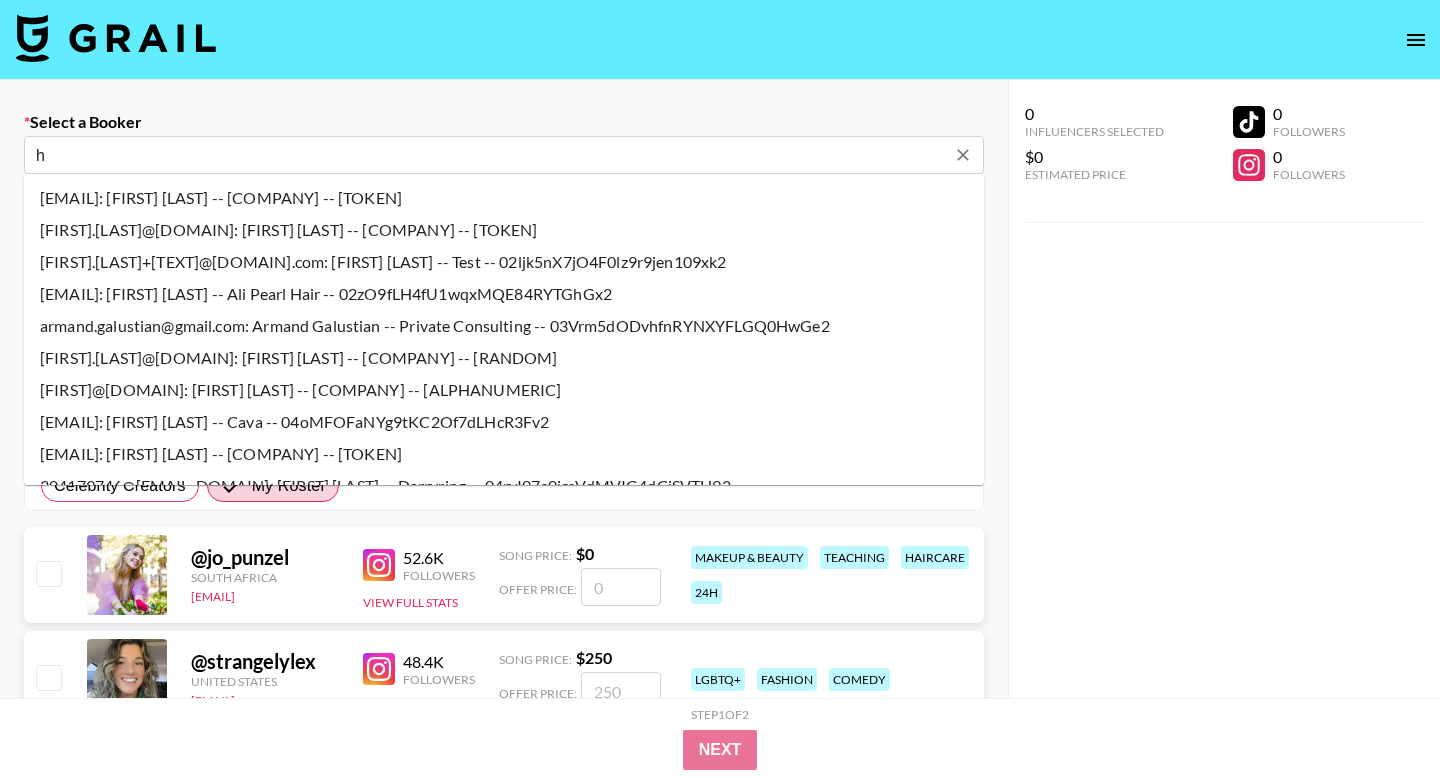click on "h" at bounding box center [490, 155] 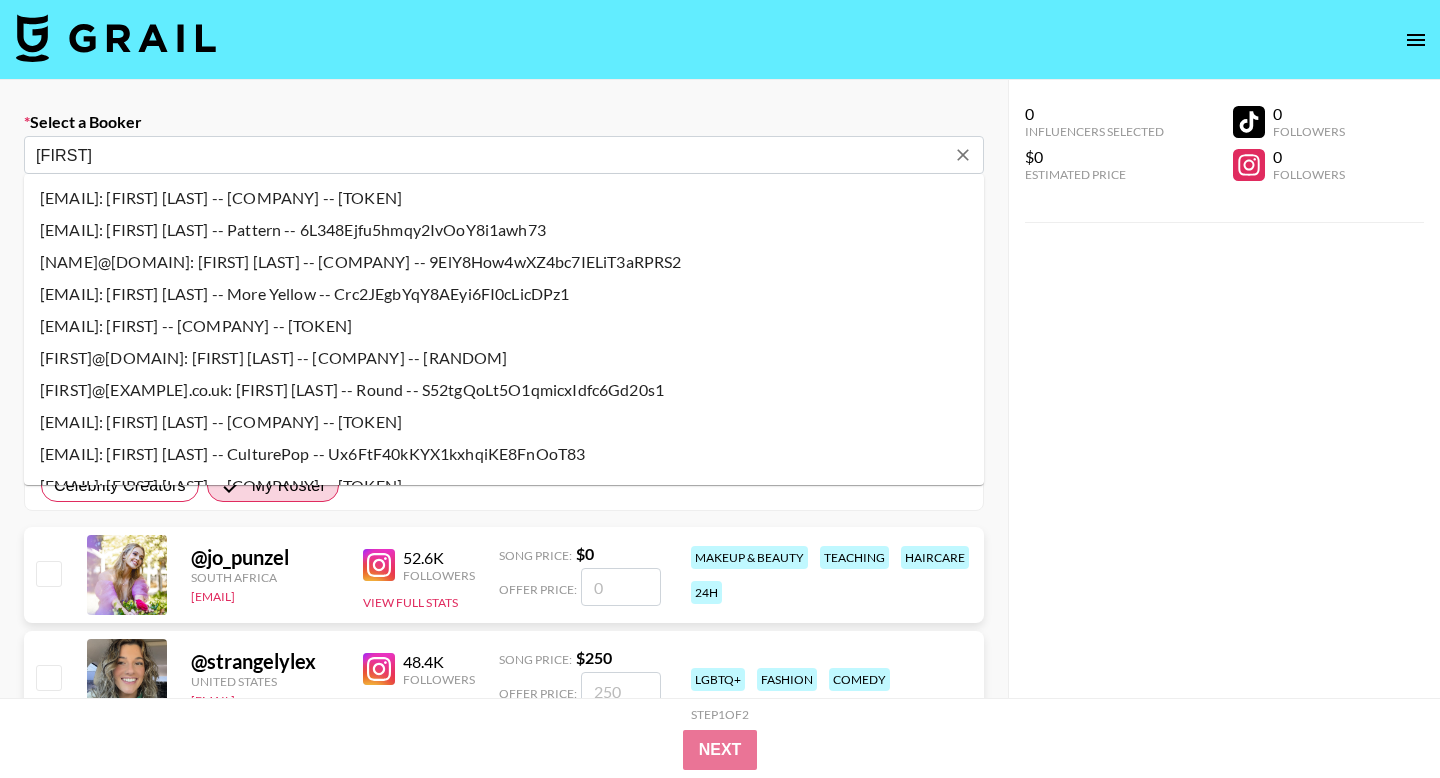 type on "[FIRST]" 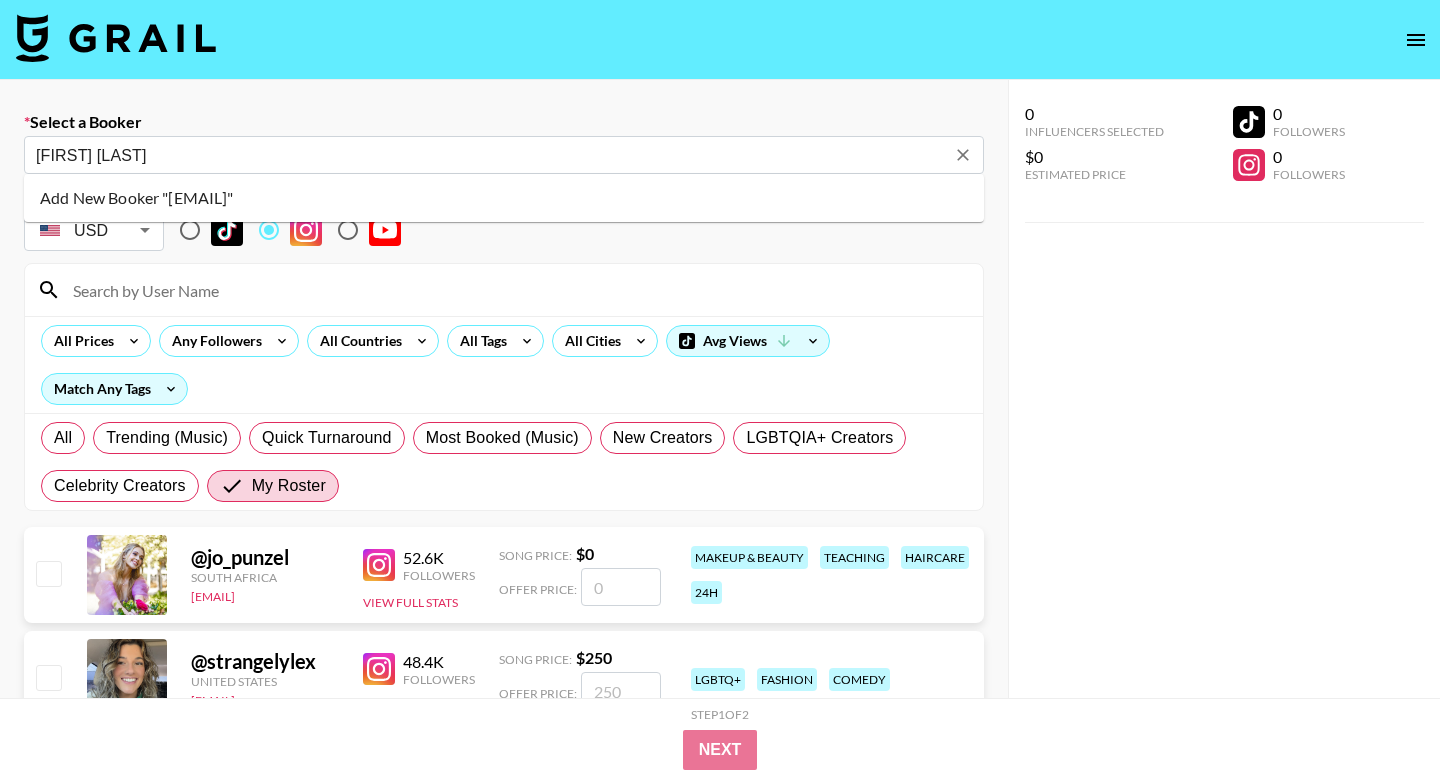 type on "[FIRST] [LAST]" 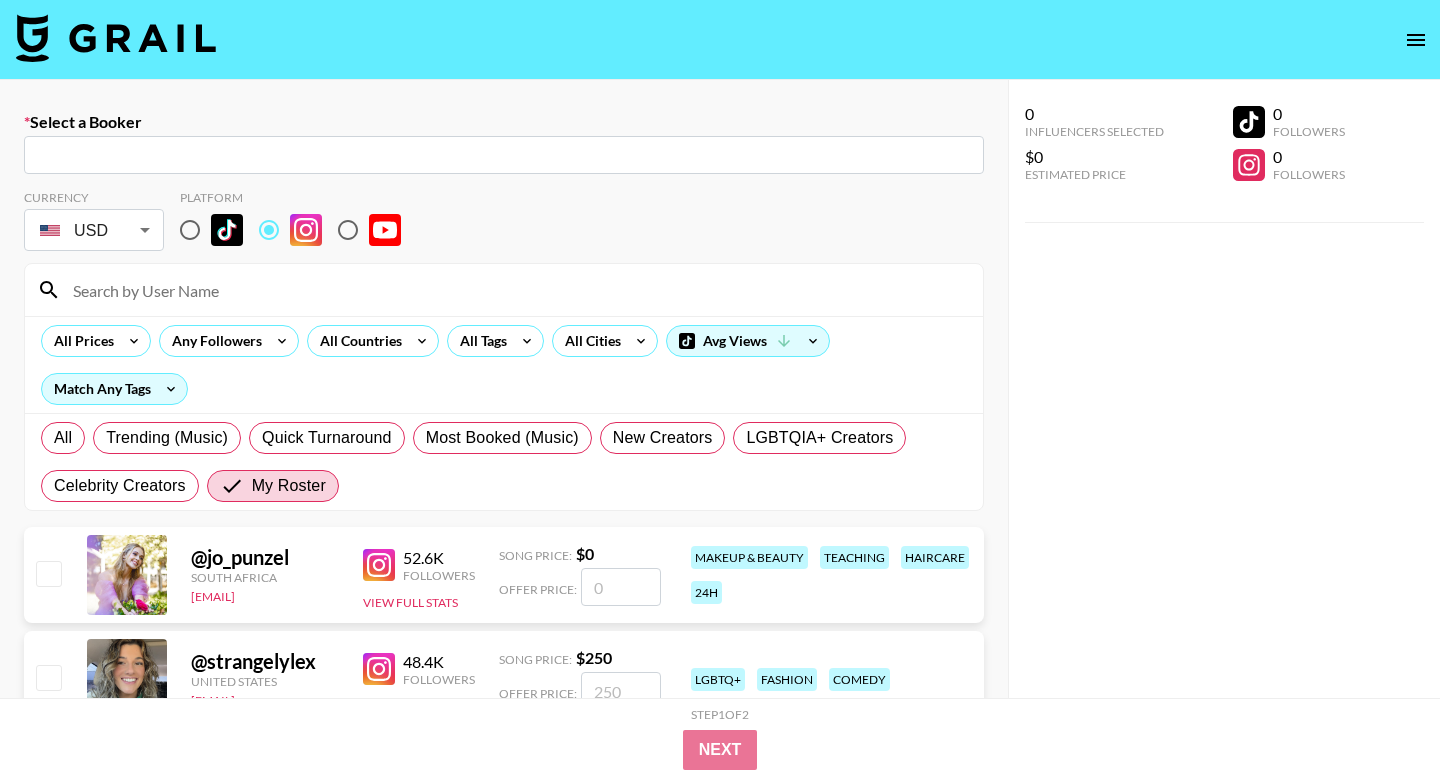 click at bounding box center (504, 155) 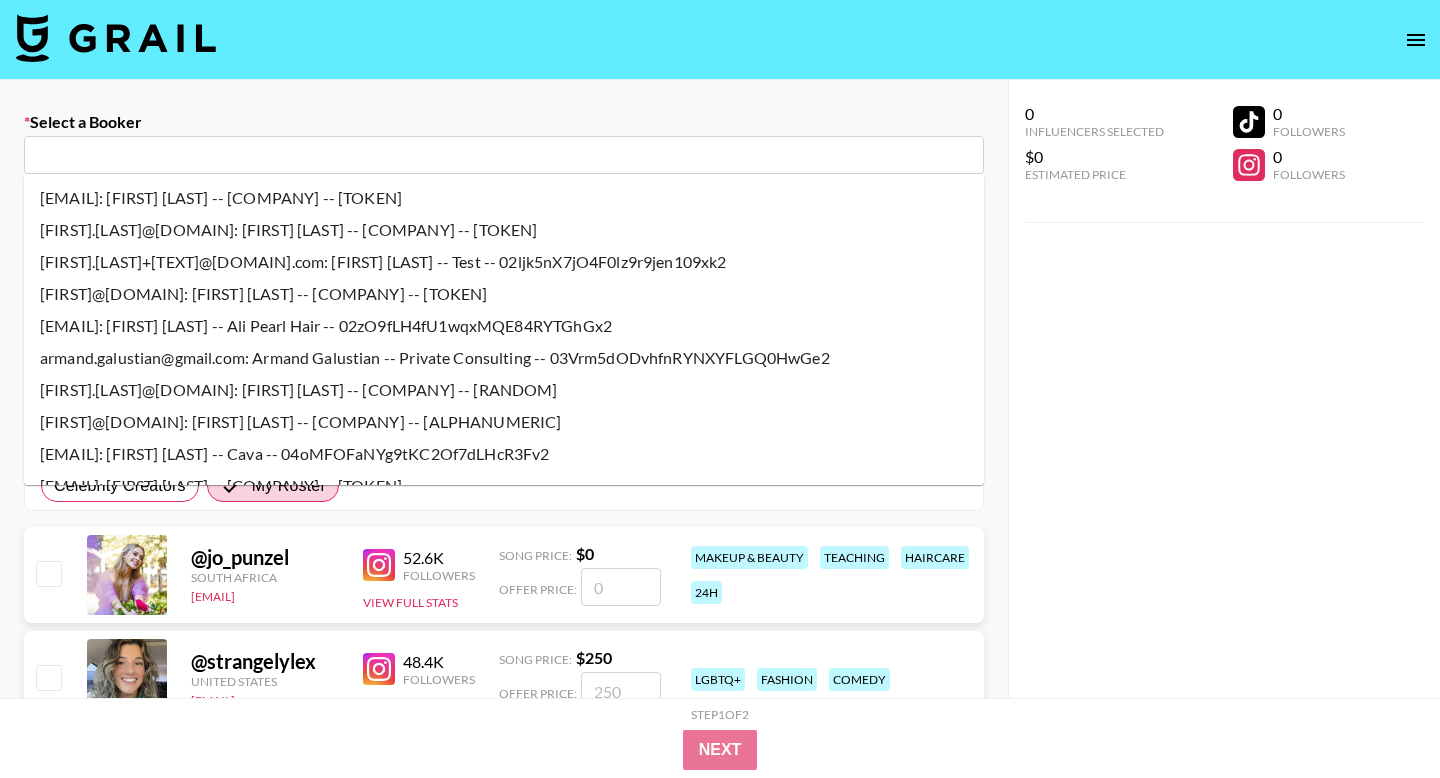paste on "[EMAIL]" 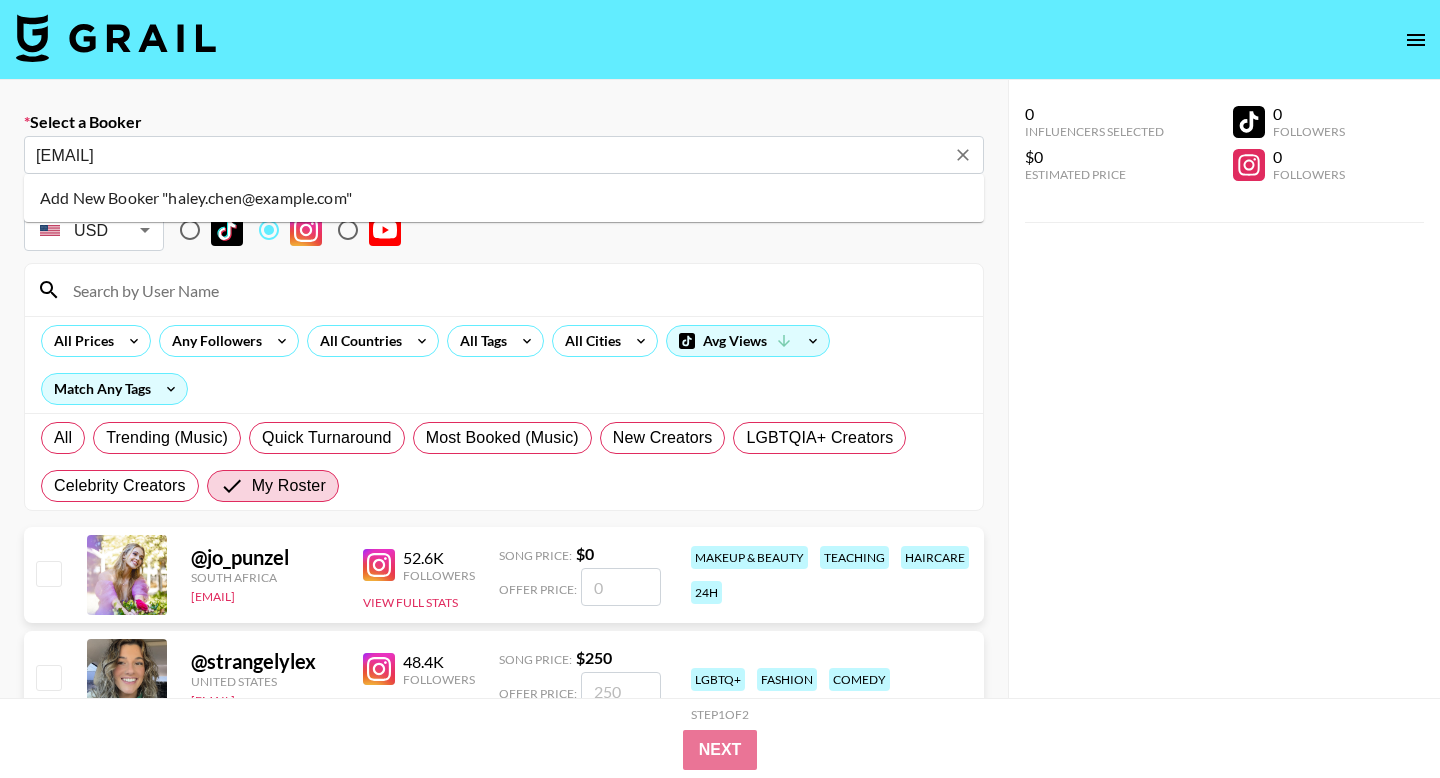click on "Add New Booker "haley.chen@kolsummit.com"" at bounding box center [504, 198] 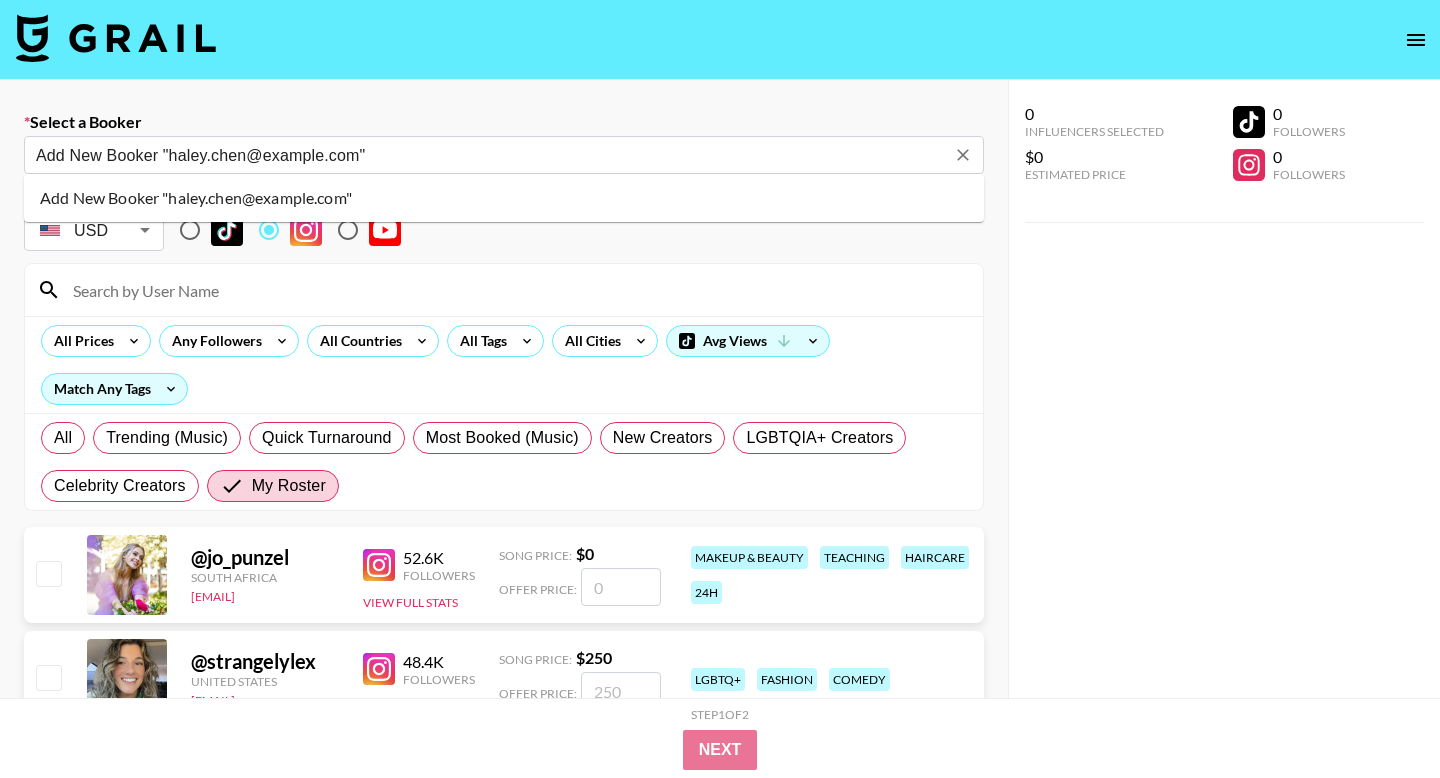 type 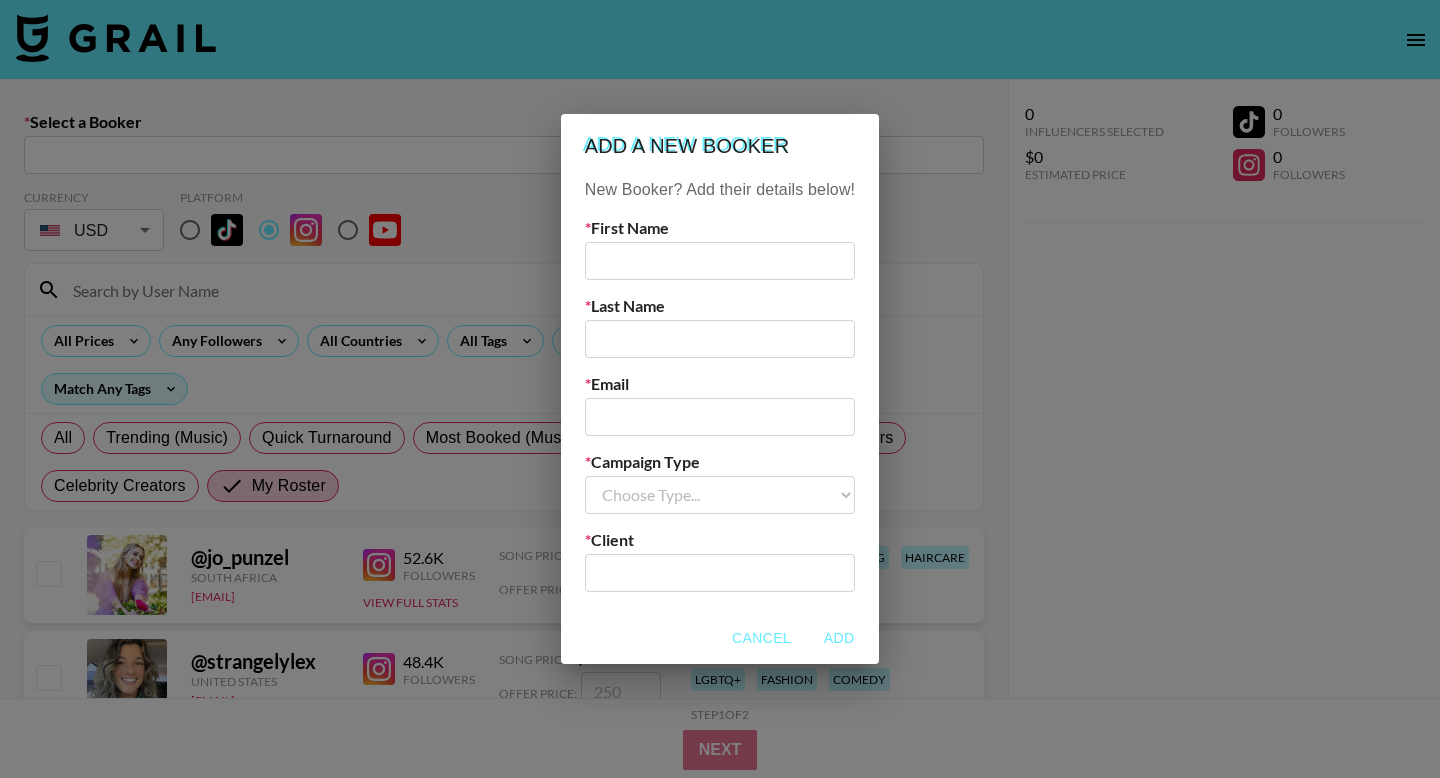 click at bounding box center (720, 261) 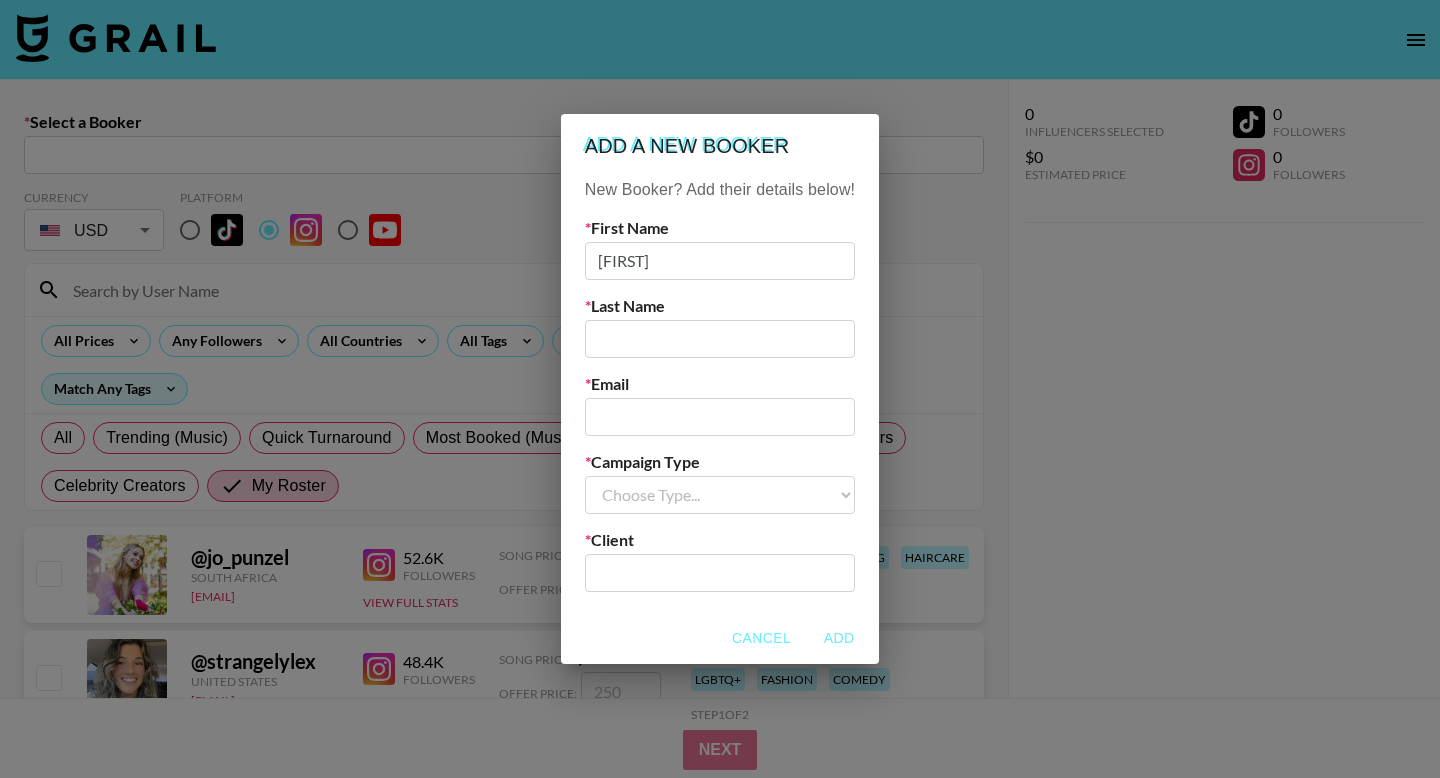 type on "Haley" 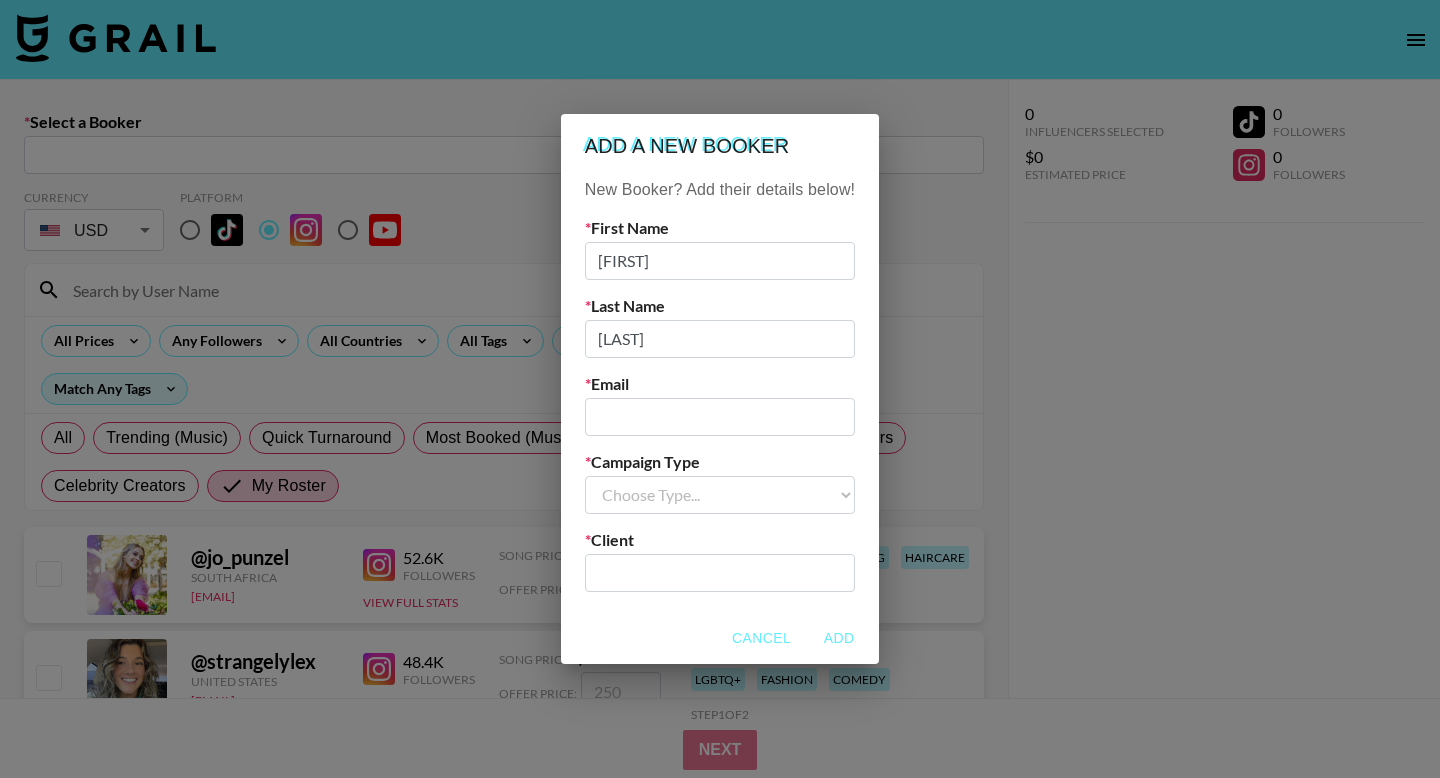 type on "Chen" 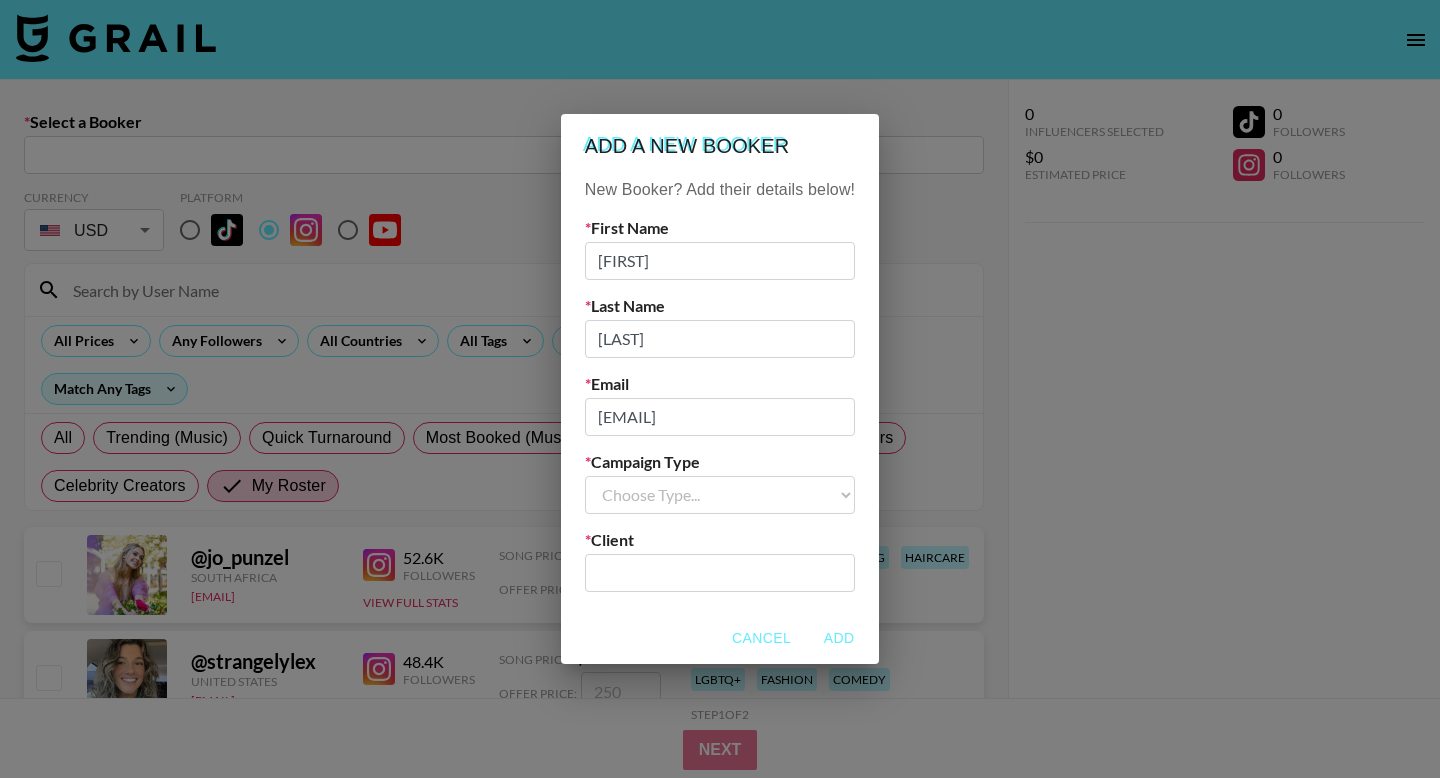 type on "[EMAIL]" 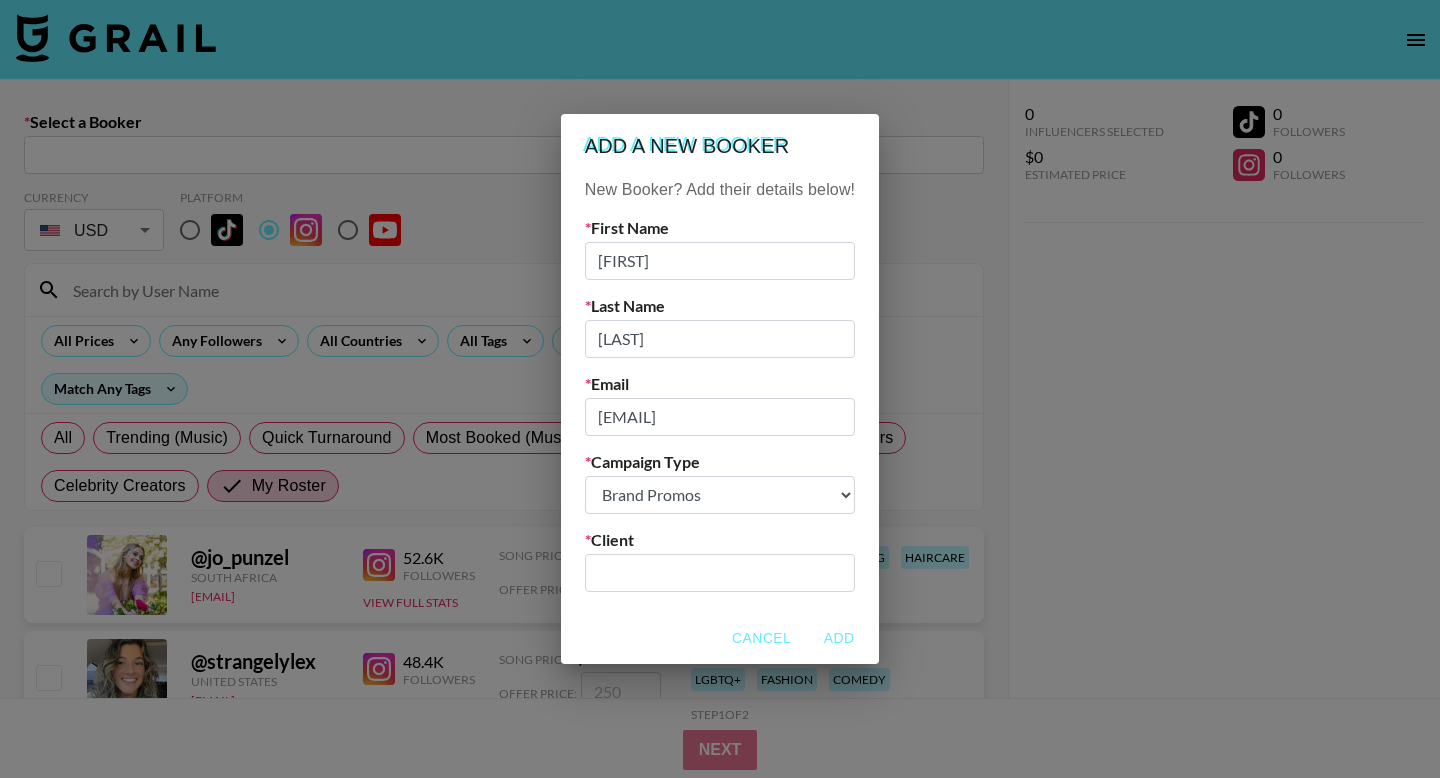 click at bounding box center [720, 572] 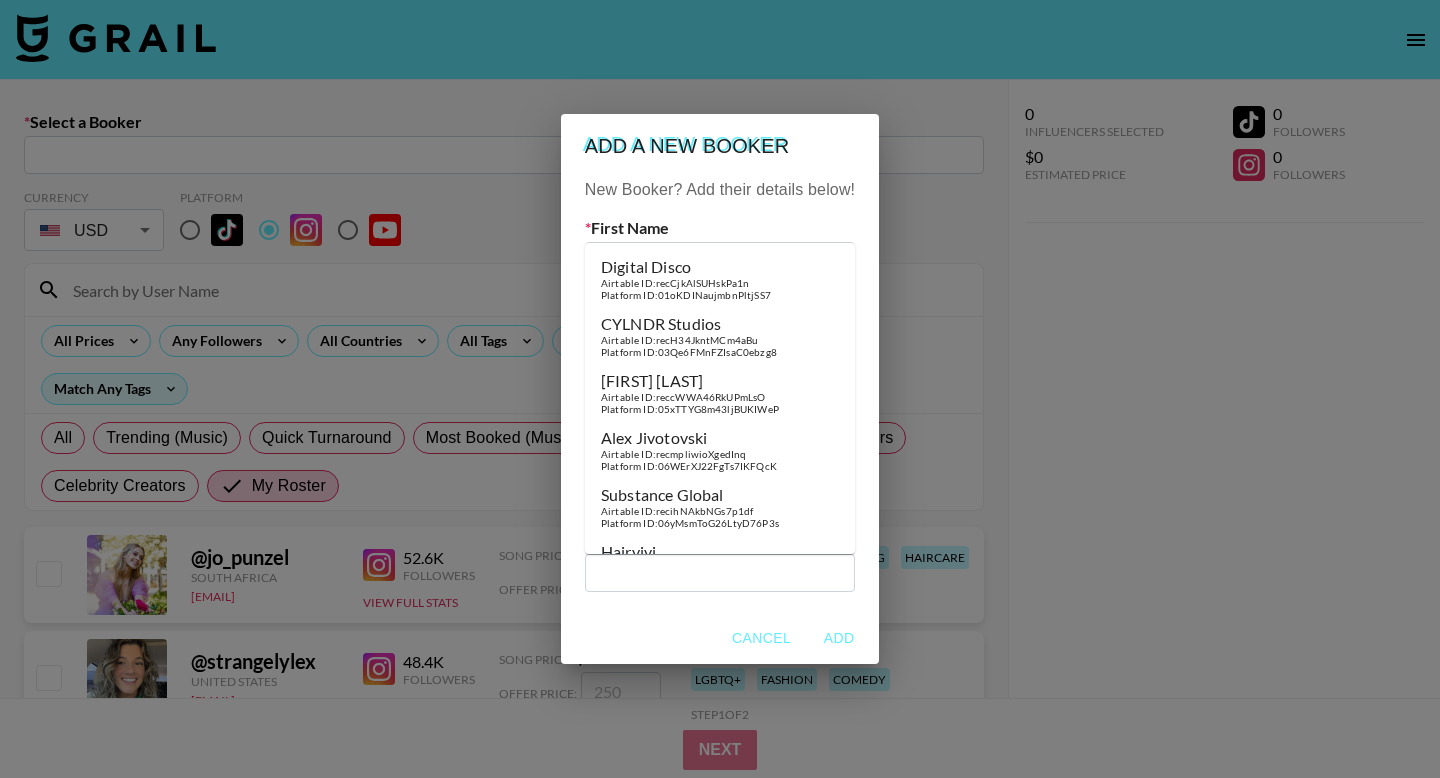 click at bounding box center [720, 572] 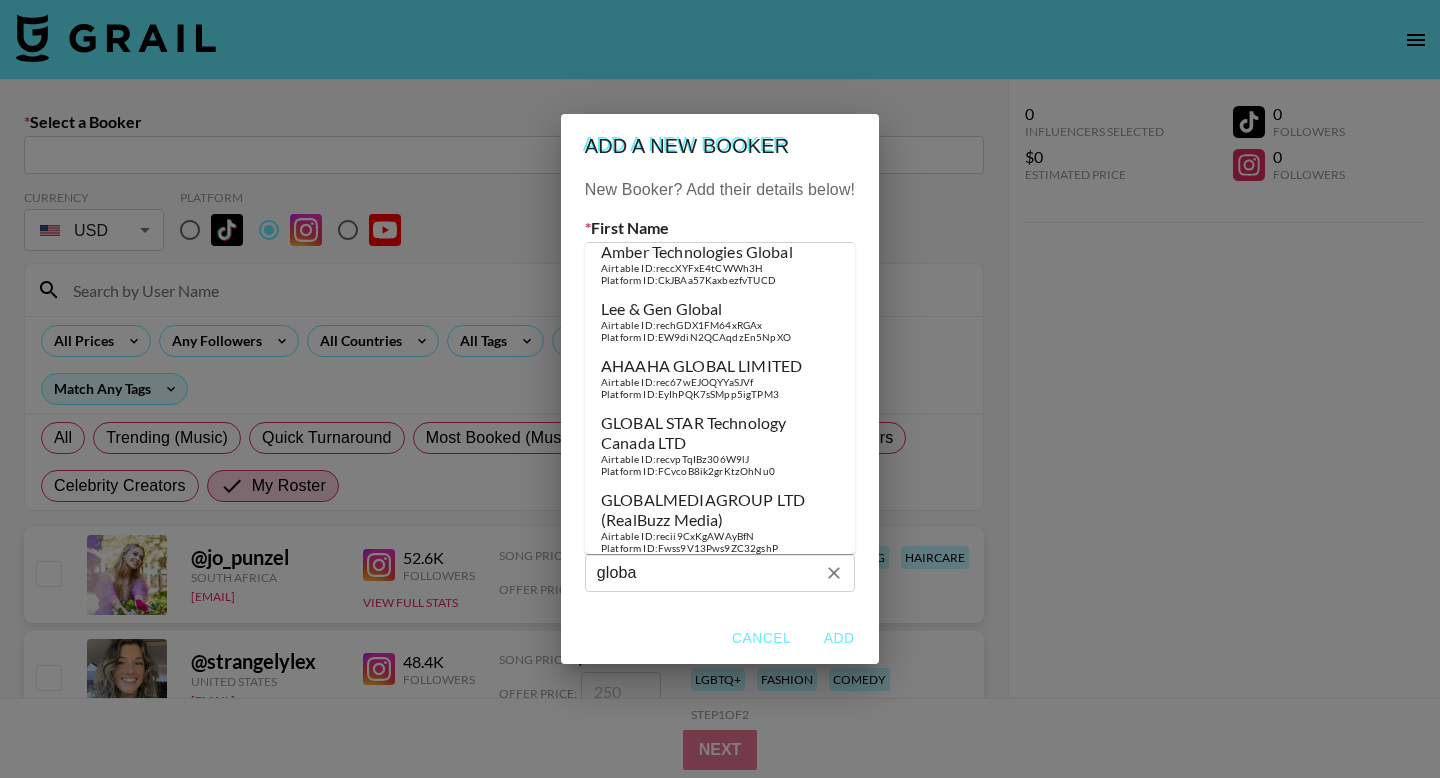 scroll, scrollTop: 519, scrollLeft: 0, axis: vertical 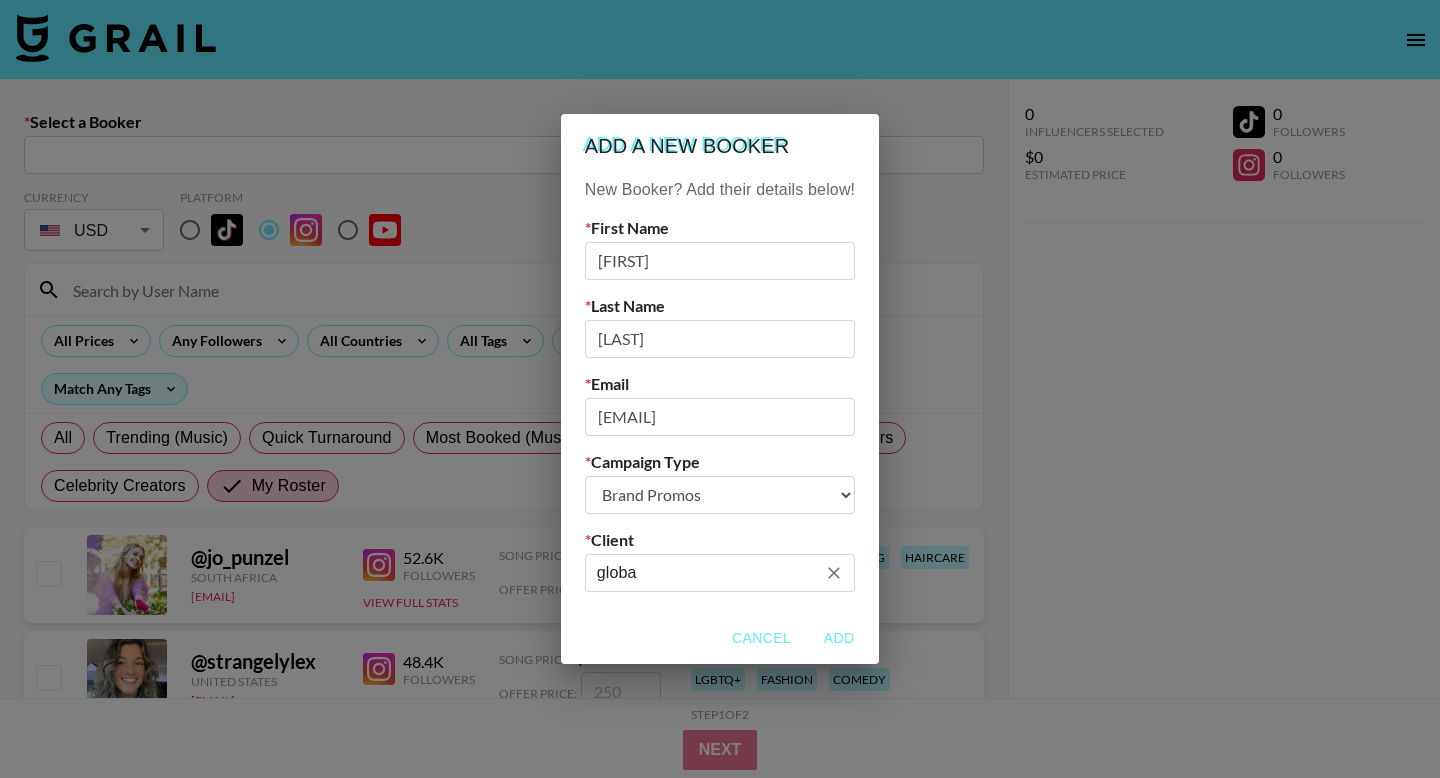 click on "globa" at bounding box center [706, 572] 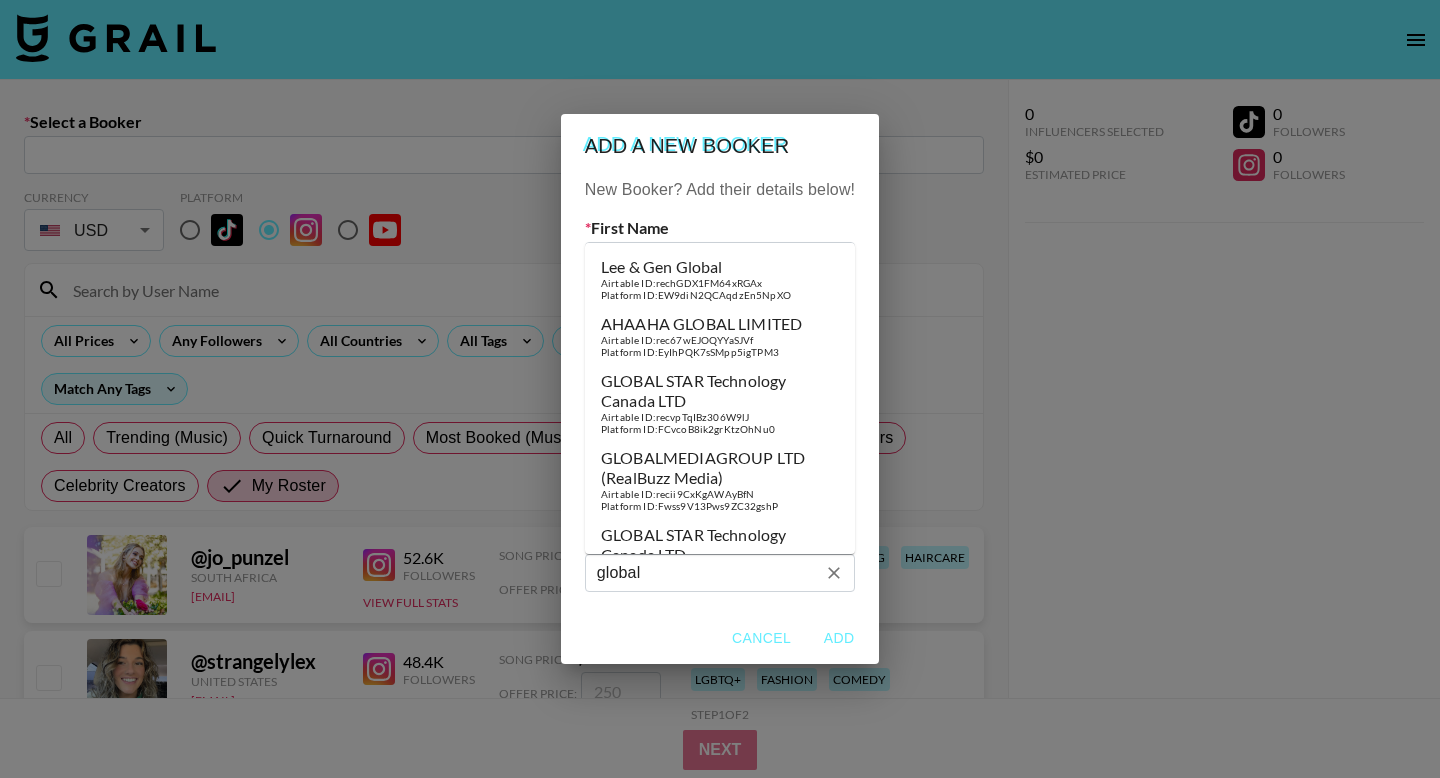scroll, scrollTop: 534, scrollLeft: 0, axis: vertical 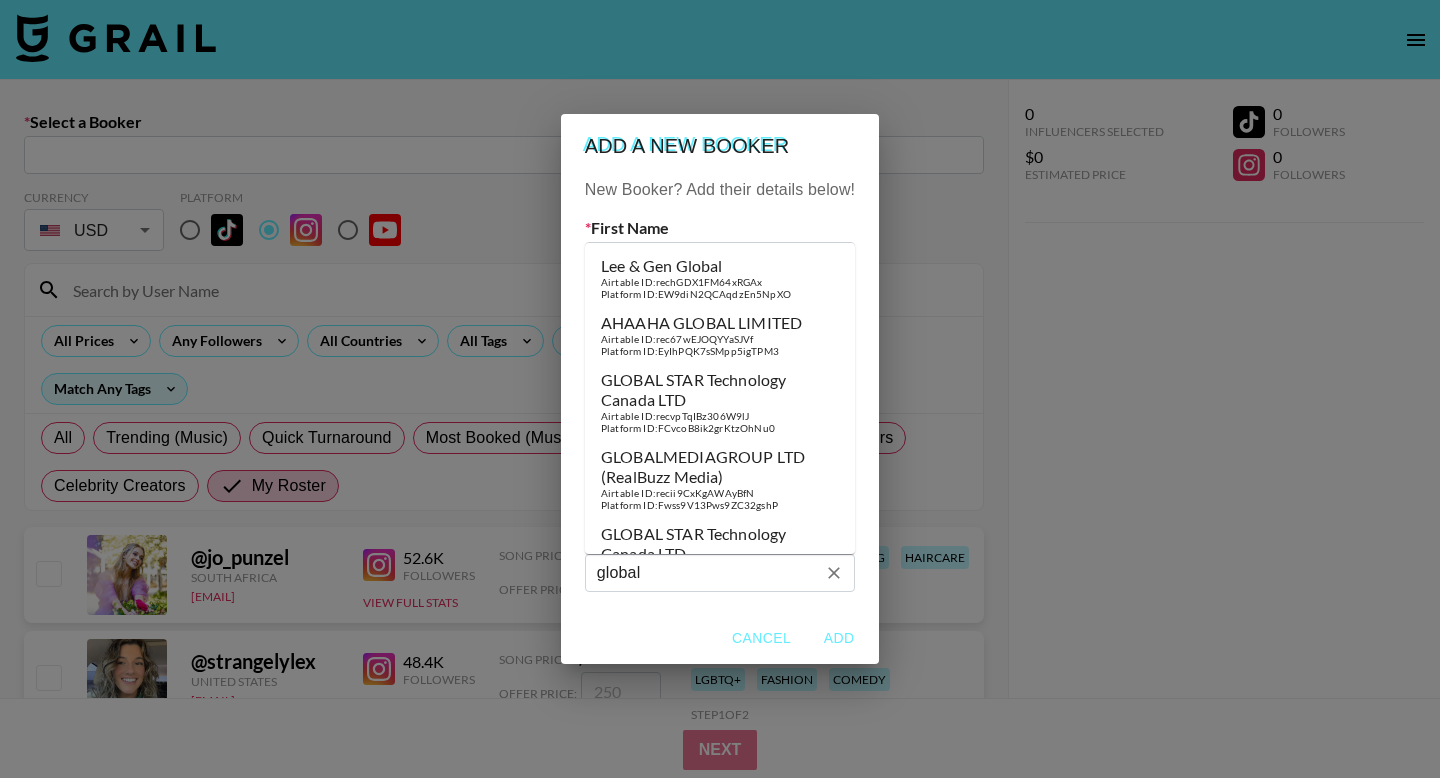 click on "GLOBAL STAR Technology Canada LTD" at bounding box center [720, 390] 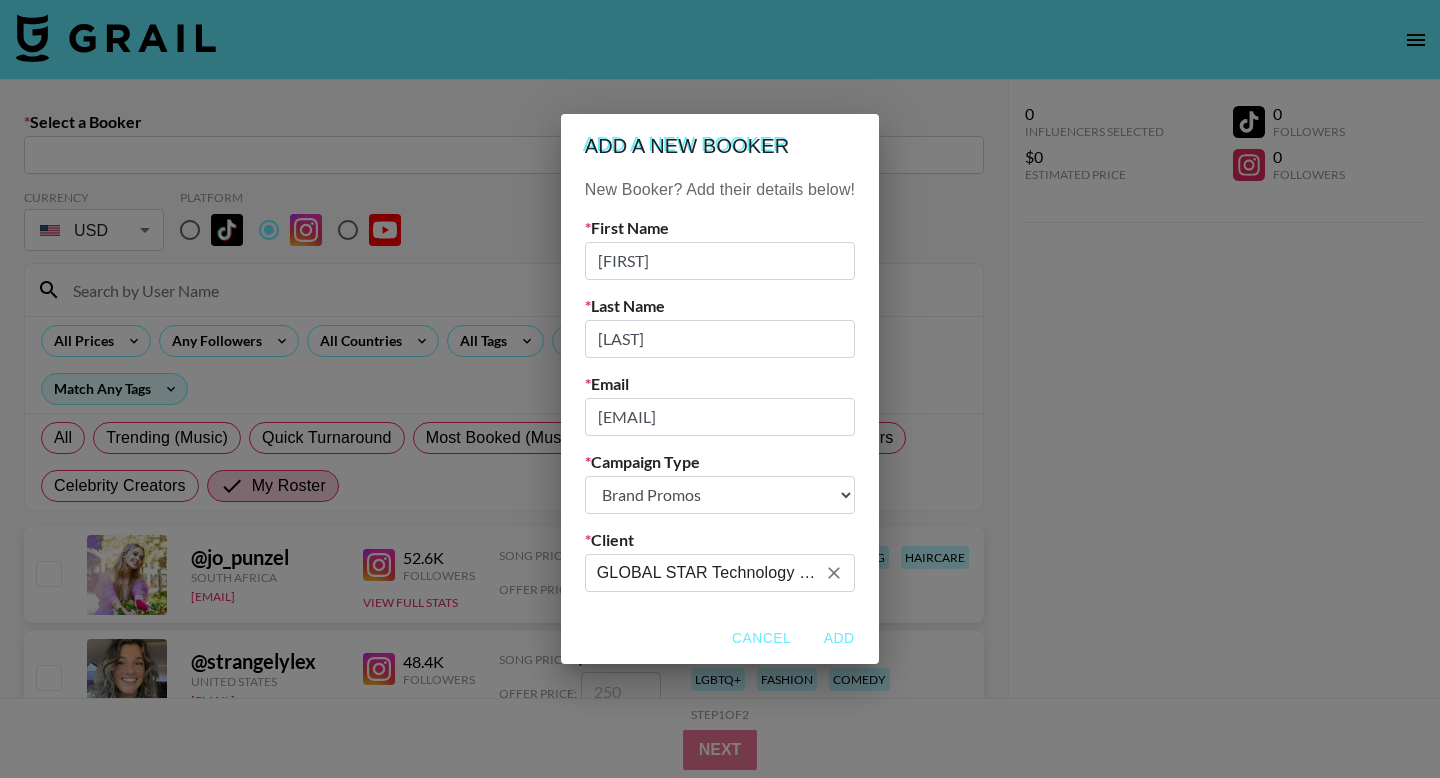 type on "GLOBAL STAR Technology Canada LTD" 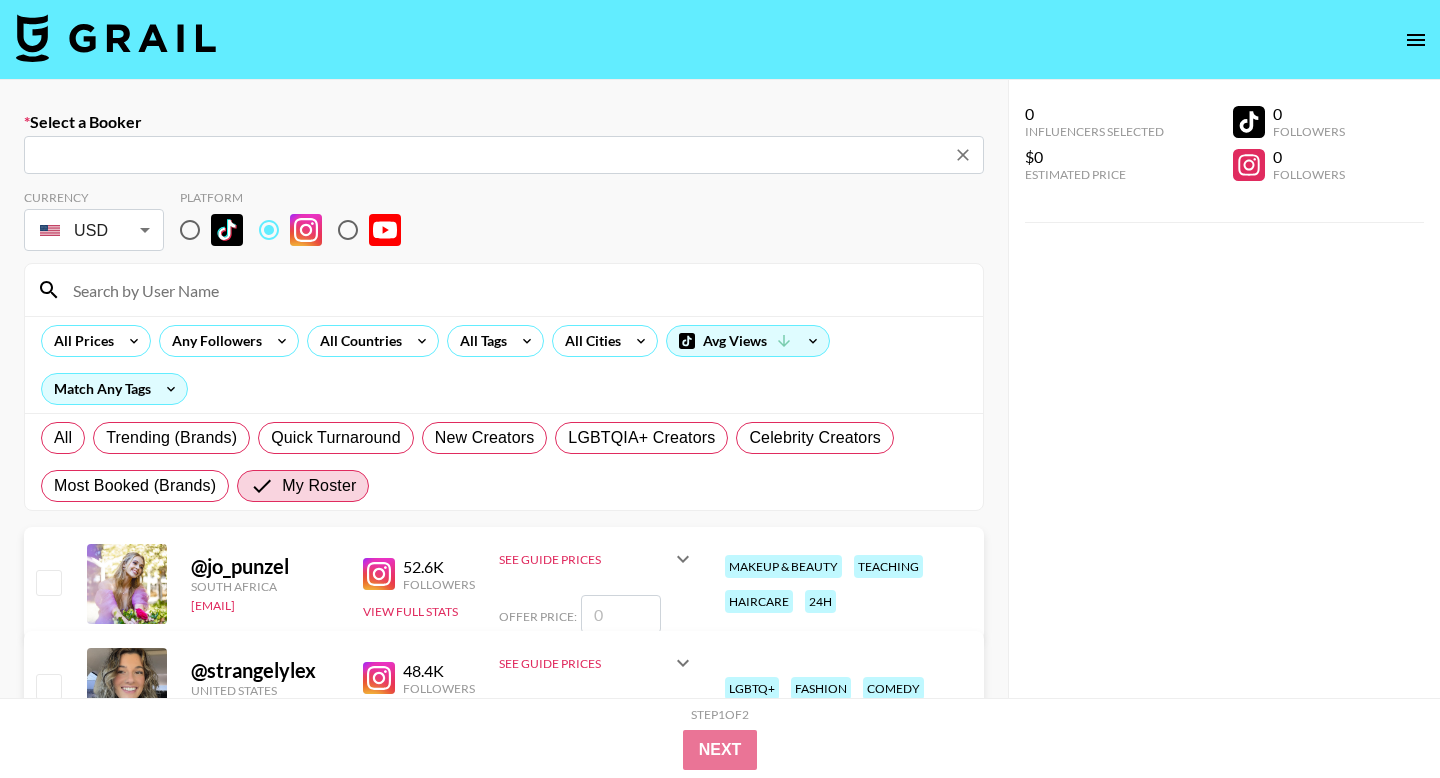 type on "[FIRST] [LAST] -- GLOBAL STAR Technology Canada LTD -- zs2s6tFfjChNVosMyFEOBrbkgJS2" 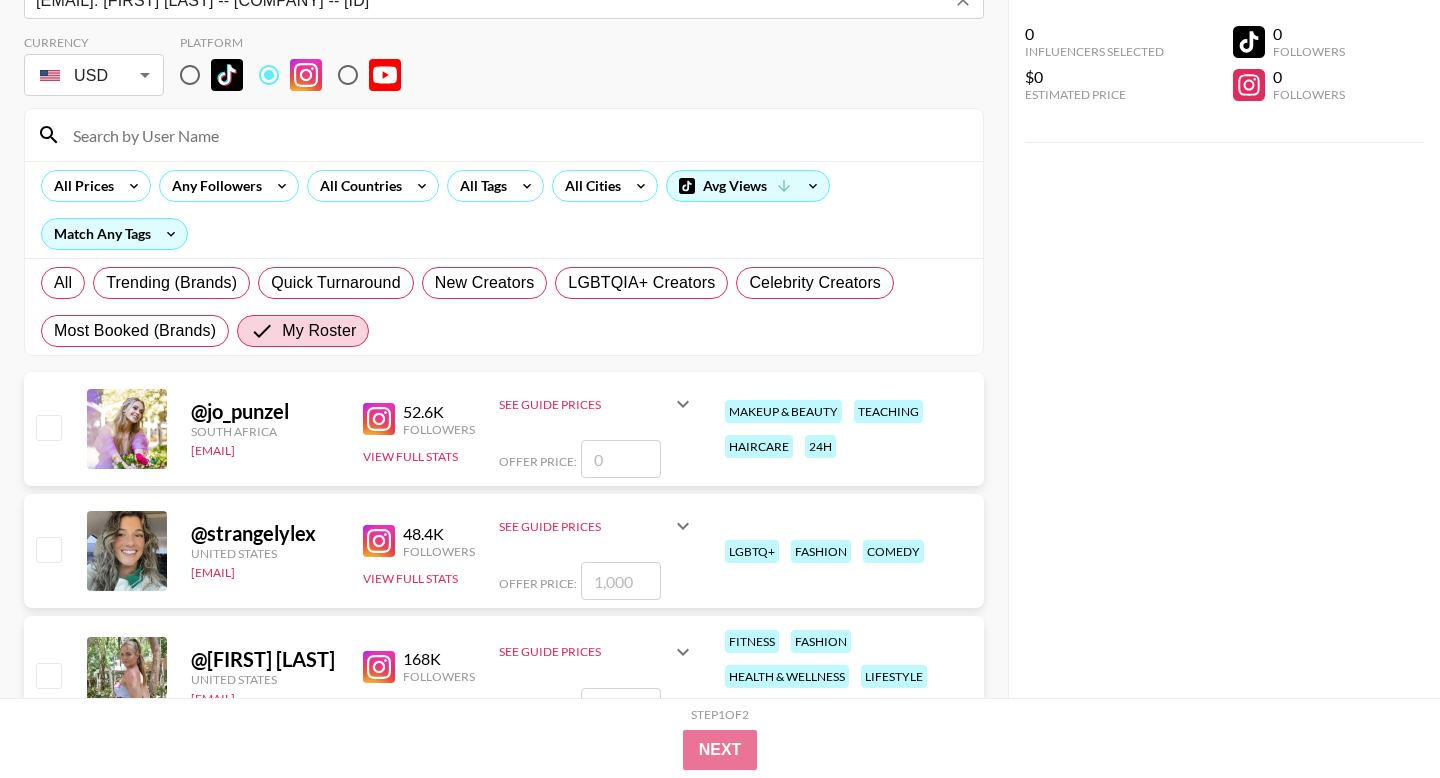 scroll, scrollTop: 158, scrollLeft: 0, axis: vertical 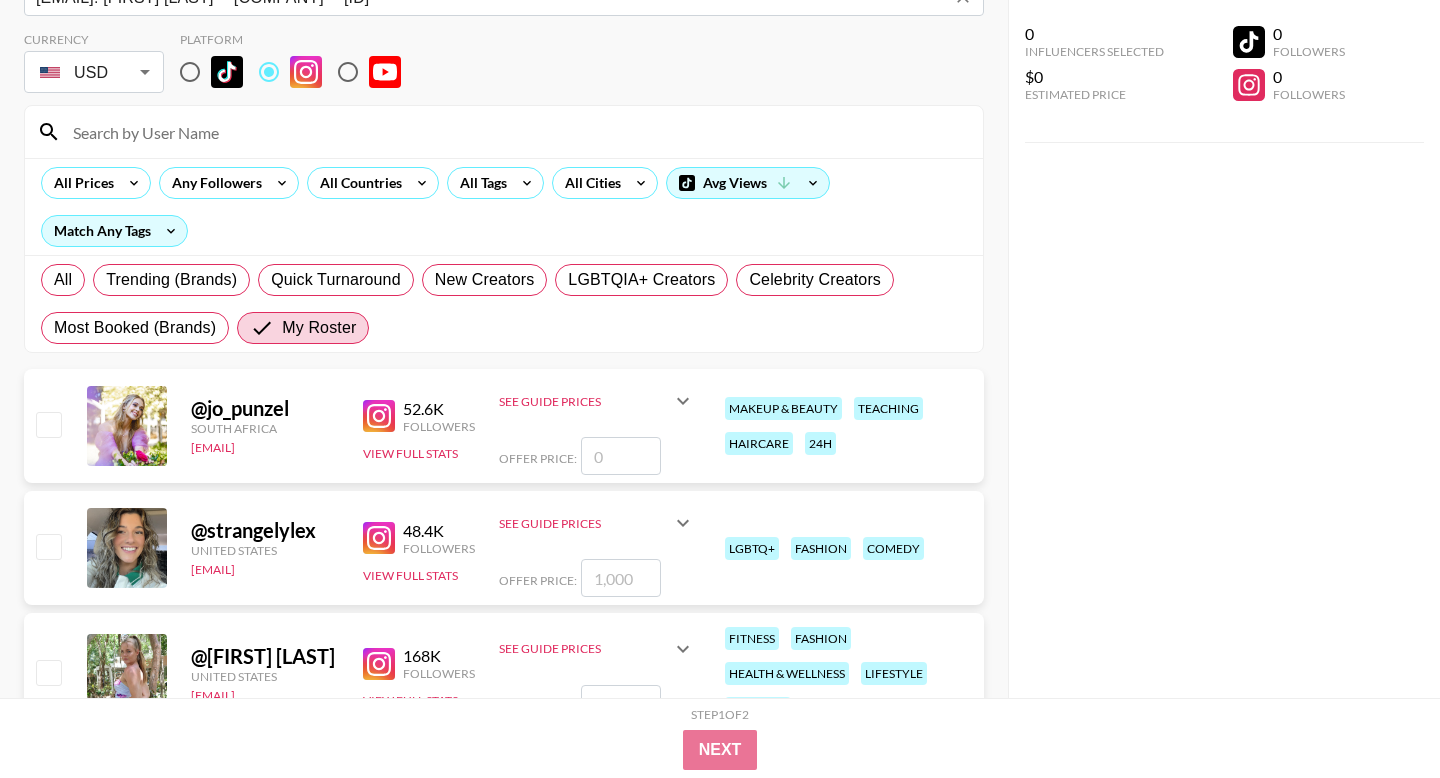 click at bounding box center [48, 672] 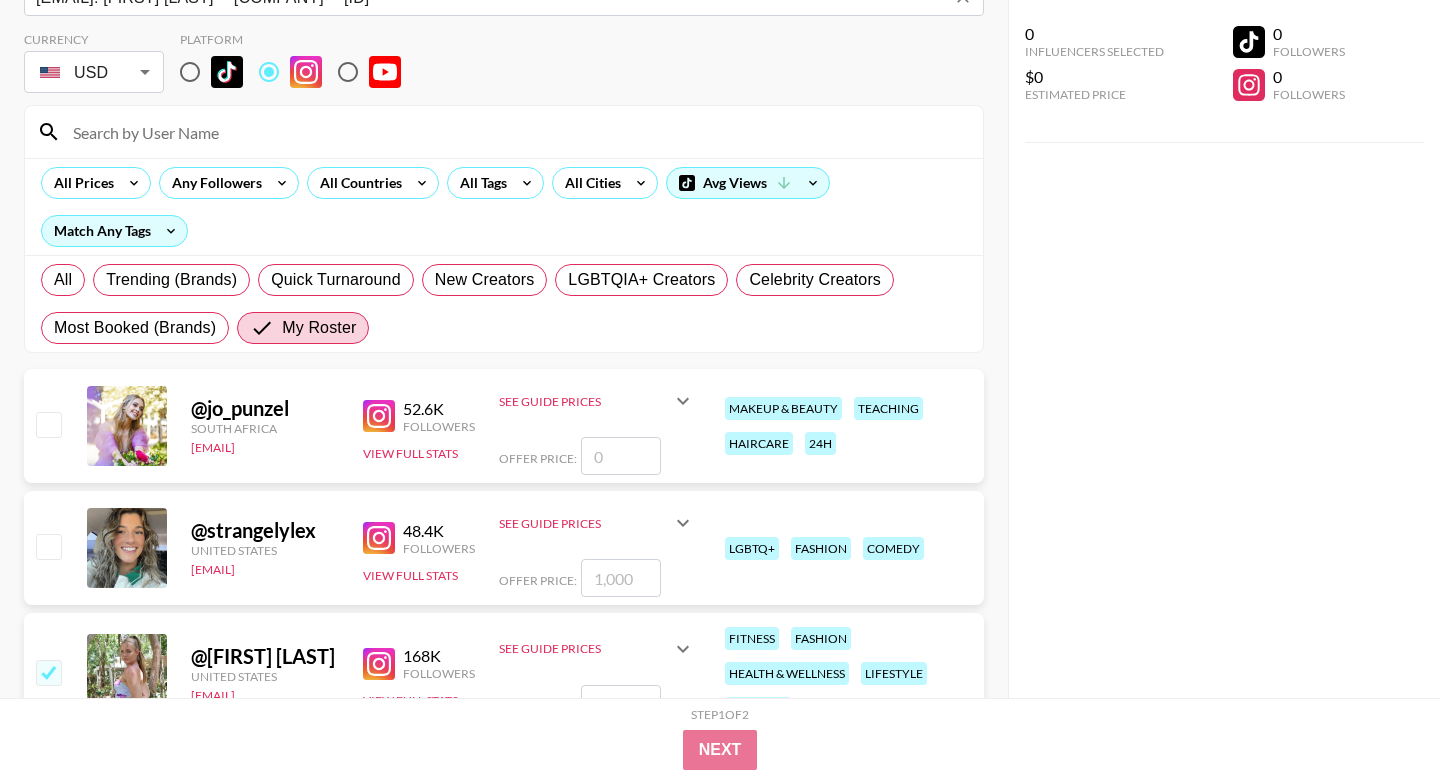 checkbox on "true" 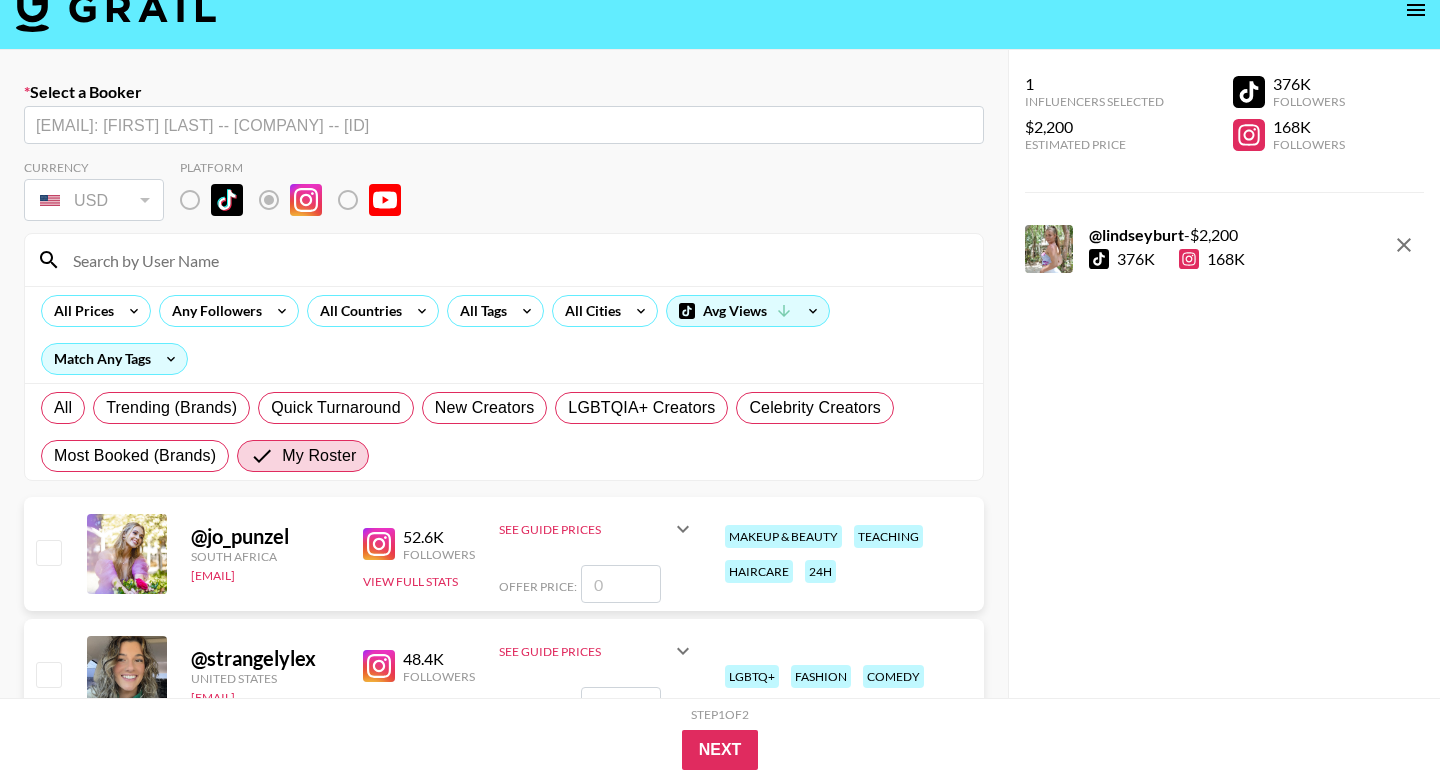 scroll, scrollTop: 0, scrollLeft: 0, axis: both 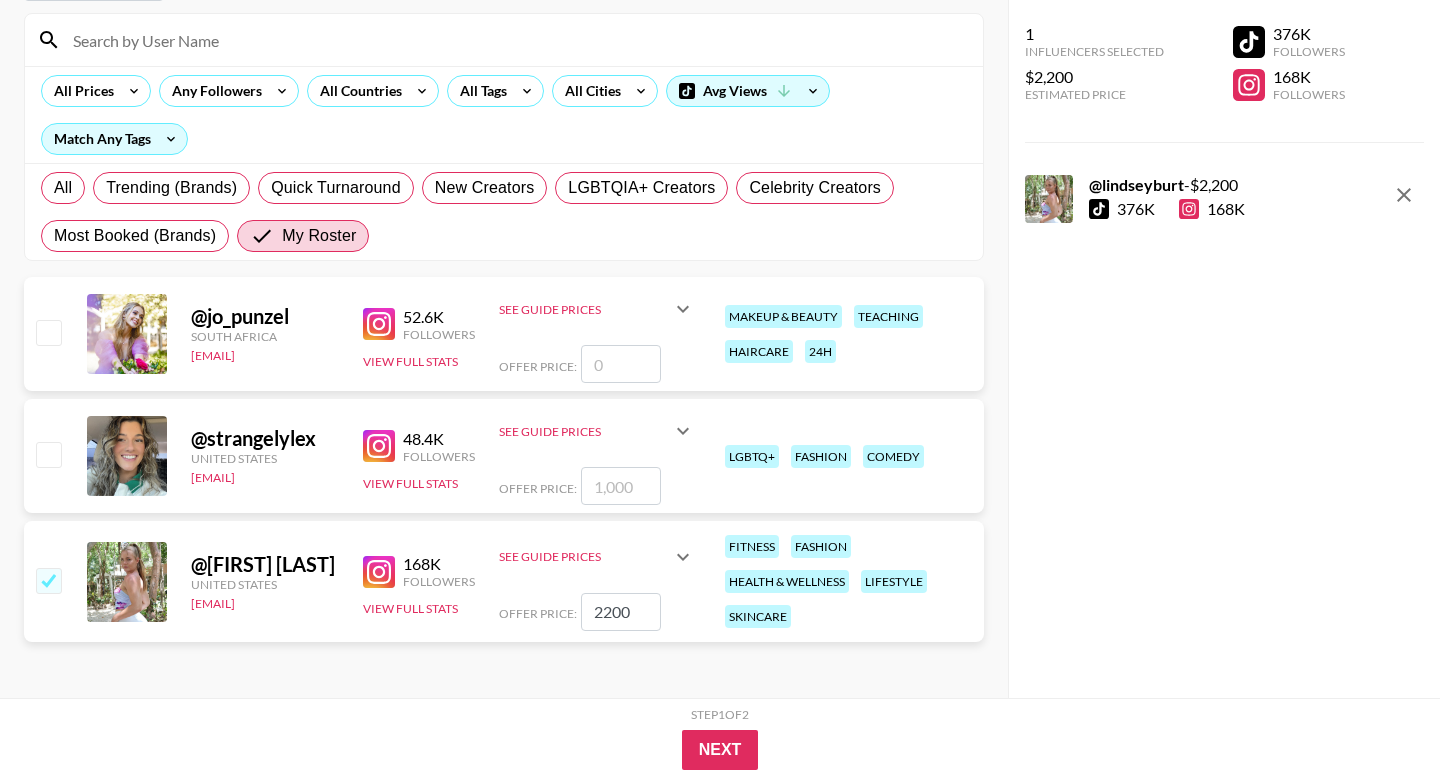 click on "2200" at bounding box center (621, 612) 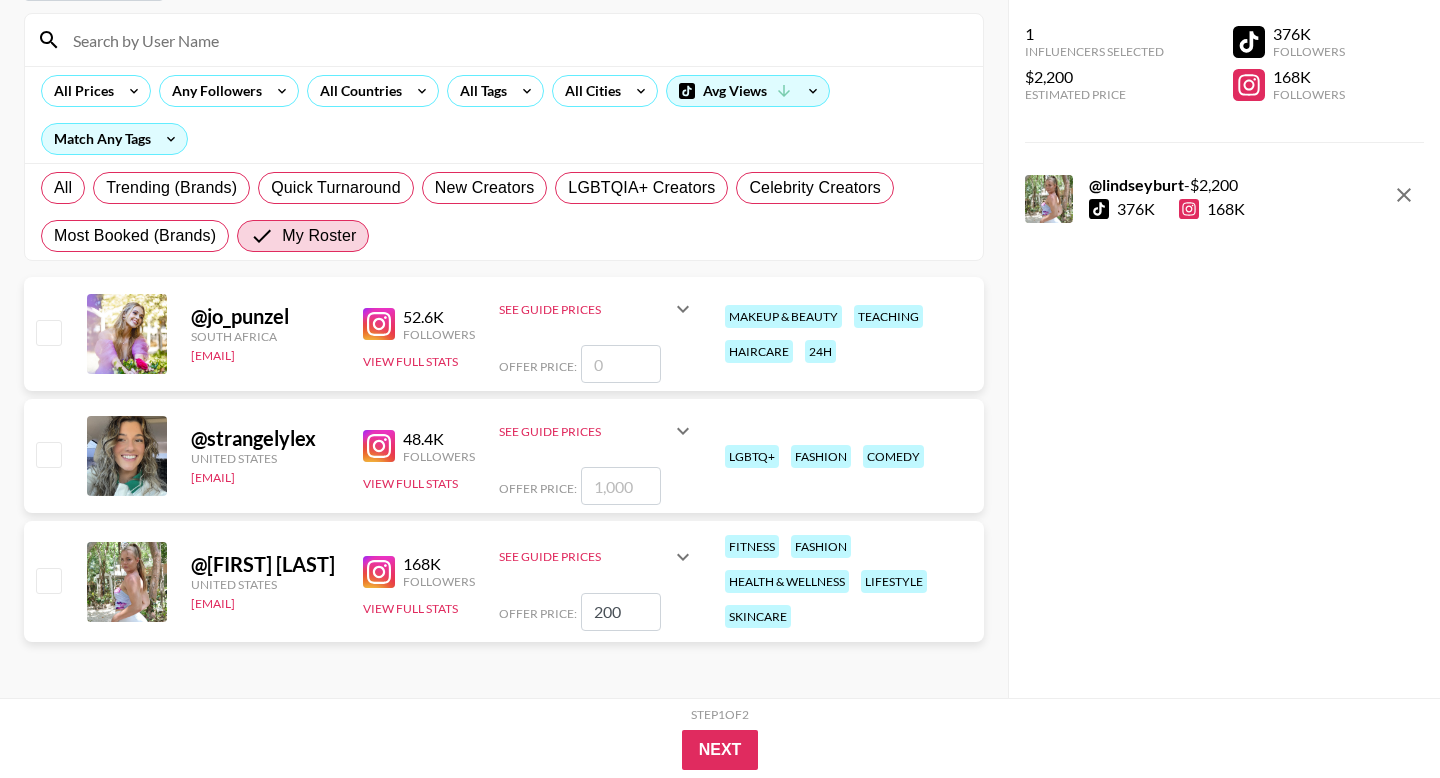 checkbox on "false" 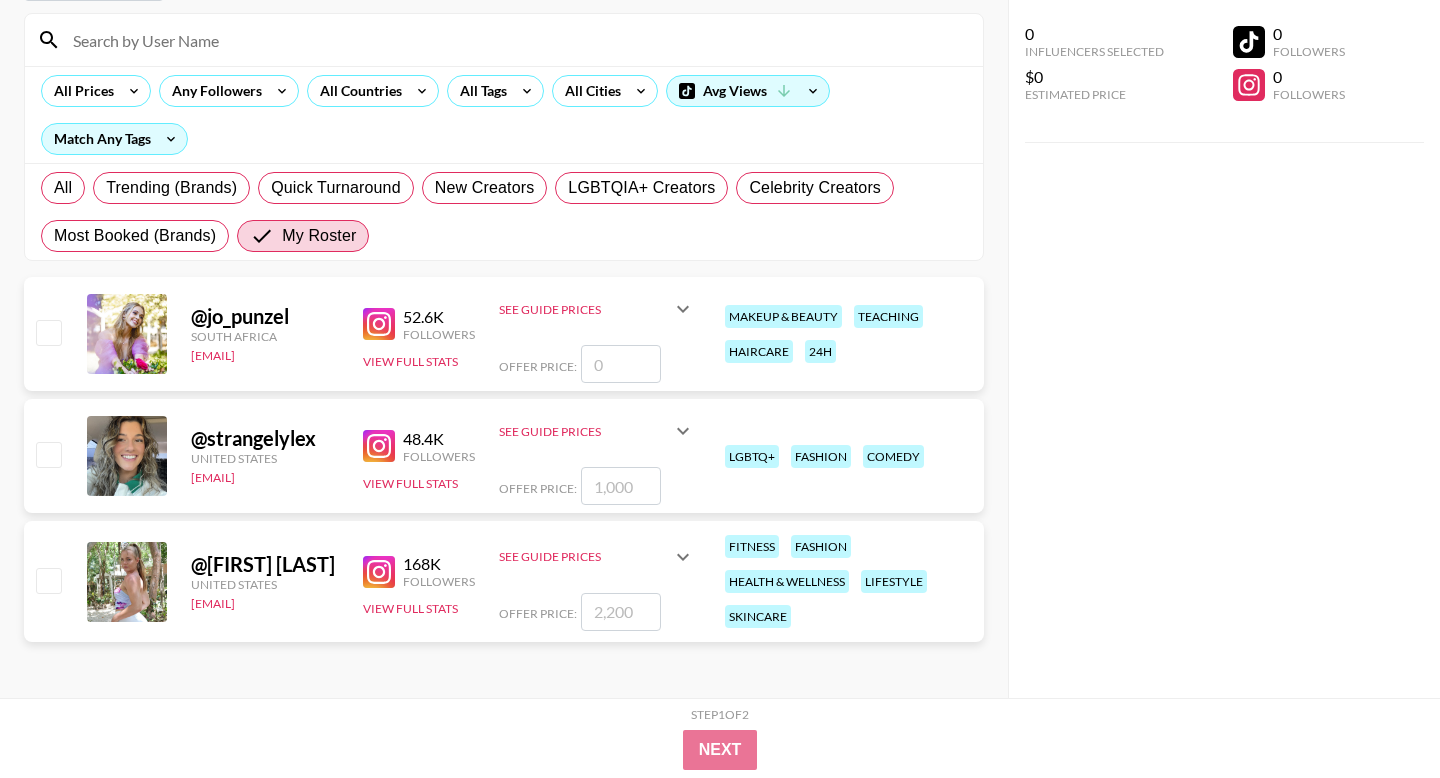 checkbox on "true" 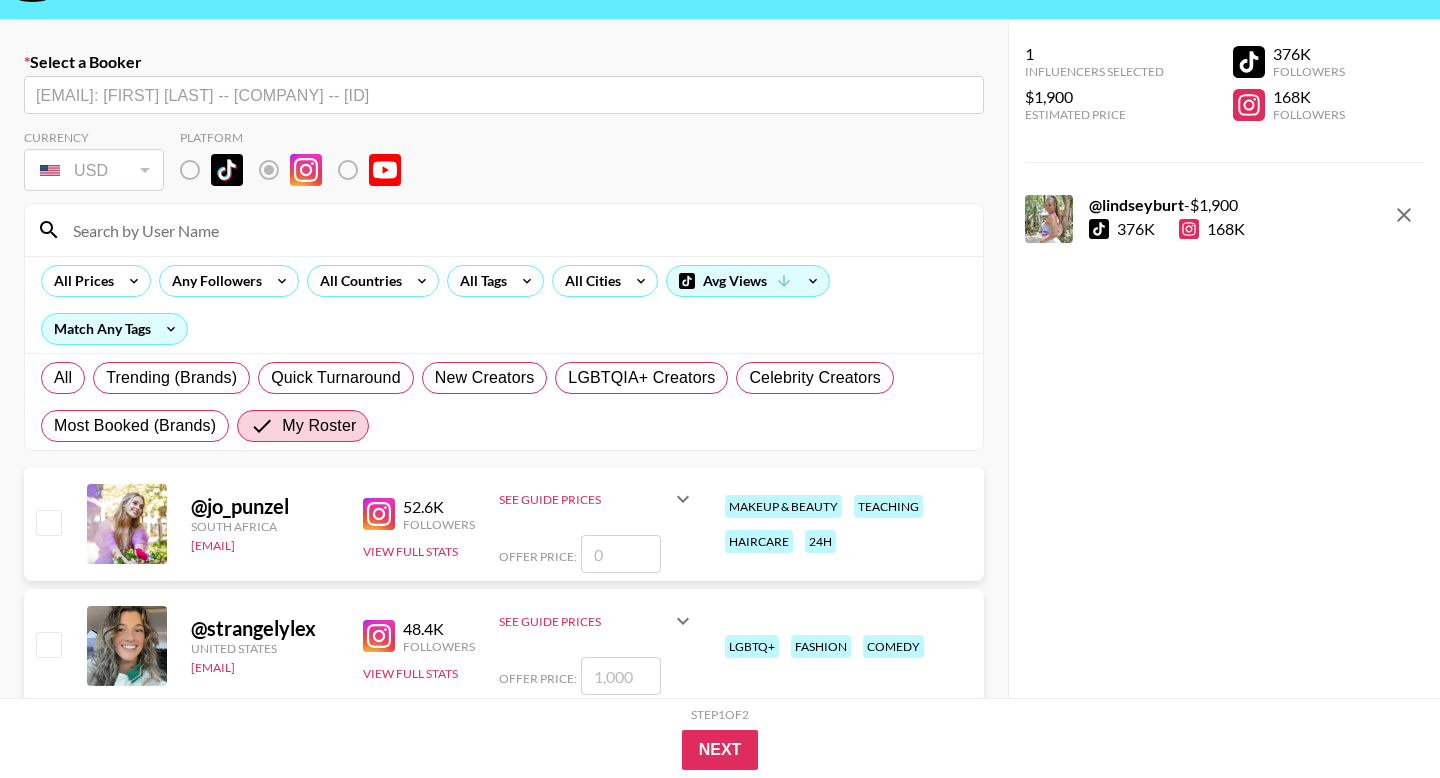 scroll, scrollTop: 0, scrollLeft: 0, axis: both 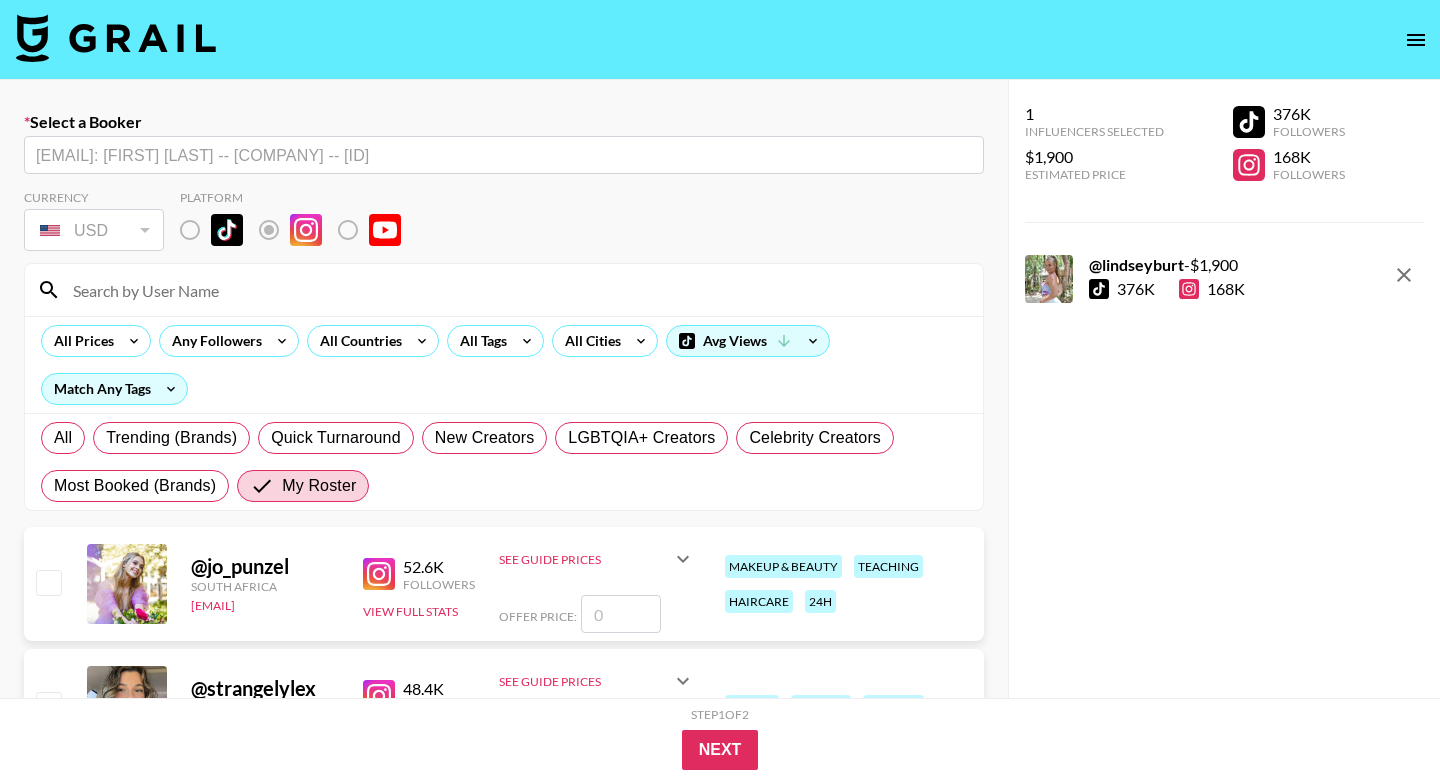 type on "1900" 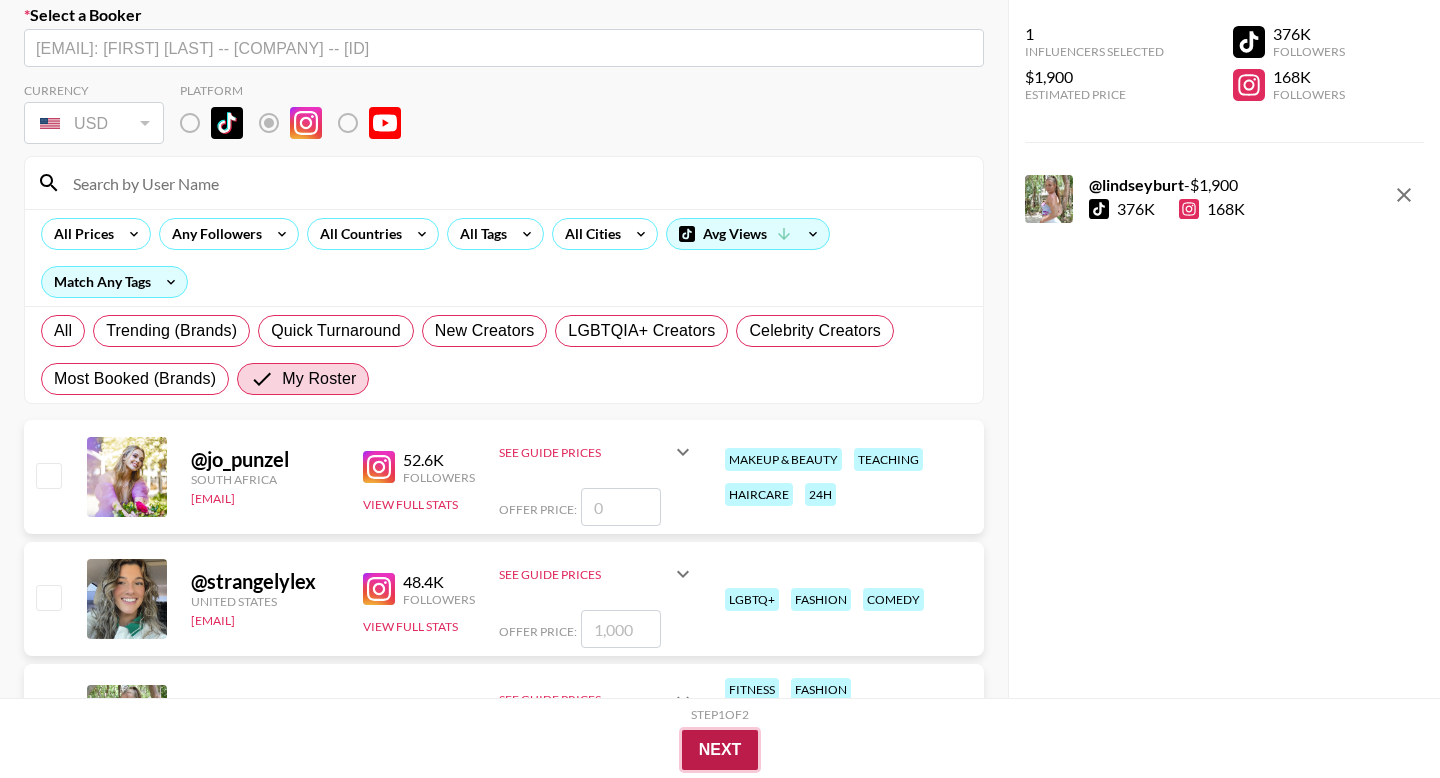 click on "Next" at bounding box center (720, 750) 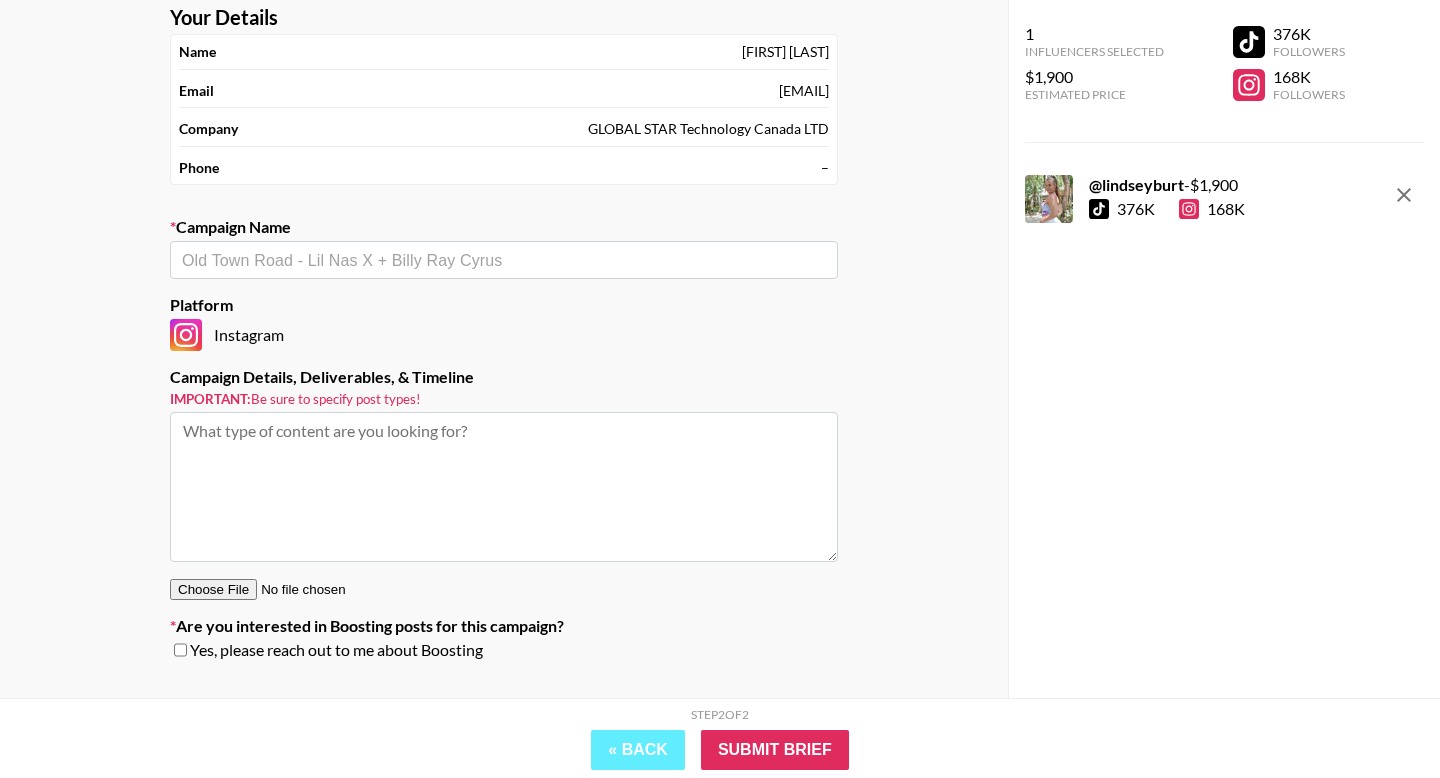 click at bounding box center [504, 260] 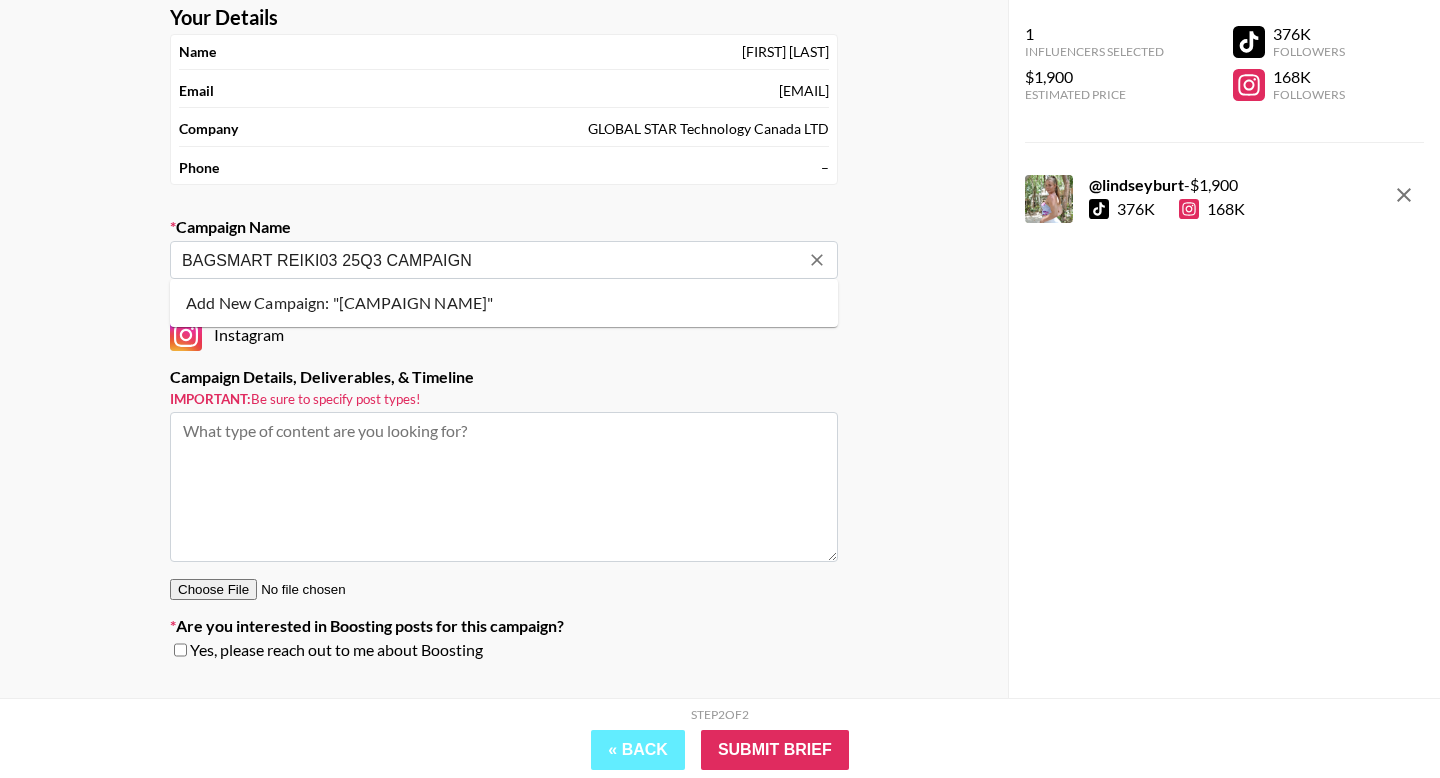 click on "Add New Campaign: "BAGSMART REIKI03 25Q3 CAMPAIGN"" at bounding box center (504, 303) 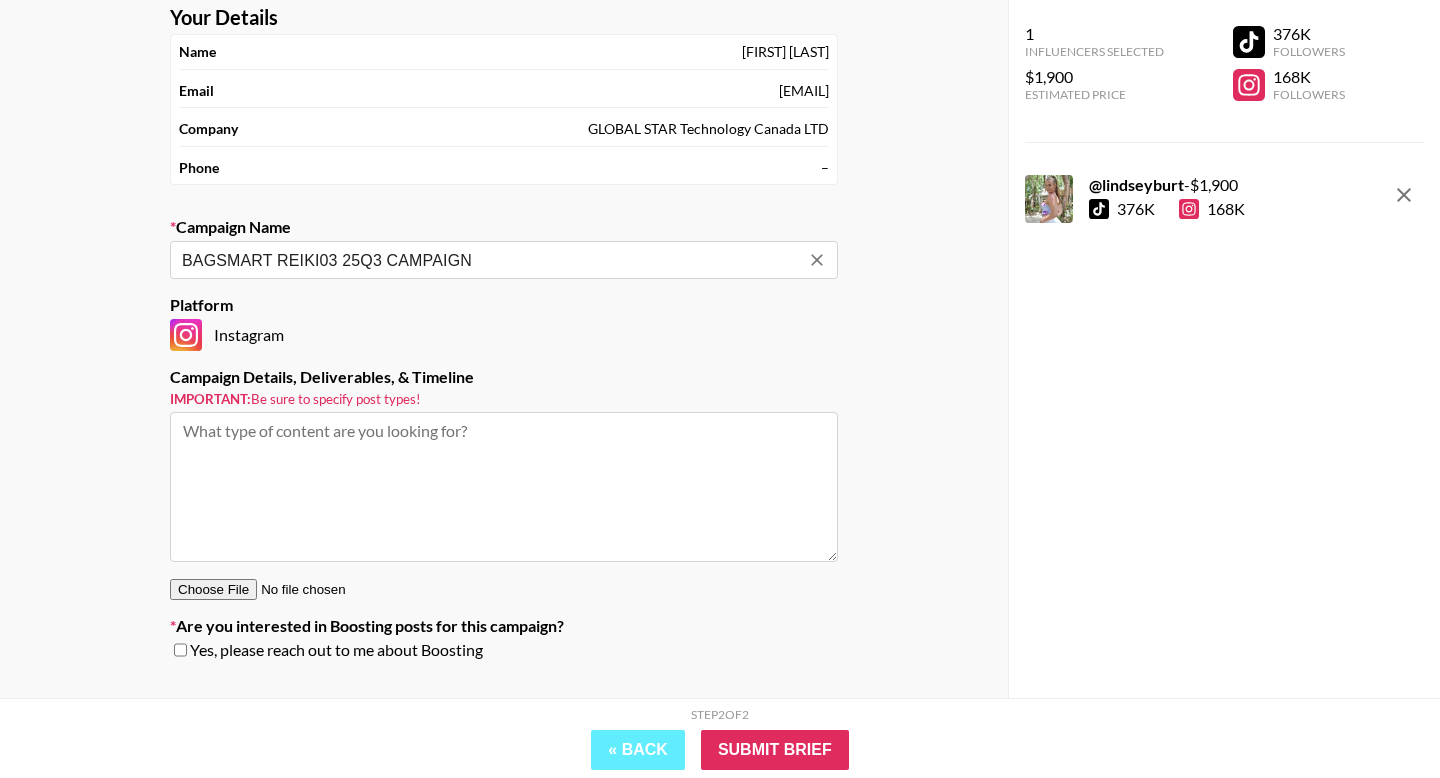 type on "BAGSMART REIKI03 25Q3 CAMPAIGN" 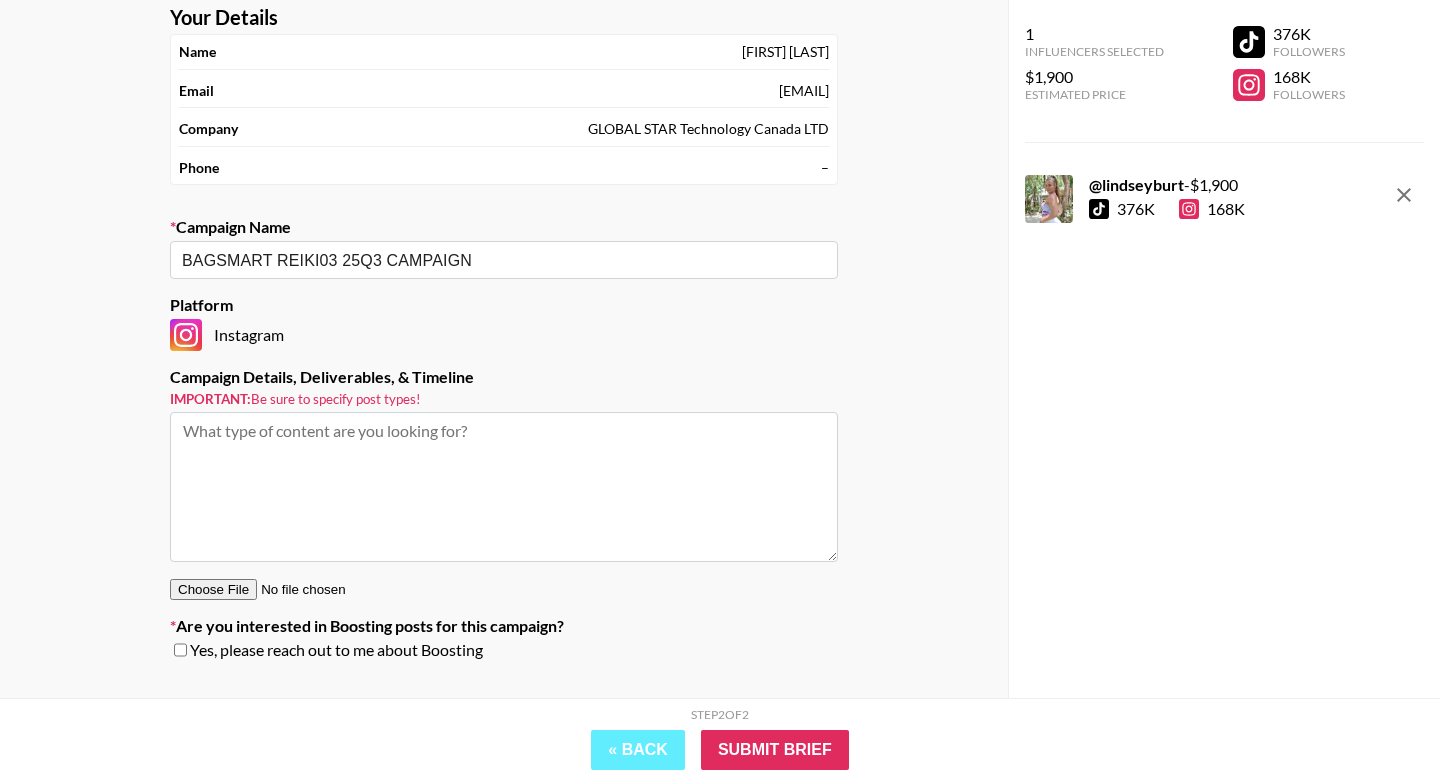 click at bounding box center (504, 487) 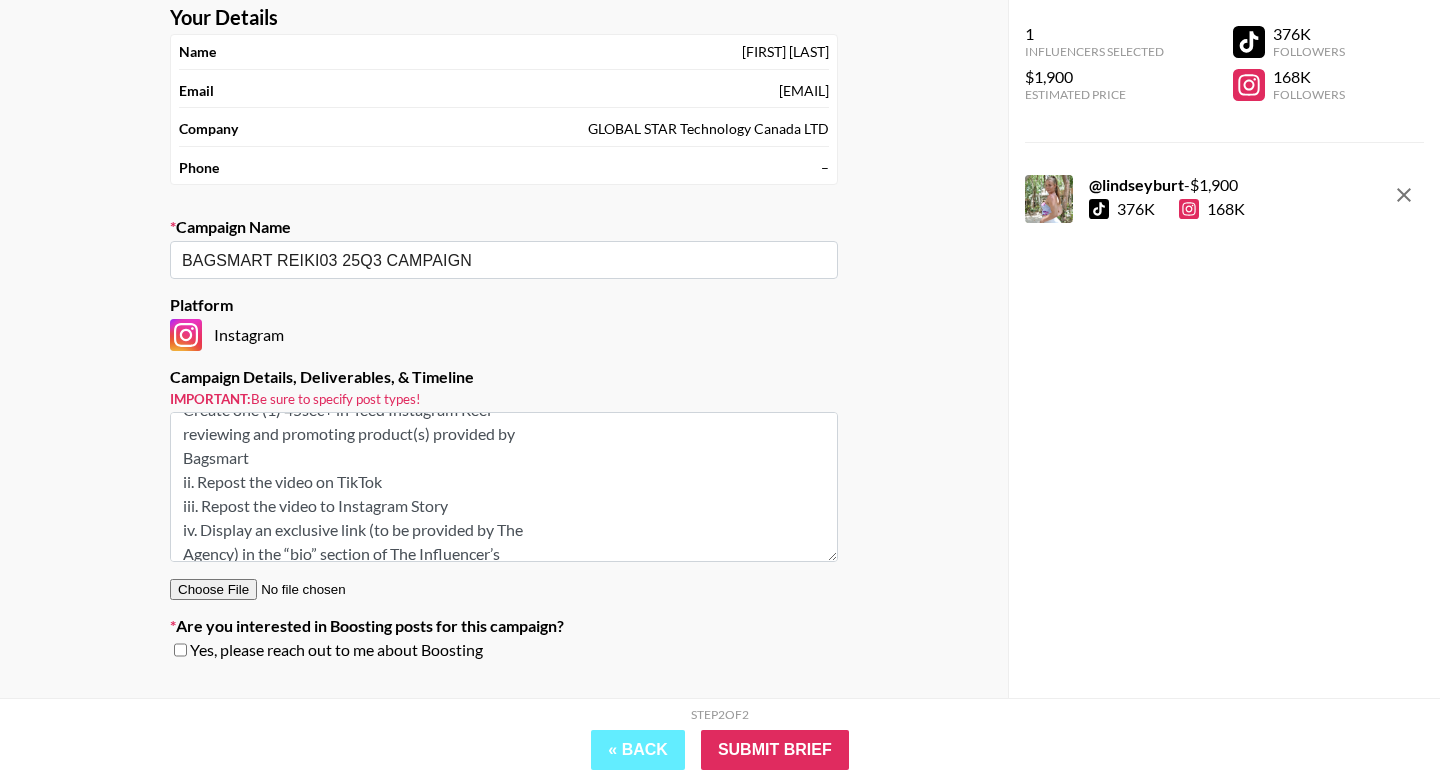 scroll, scrollTop: 23, scrollLeft: 0, axis: vertical 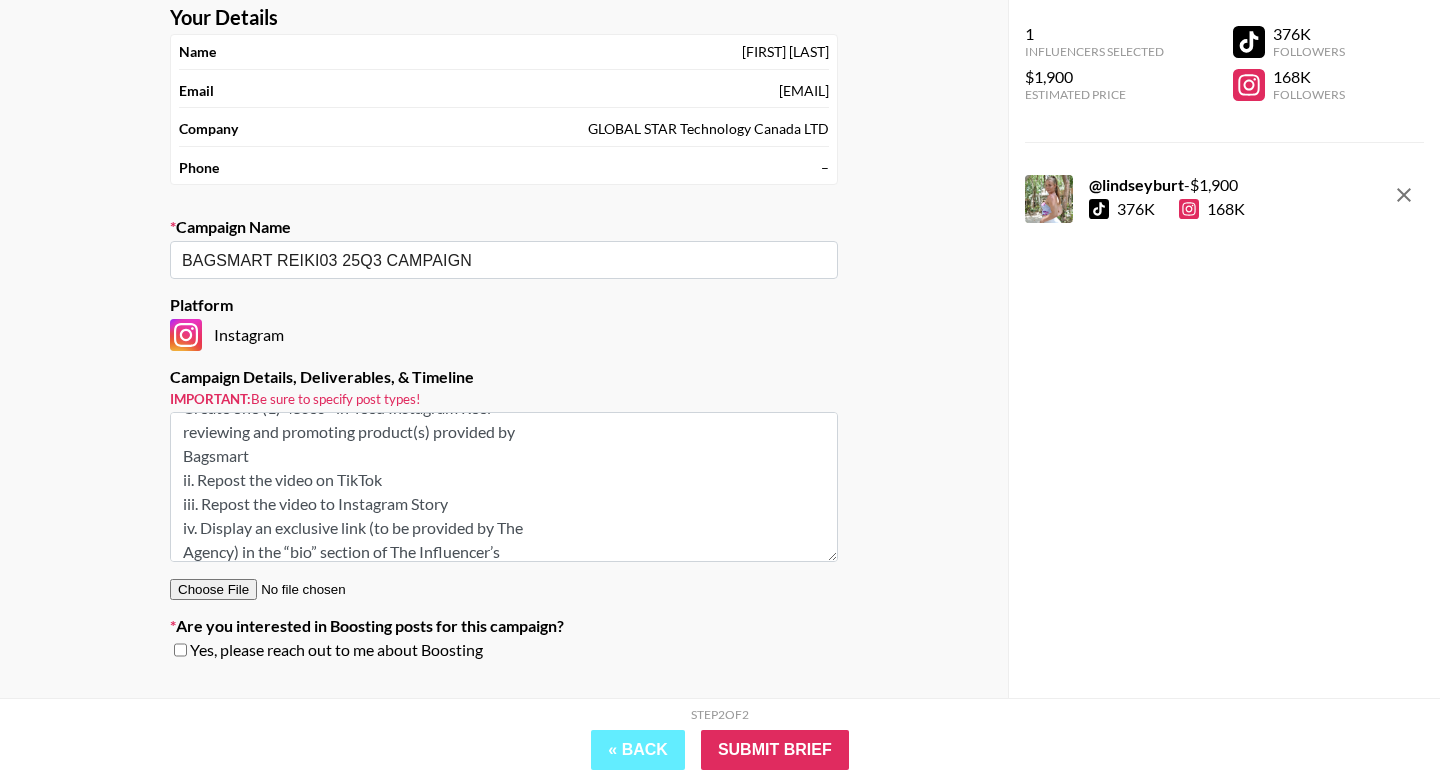 click on "Create one (1) 45sec+ in-feed Instagram Reel
reviewing and promoting product(s) provided by
Bagsmart
ii. Repost the video on TikTok
iii. Repost the video to Instagram Story
iv. Display an exclusive link (to be provided by The
Agency) in the “bio” section of The Influencer’s
Instagram account for seven (7) days following the
Live Date
v. Include campaign hashtags, promo code (to be
provided by The Agency), links (to be provided by
The Agency) and tag @Bagsmart in the caption
vi. Provide 30-day Ad Codes Usage of the videos on IG" at bounding box center (504, 487) 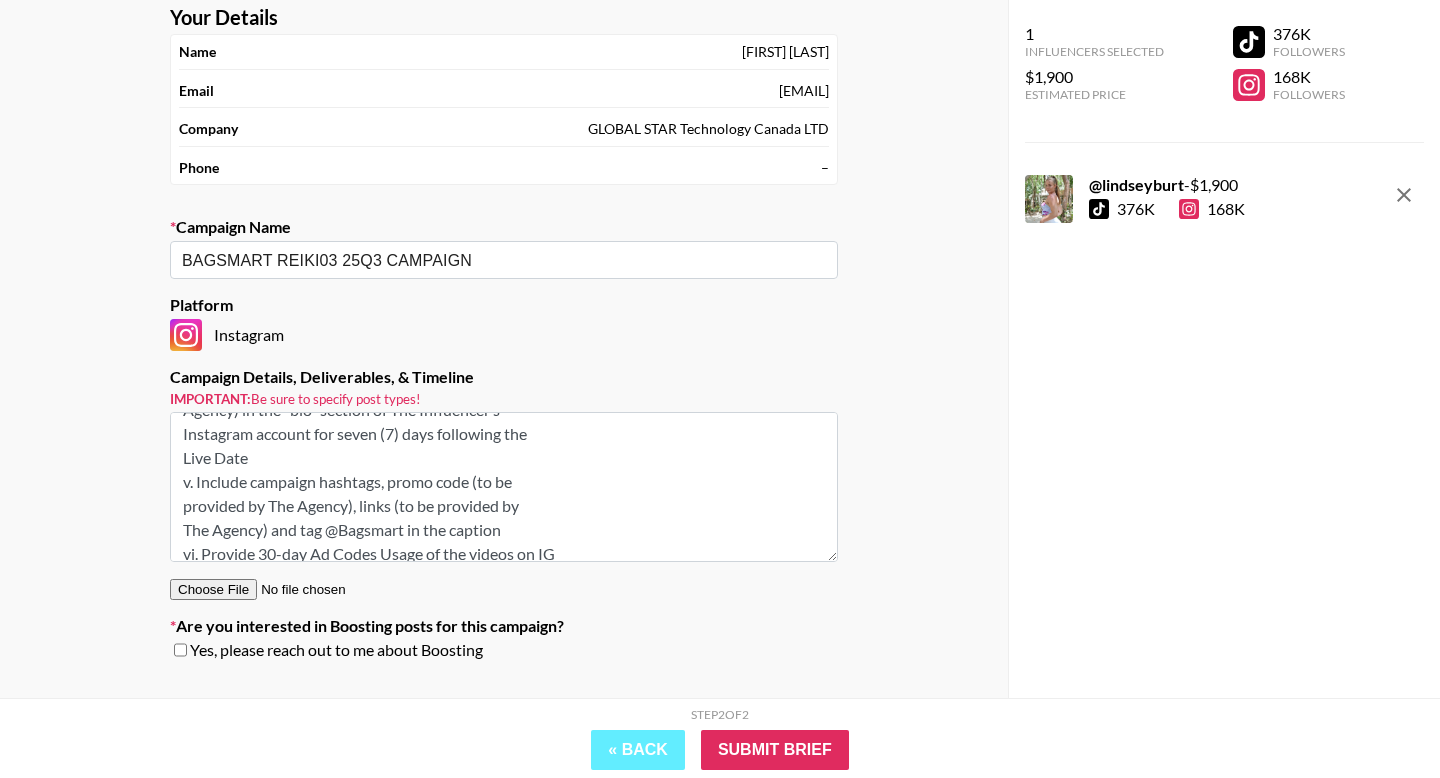 scroll, scrollTop: 176, scrollLeft: 0, axis: vertical 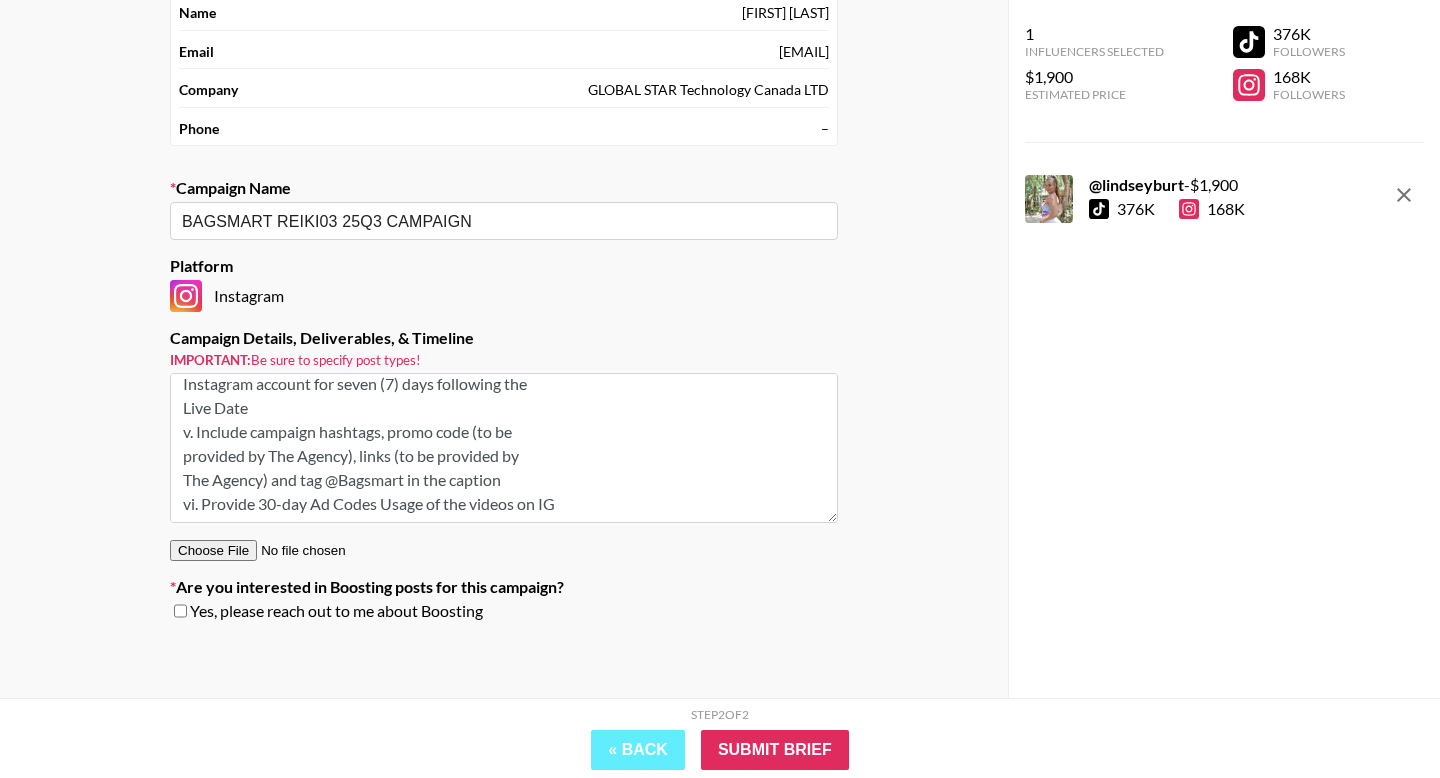 type on "Create one (1) 45sec+ in-feed Instagram Reel
reviewing and promoting product(s) provided by
Bagsmart Creative Brief 1
ii. Repost the video on TikTok
iii. Repost the video to Instagram Story
iv. Display an exclusive link (to be provided by The
Agency) in the “bio” section of The Influencer’s
Instagram account for seven (7) days following the
Live Date
v. Include campaign hashtags, promo code (to be
provided by The Agency), links (to be provided by
The Agency) and tag @Bagsmart in the caption
vi. Provide 30-day Ad Codes Usage of the videos on IG" 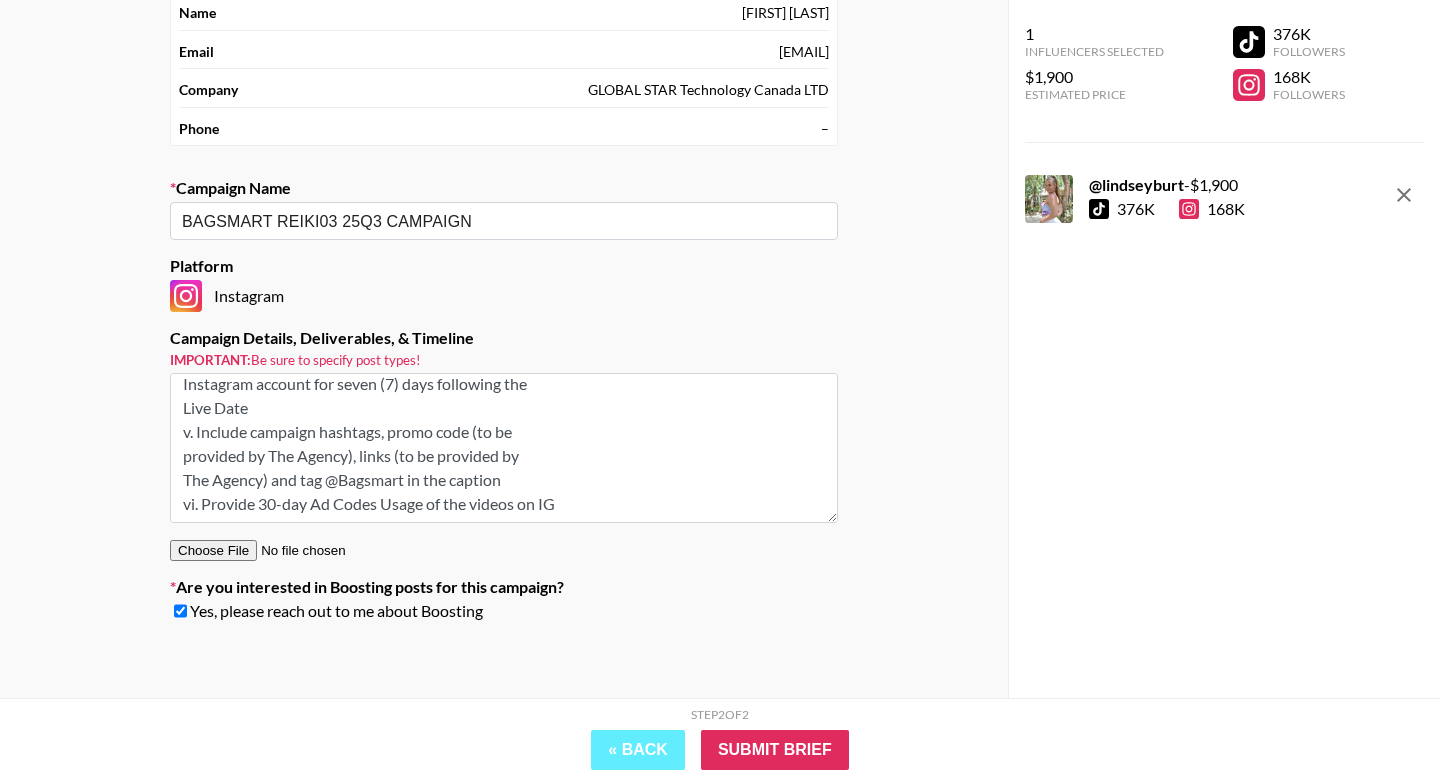 scroll, scrollTop: 149, scrollLeft: 0, axis: vertical 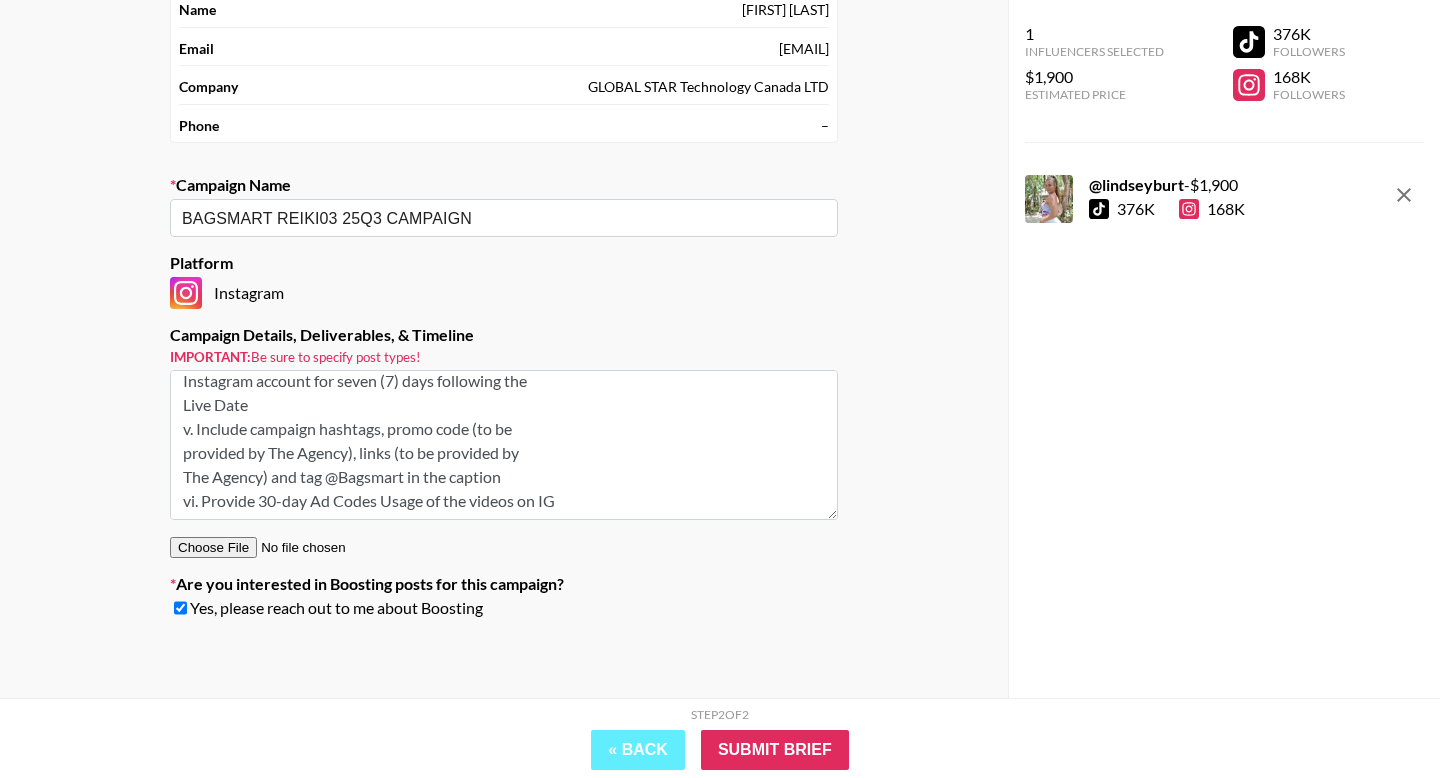 click at bounding box center [180, 608] 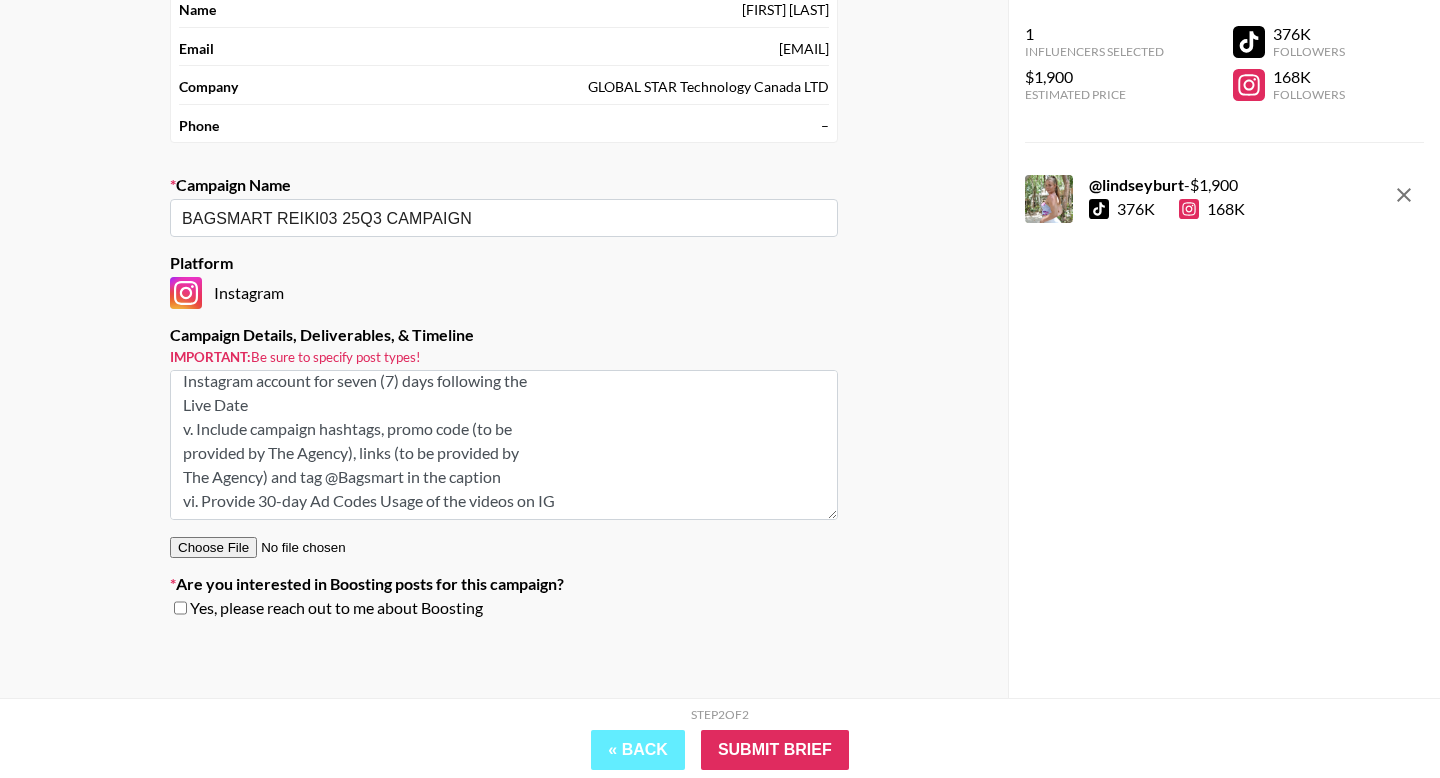 click at bounding box center (180, 608) 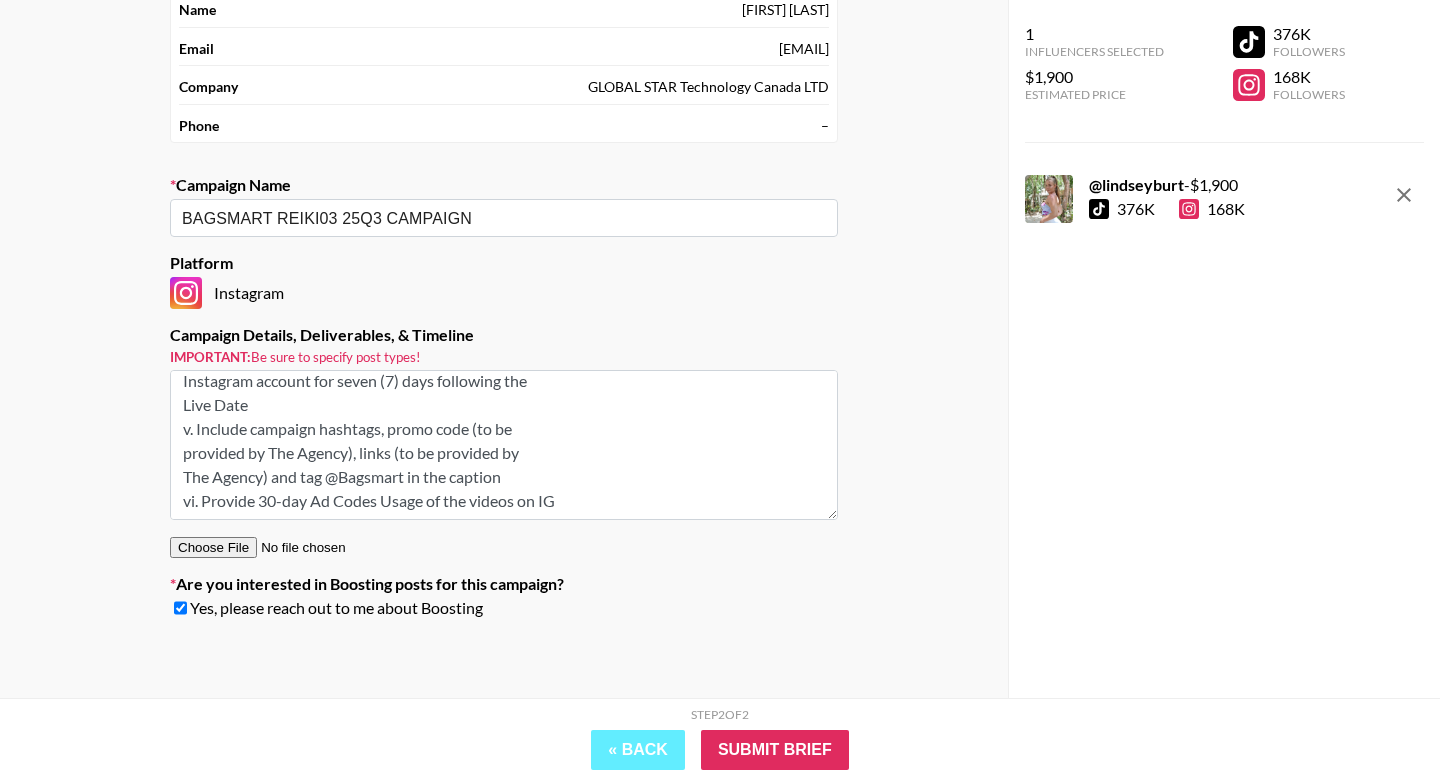 click at bounding box center (180, 608) 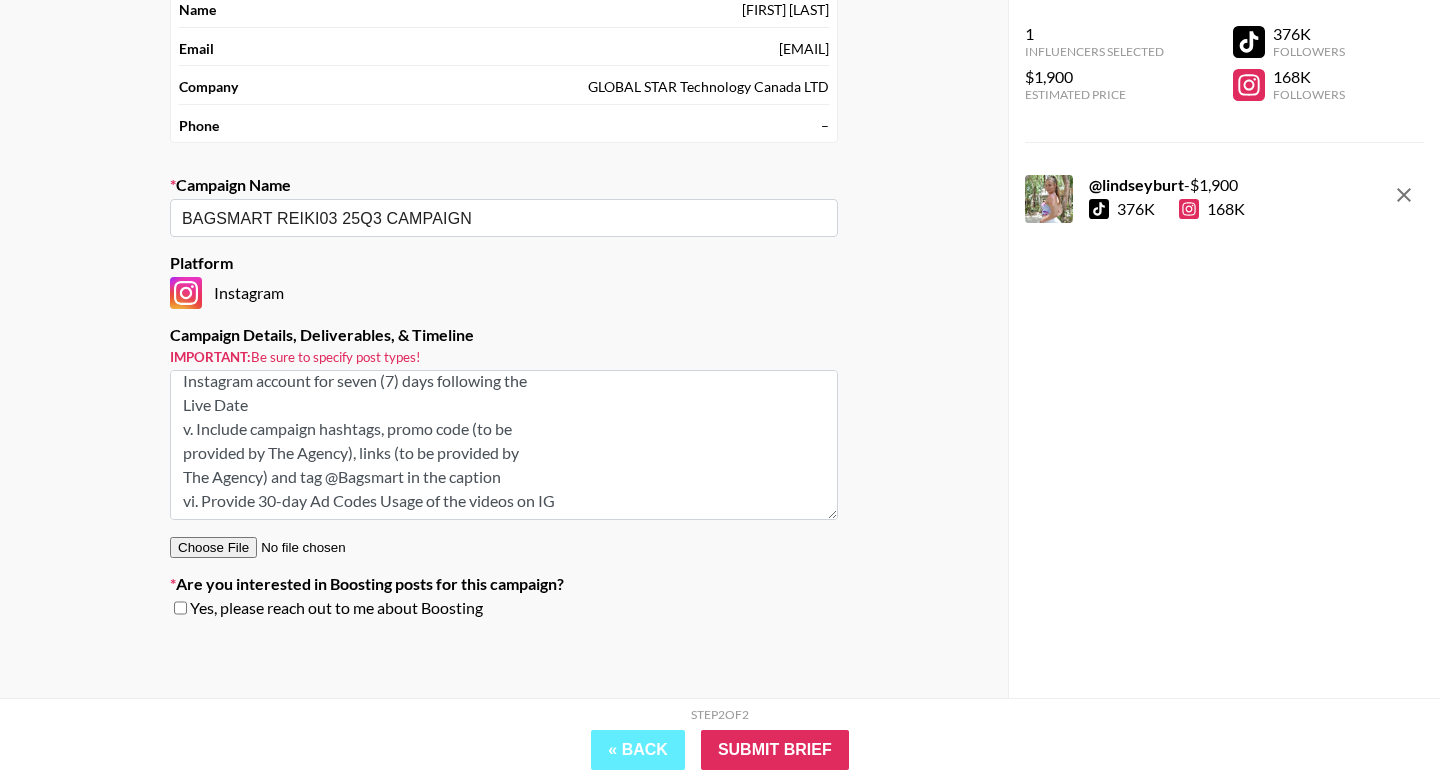 click on "Are you interested in Boosting posts for this campaign?" at bounding box center [504, 584] 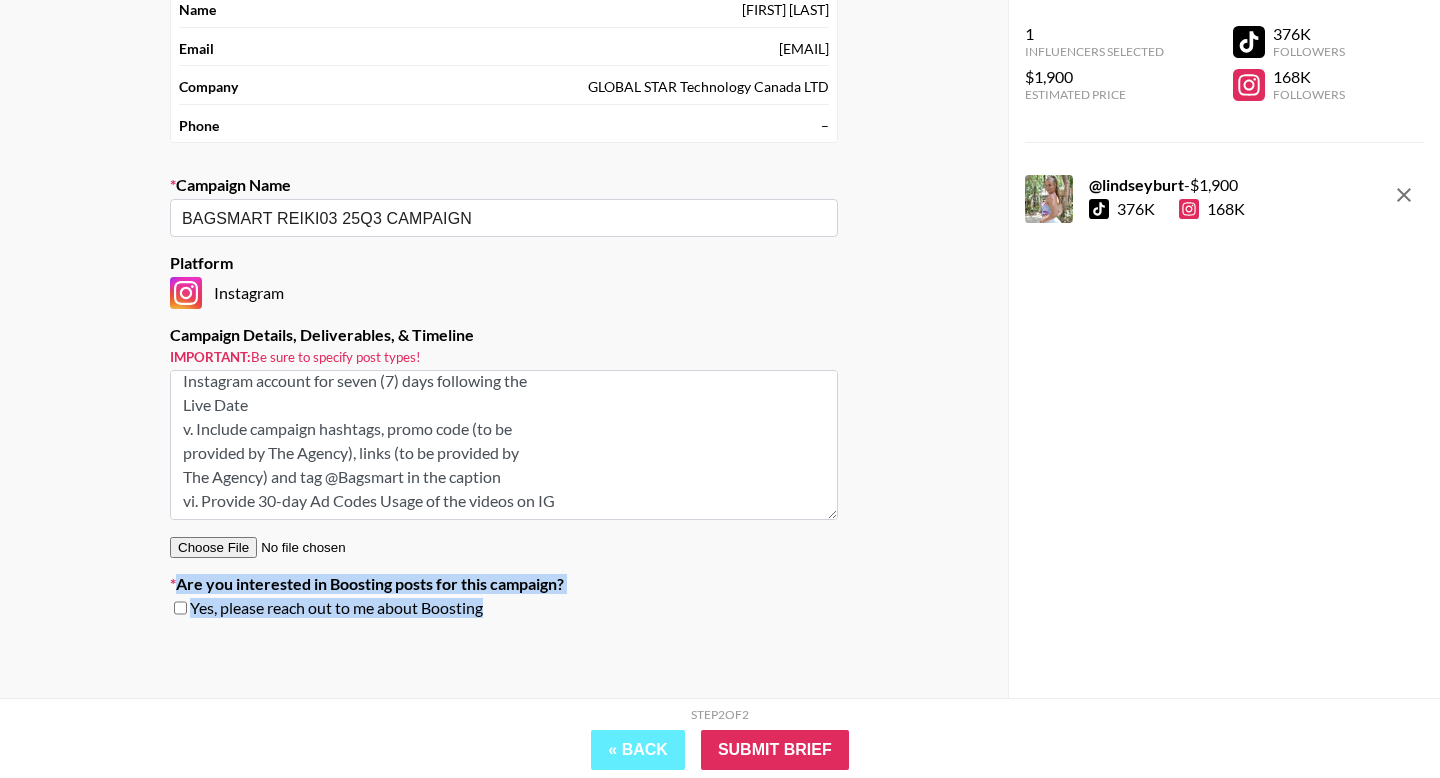drag, startPoint x: 164, startPoint y: 584, endPoint x: 540, endPoint y: 619, distance: 377.6255 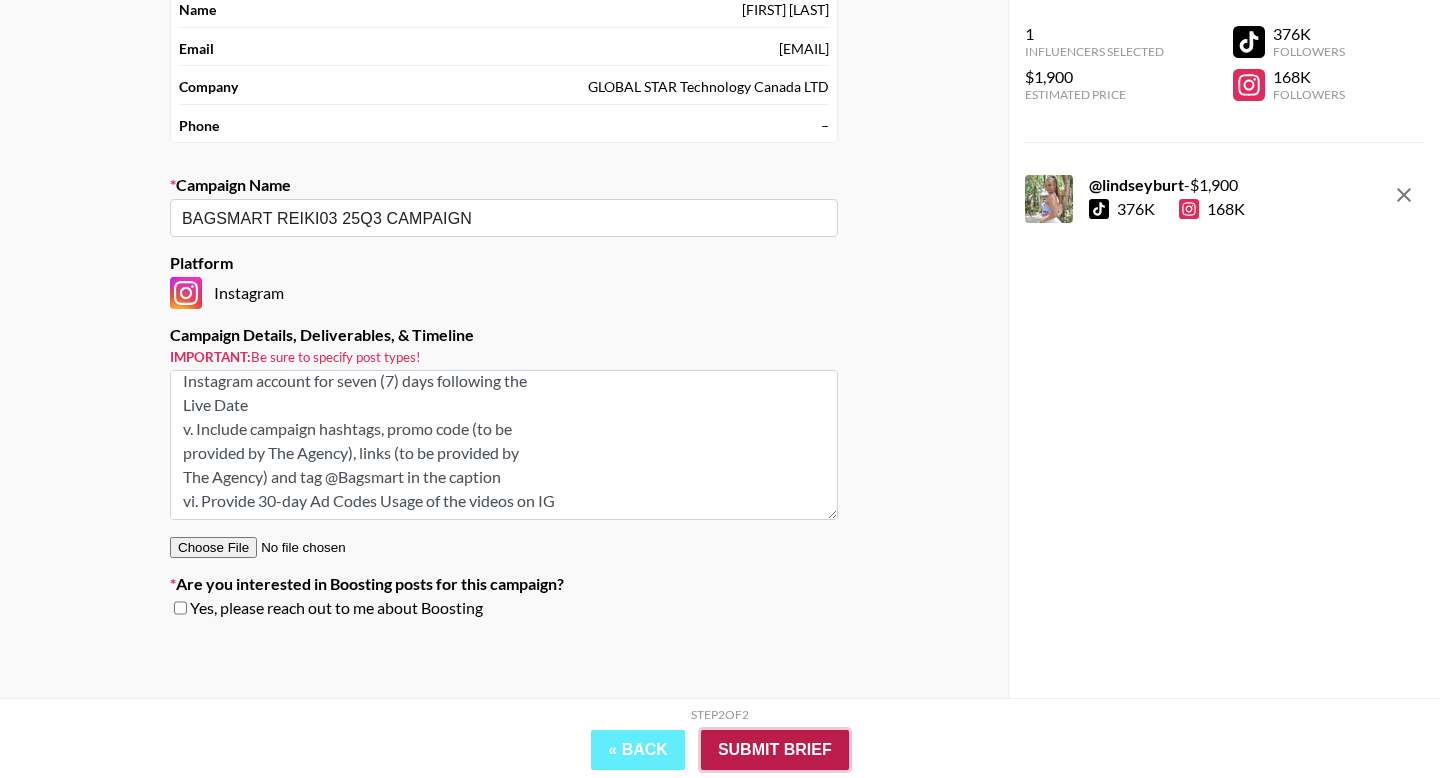 click on "Submit Brief" at bounding box center [775, 750] 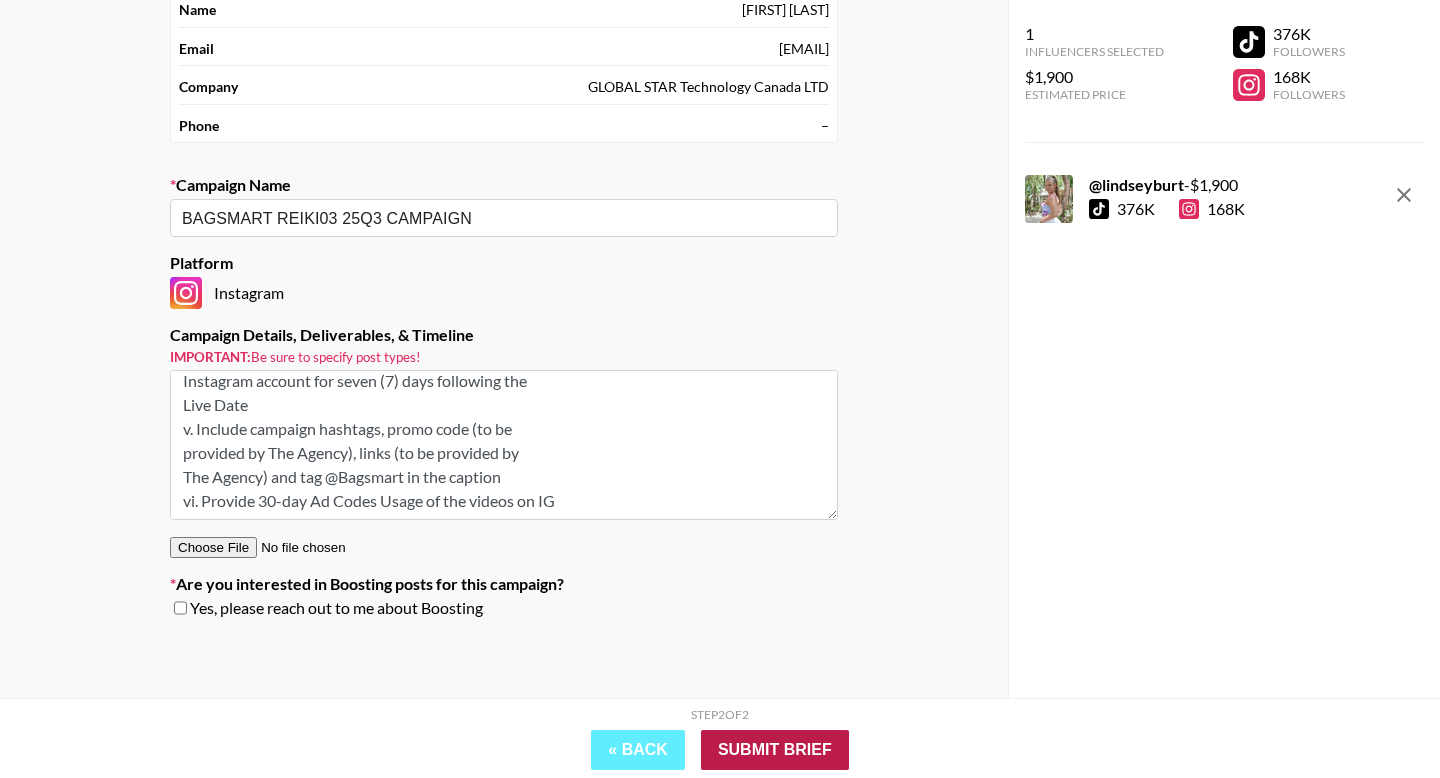 scroll, scrollTop: 80, scrollLeft: 0, axis: vertical 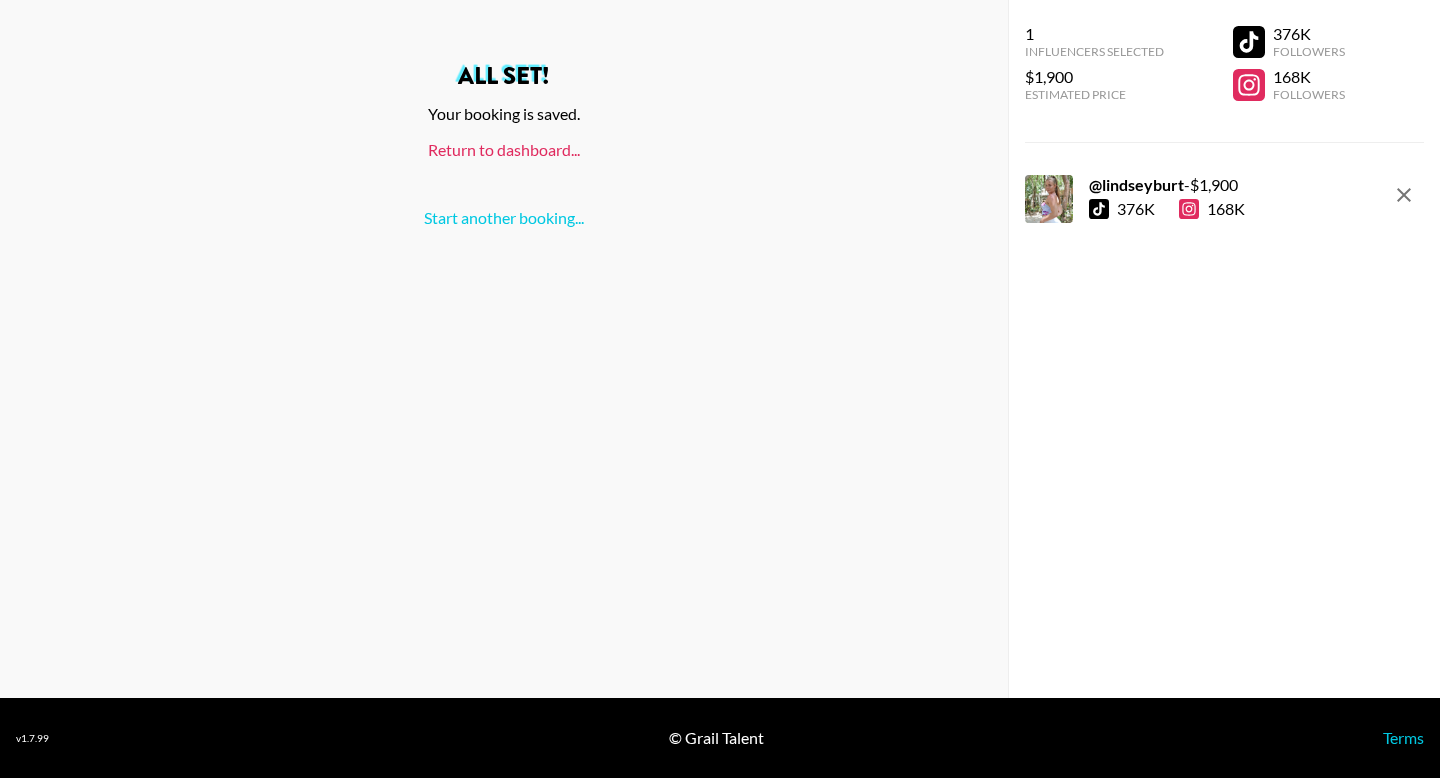 click on "Return to dashboard..." at bounding box center [504, 149] 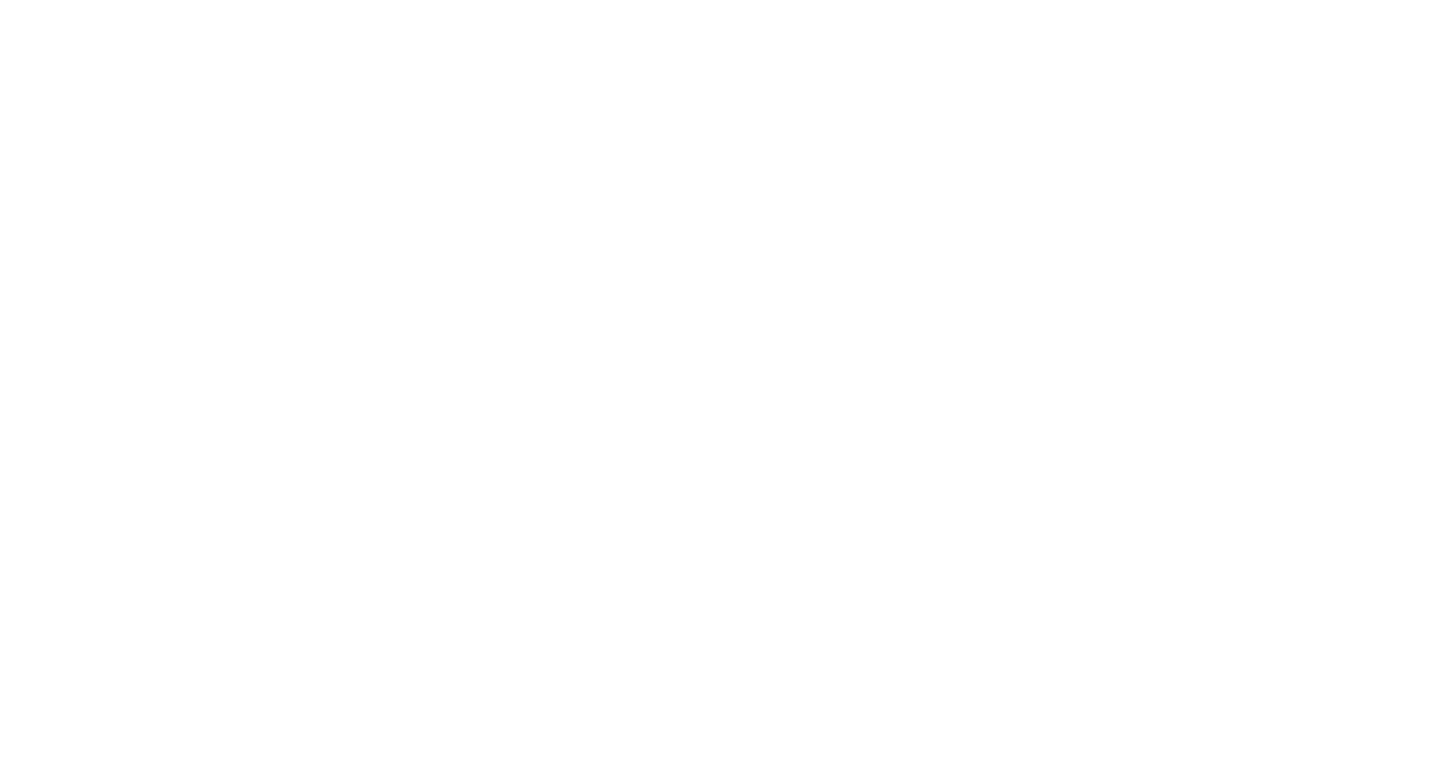 scroll, scrollTop: 0, scrollLeft: 0, axis: both 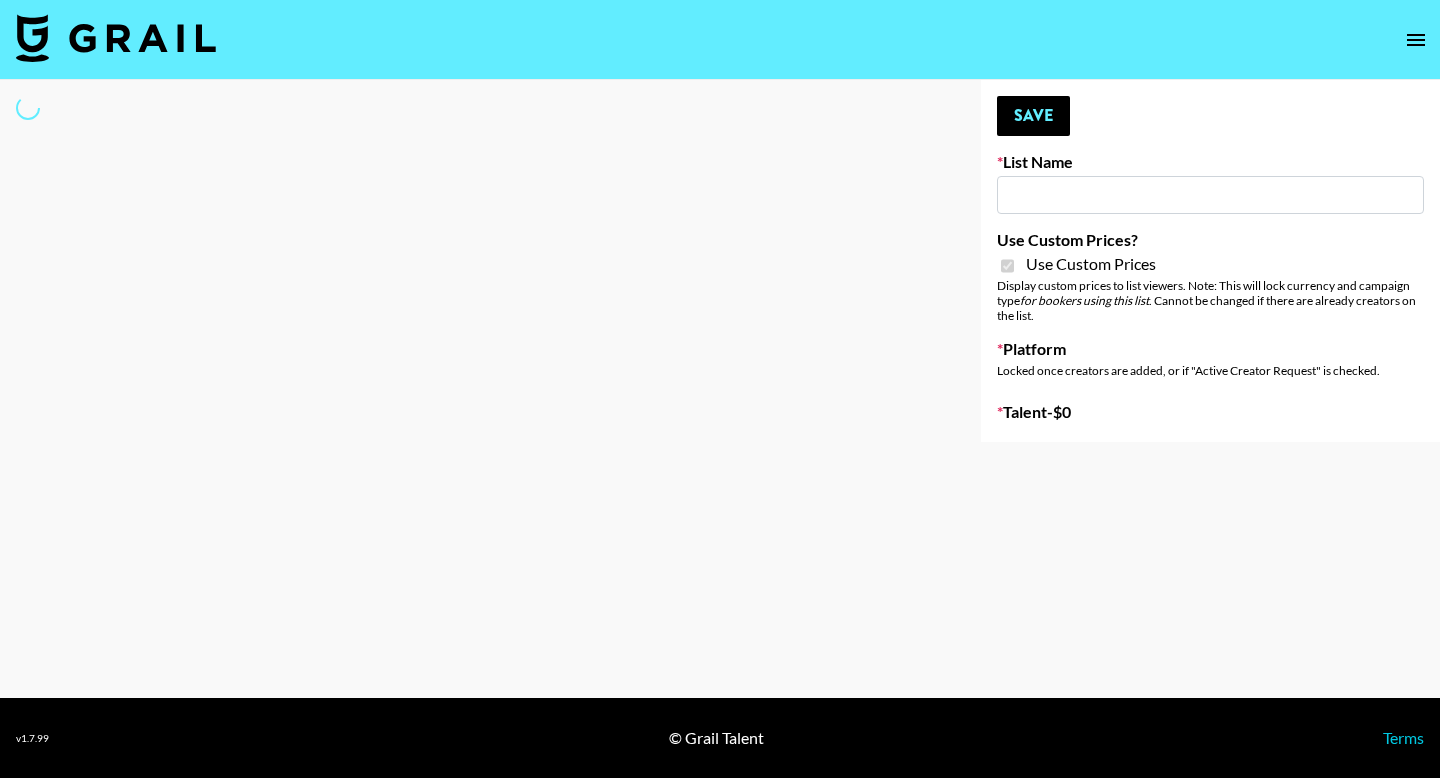 type on "Shein (1st August)" 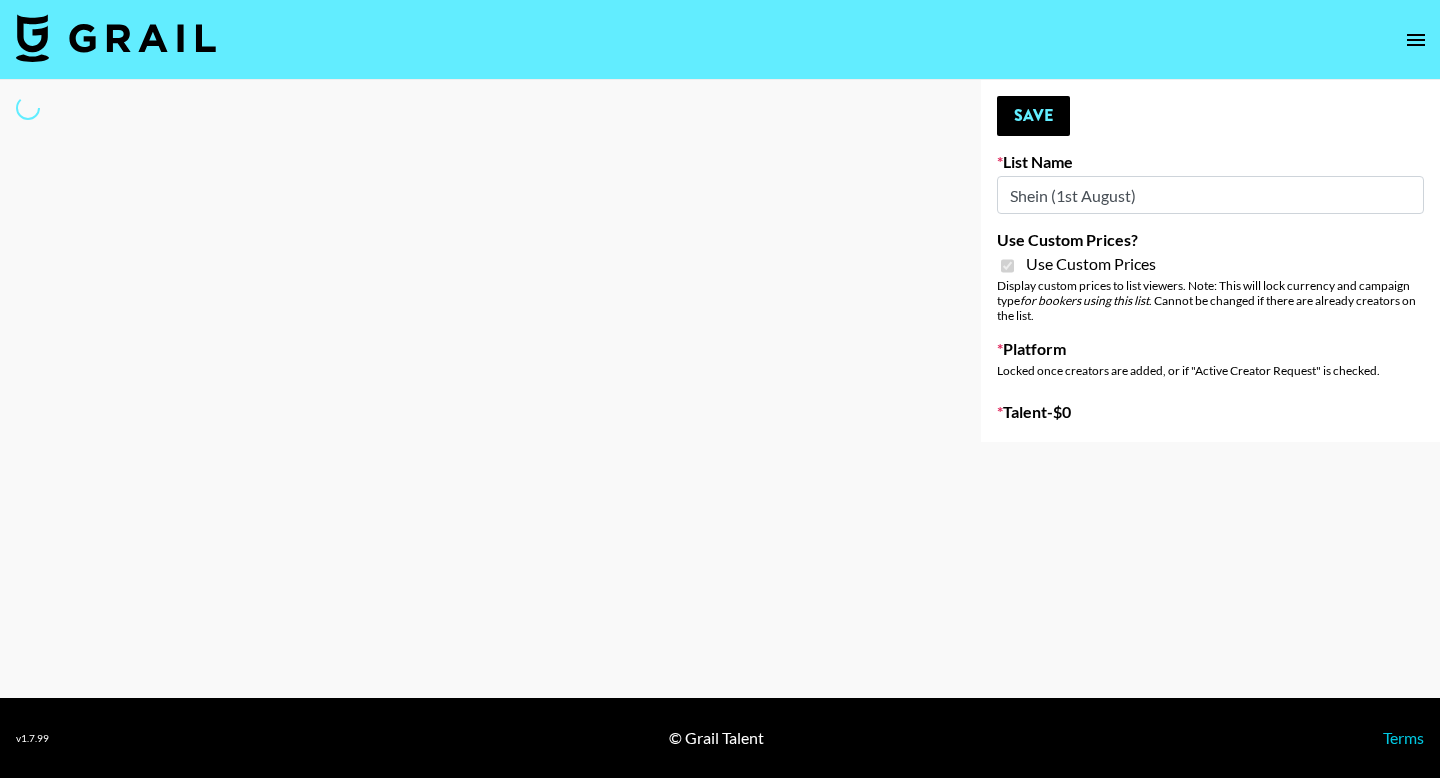 select on "Song" 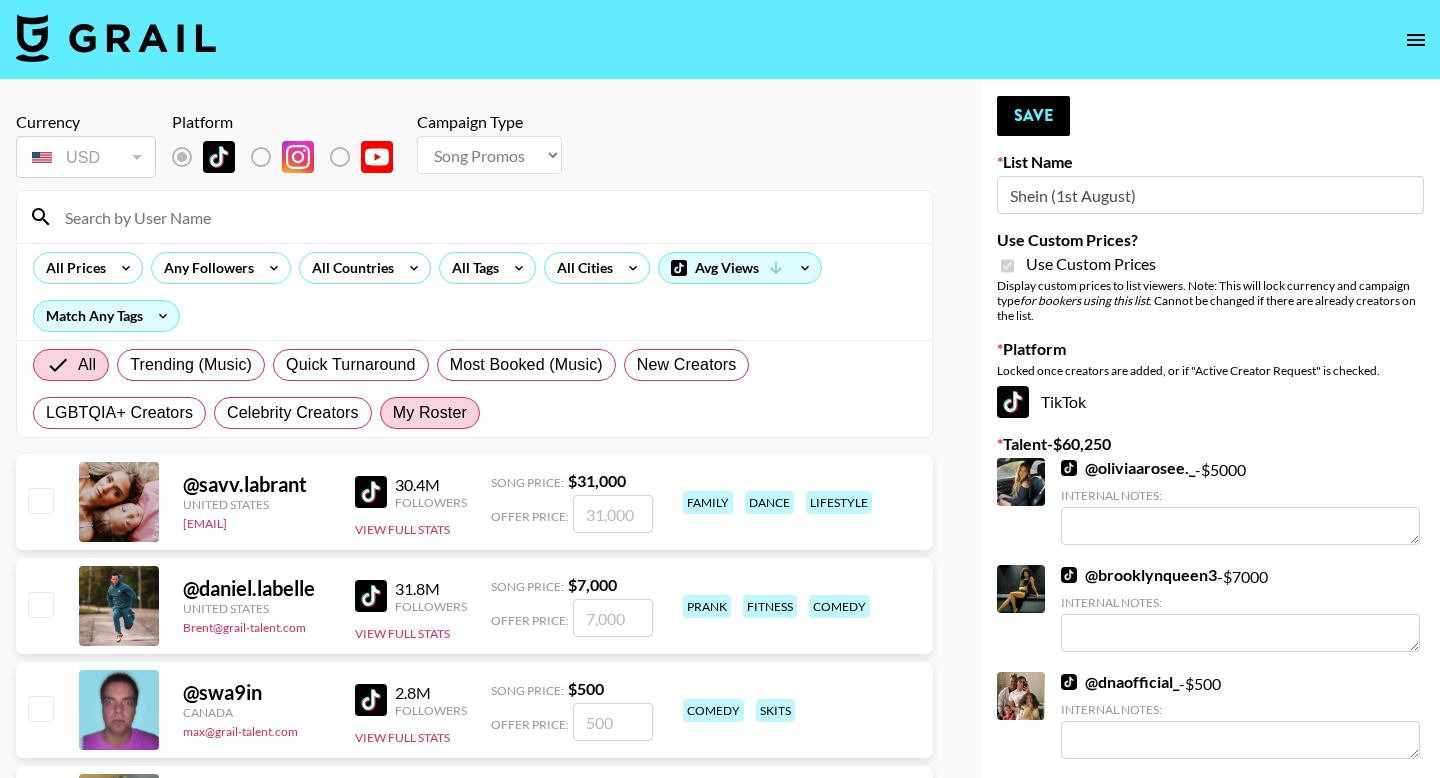 click on "My Roster" at bounding box center [430, 413] 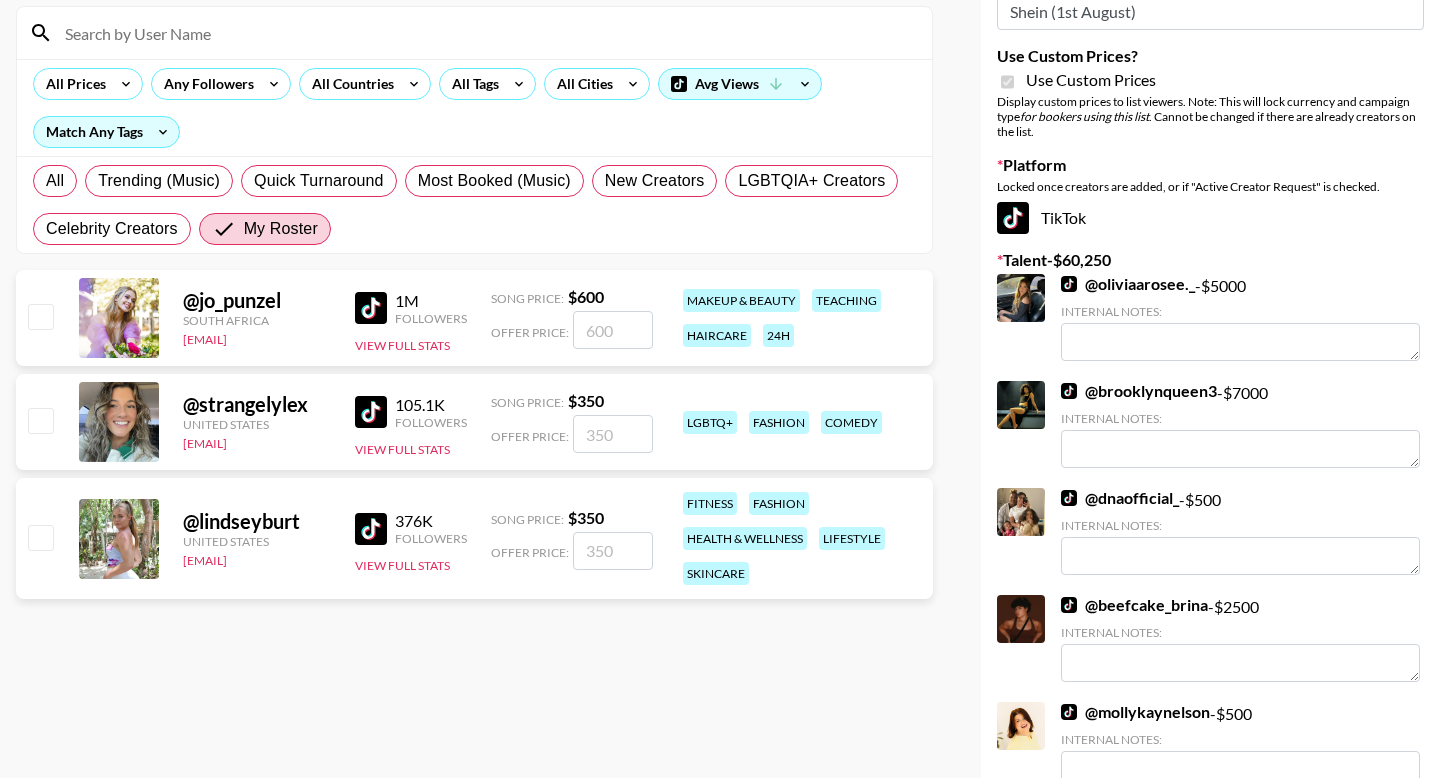 scroll, scrollTop: 211, scrollLeft: 0, axis: vertical 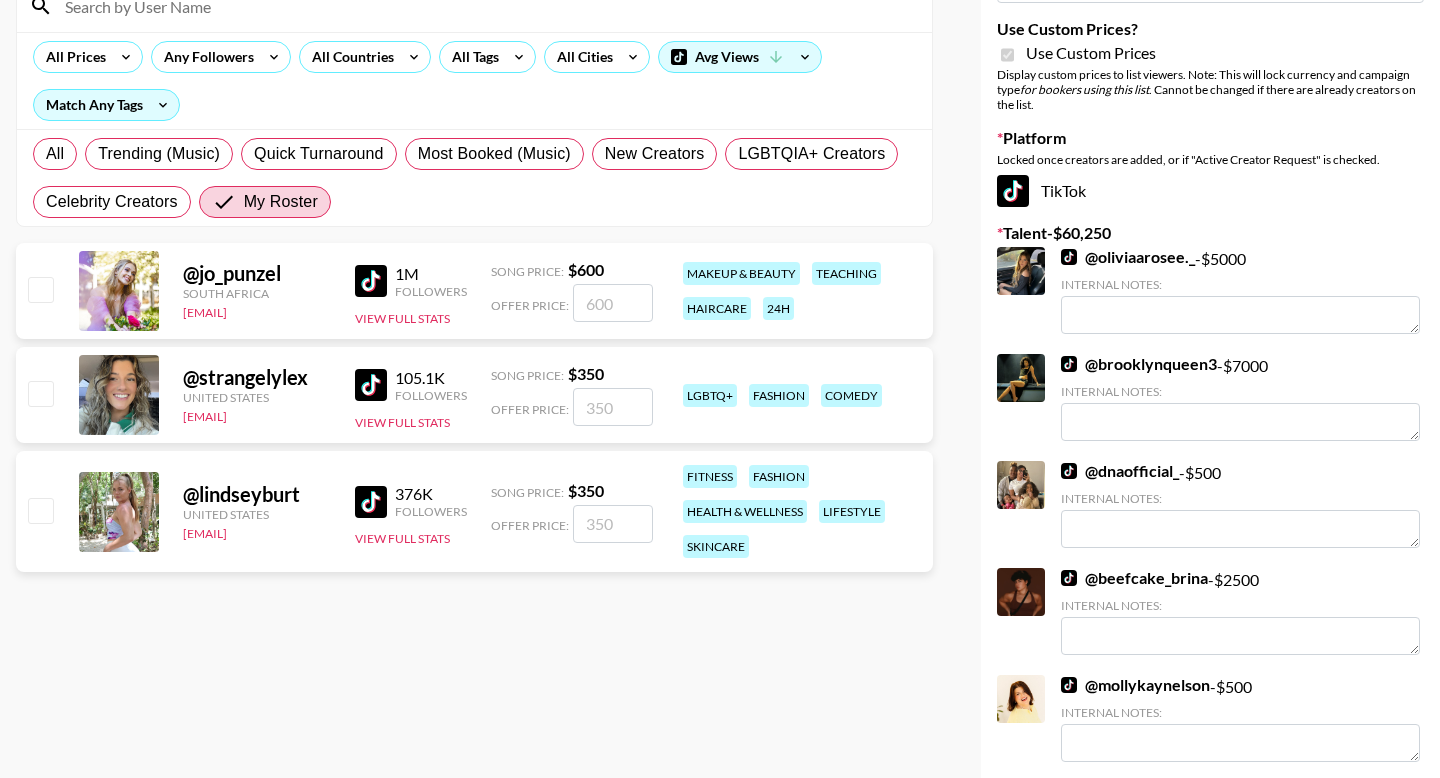 click at bounding box center [40, 510] 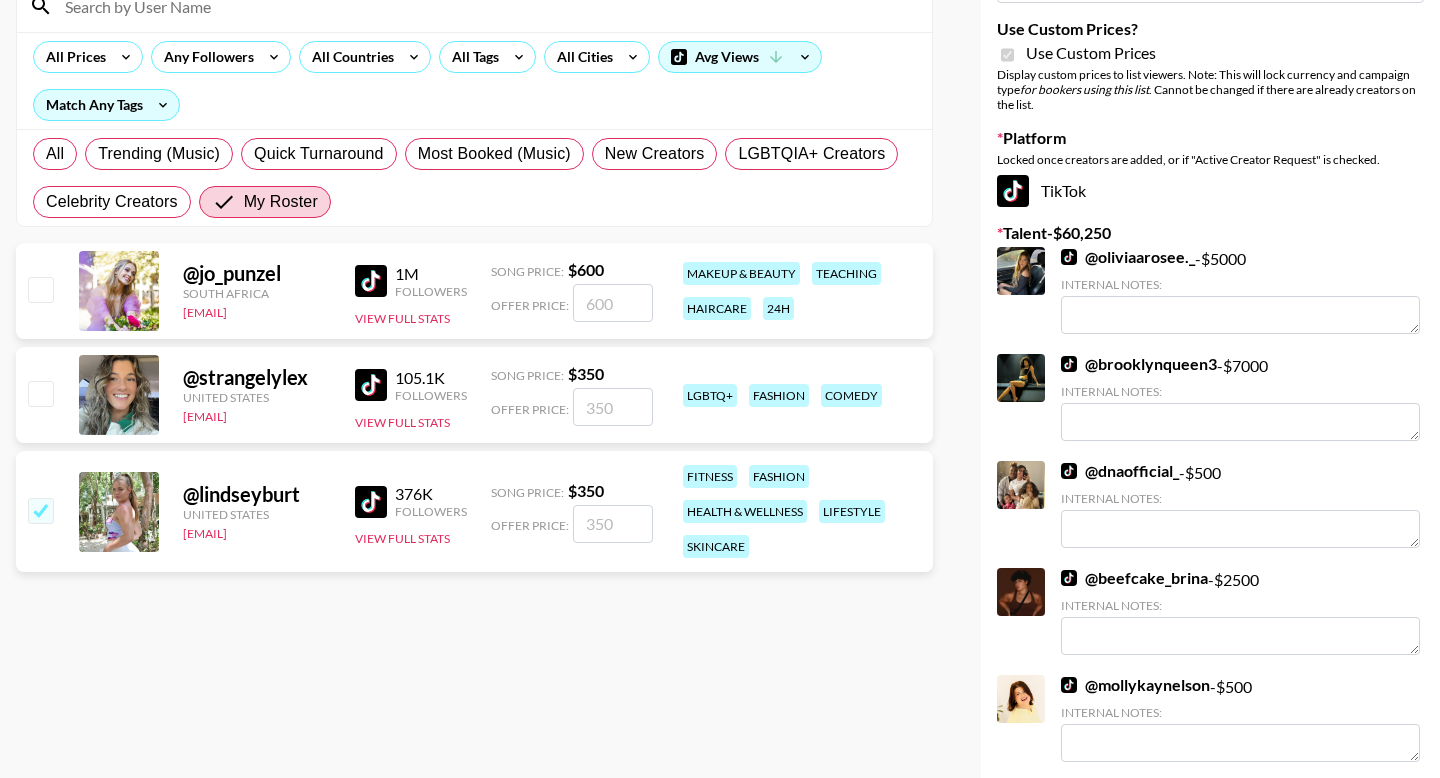 checkbox on "true" 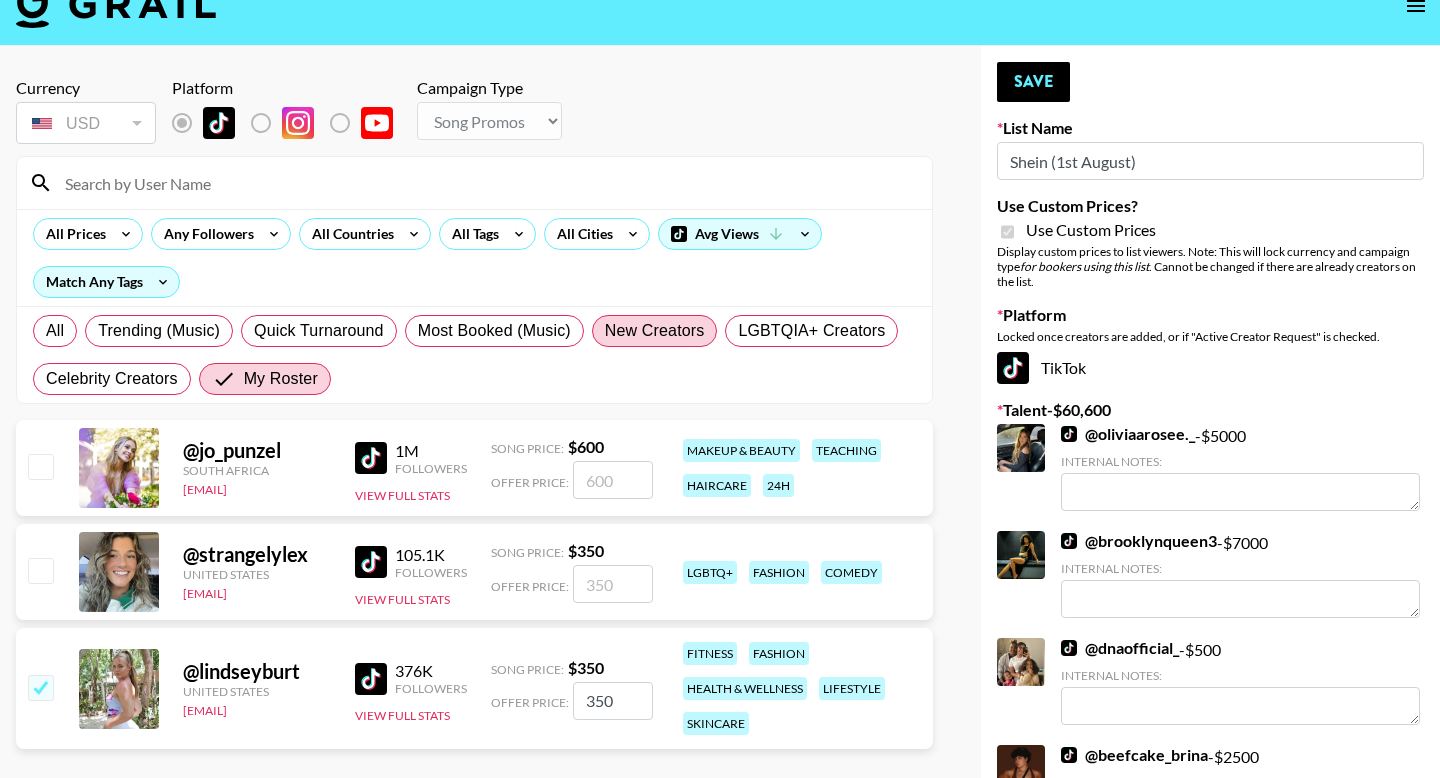 scroll, scrollTop: 28, scrollLeft: 0, axis: vertical 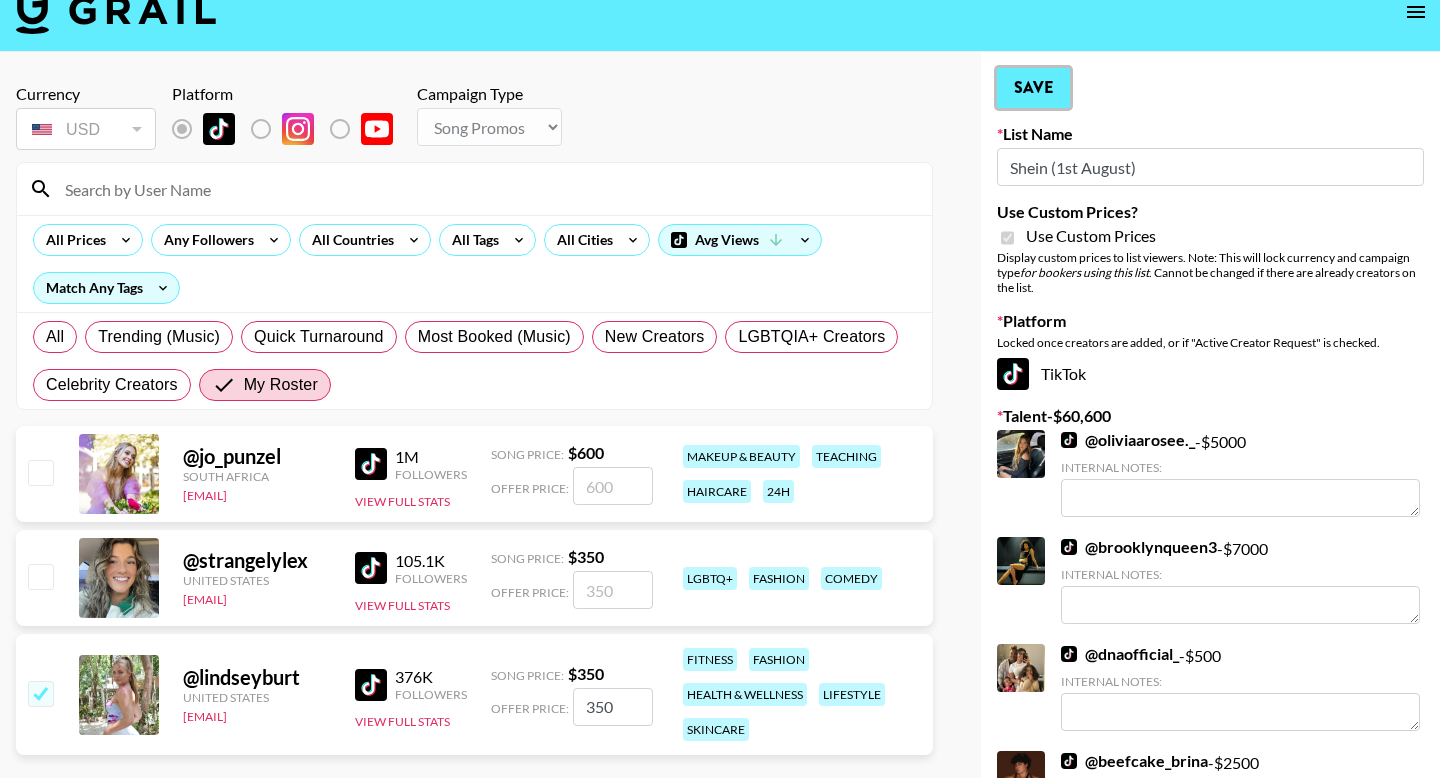 click on "Save" at bounding box center [1033, 88] 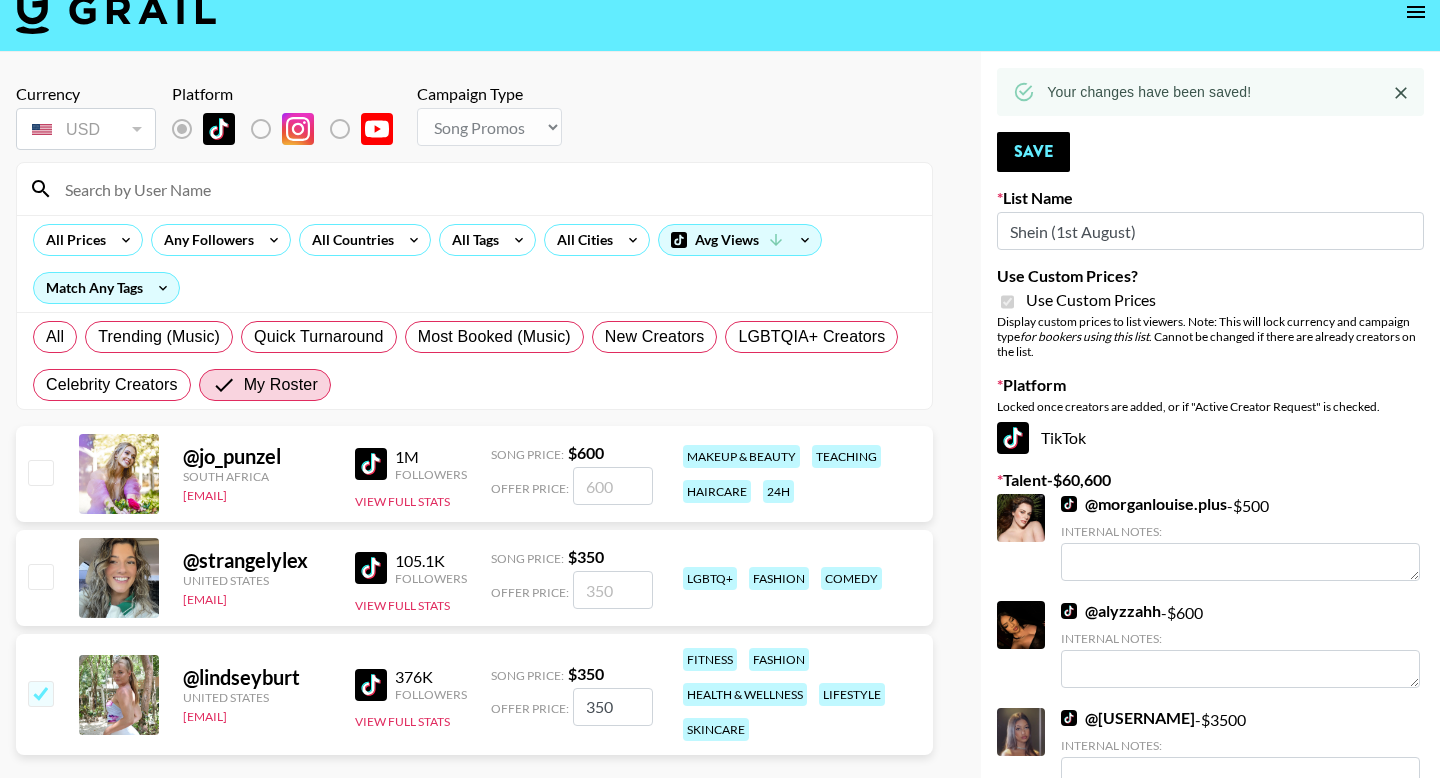 click on "@ malinafaye.s" at bounding box center (1128, 718) 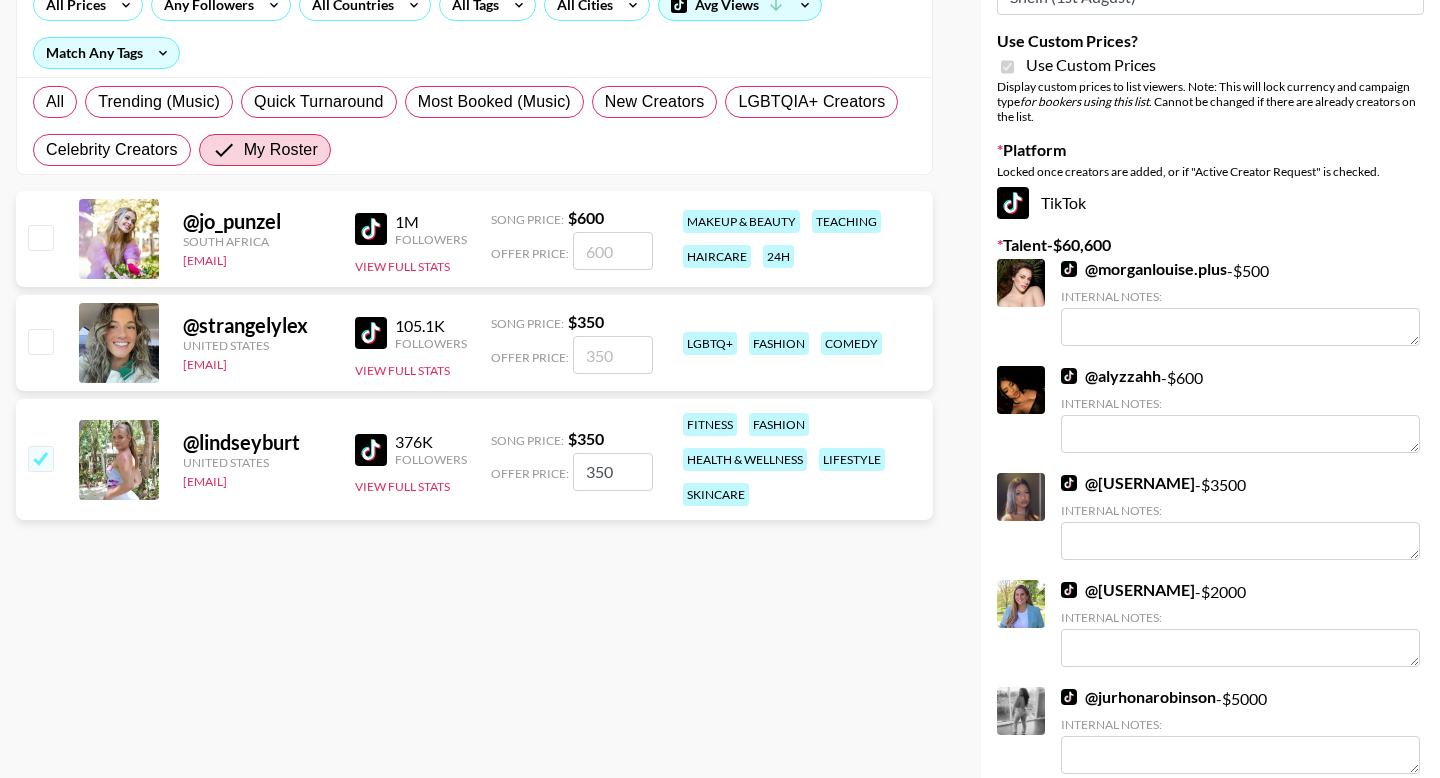 scroll, scrollTop: 0, scrollLeft: 0, axis: both 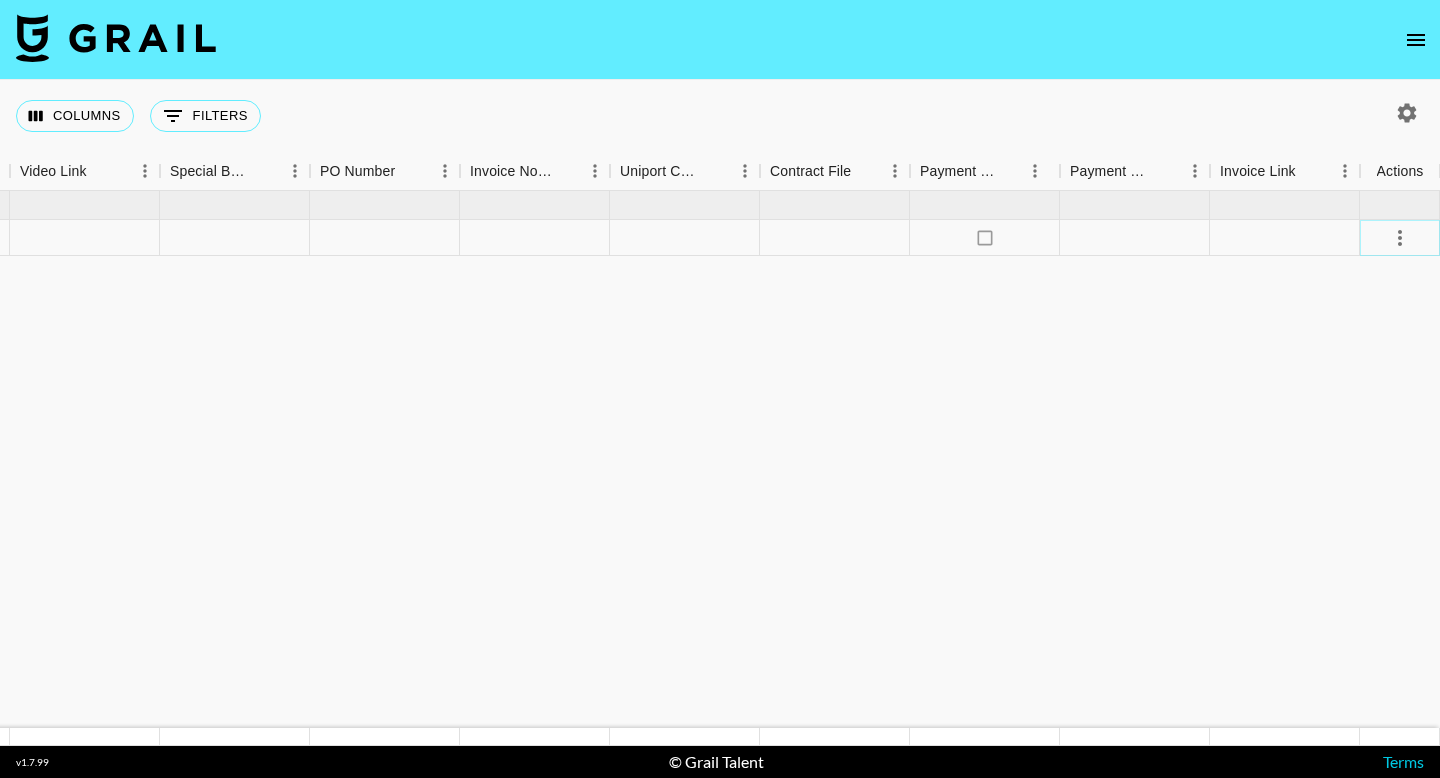 click at bounding box center [1400, 238] 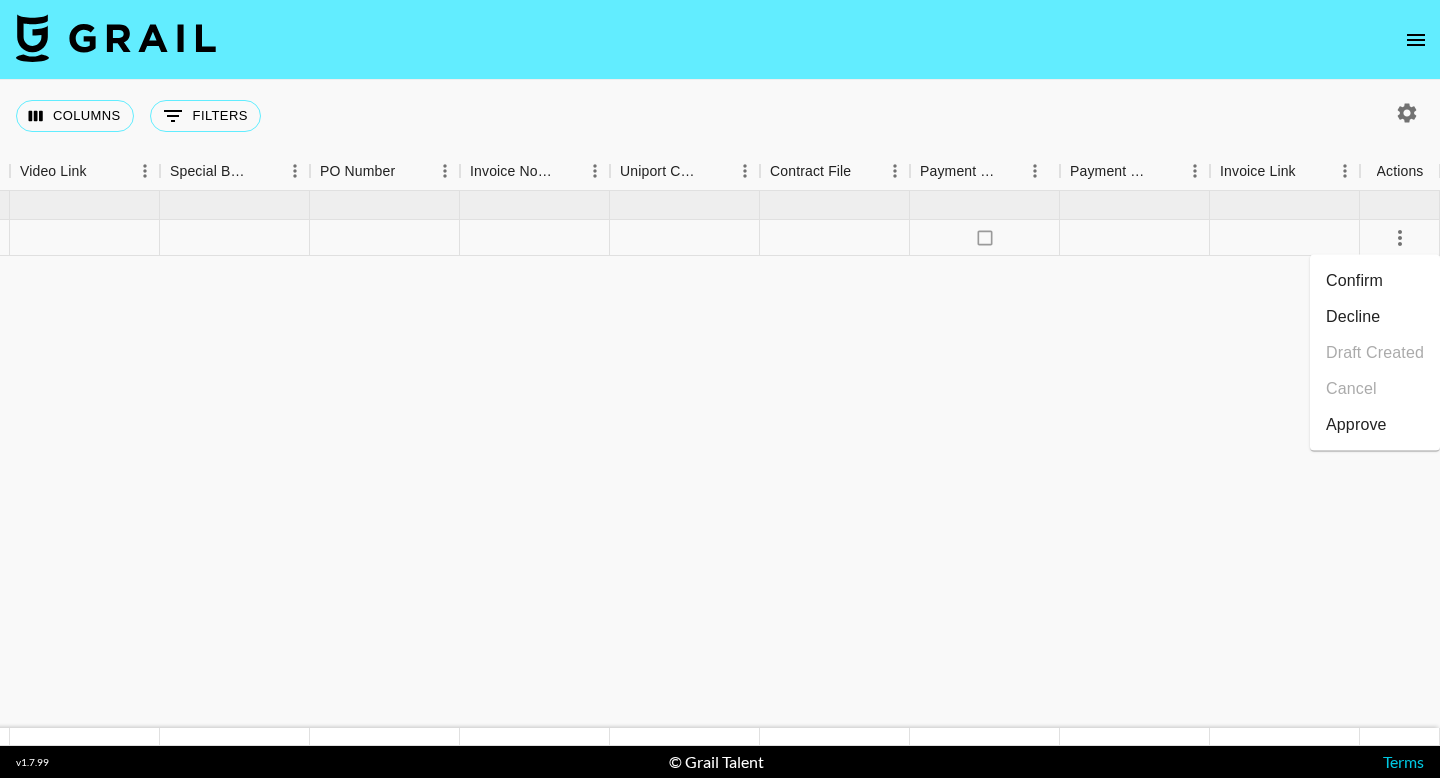 click on "Aug '25  ( 1 ) $ 1,900.00 $ 185.49 recmDwIF6lupC05fo [FIRST][LAST] [FIRST].[LAST]@[DOMAIN] [COMPANY] [FIRST].[LAST]@[DOMAIN] [COMPANY] Aug '25  USD $1,900.00 no $185.49 no" at bounding box center (-220, 459) 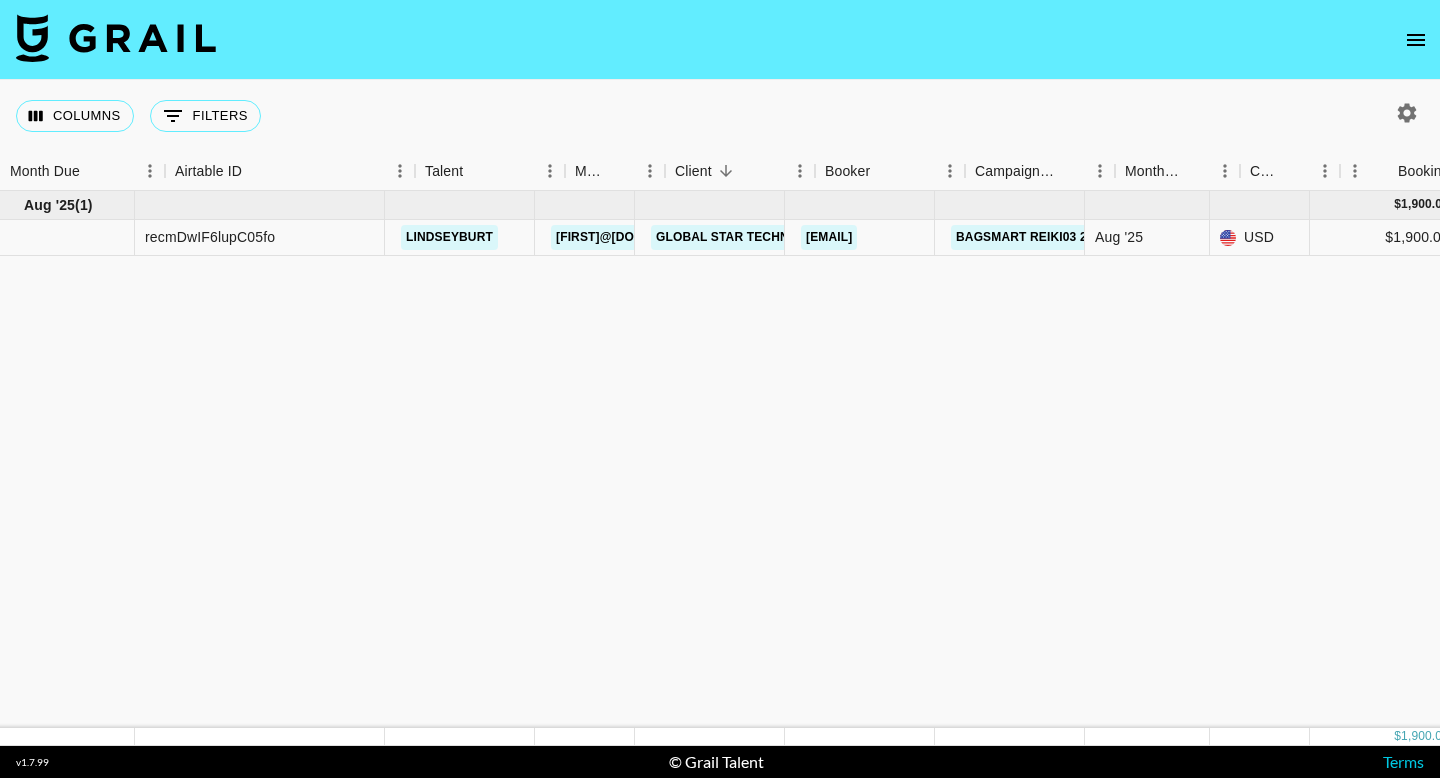 scroll, scrollTop: 0, scrollLeft: 0, axis: both 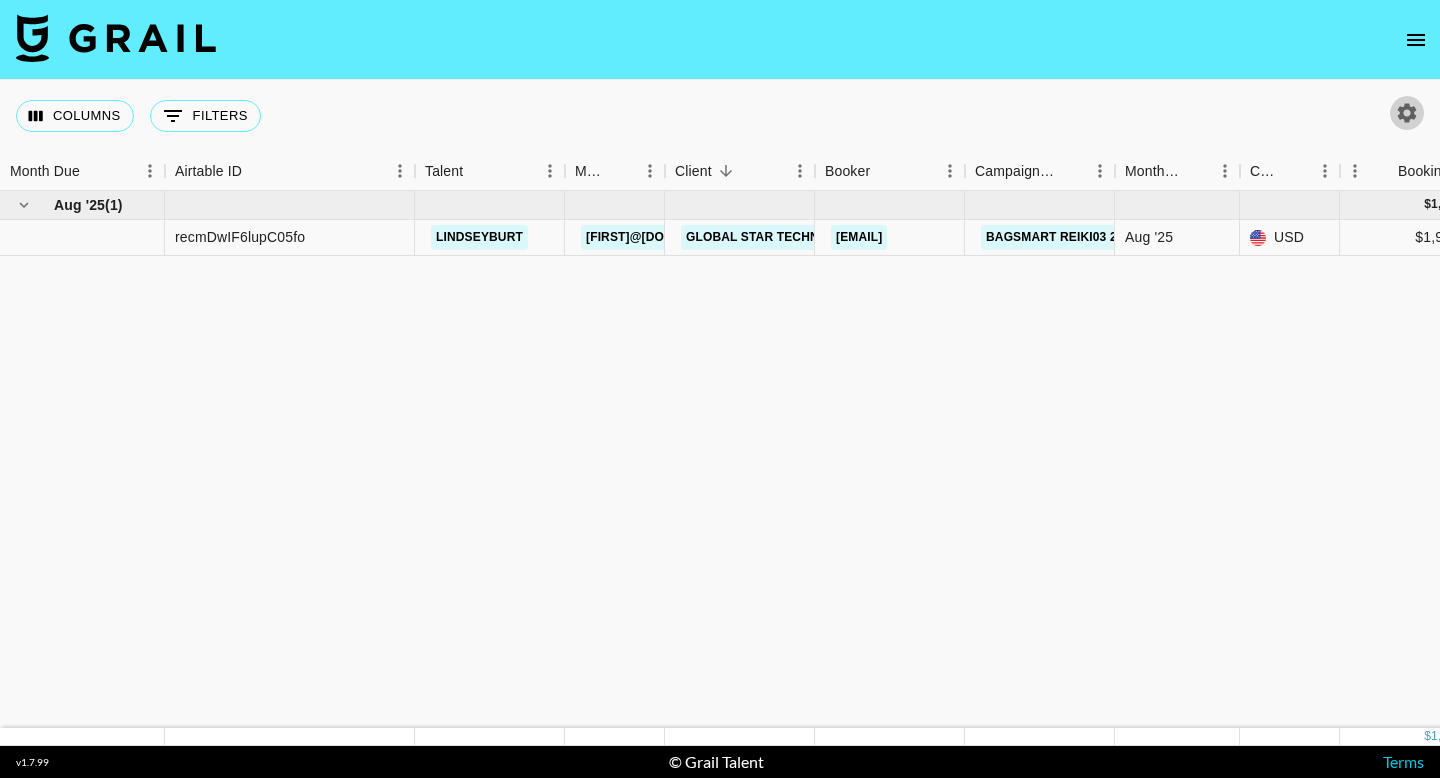 click 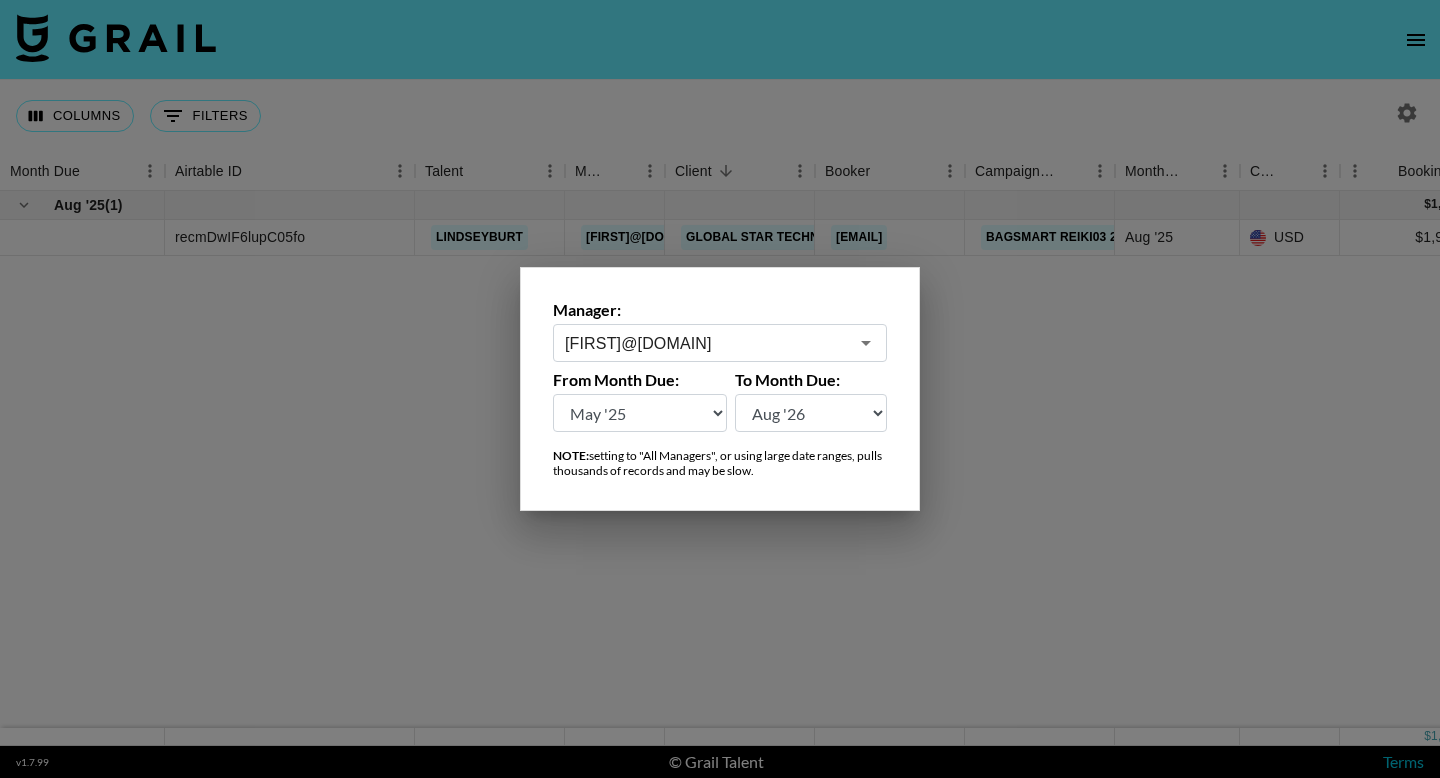 click at bounding box center [720, 389] 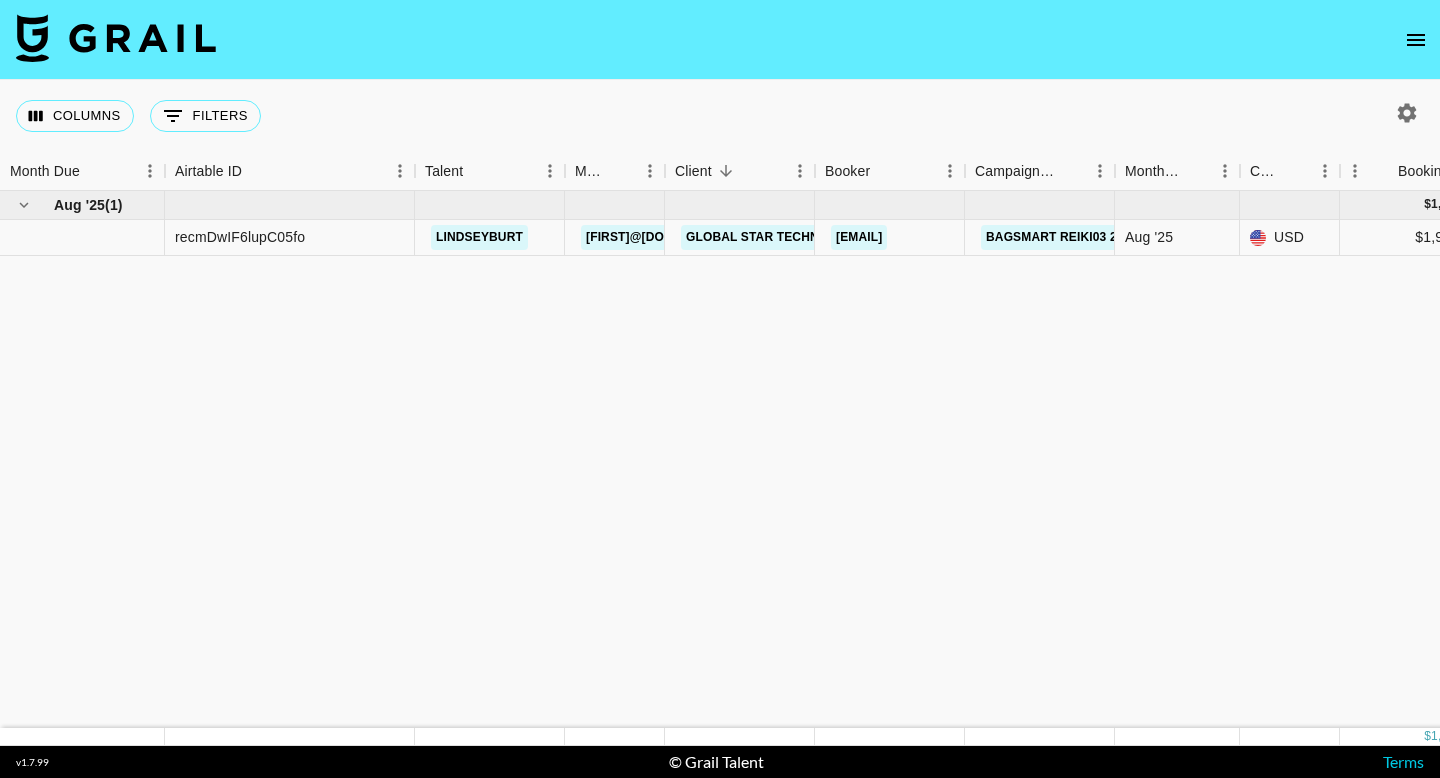 click 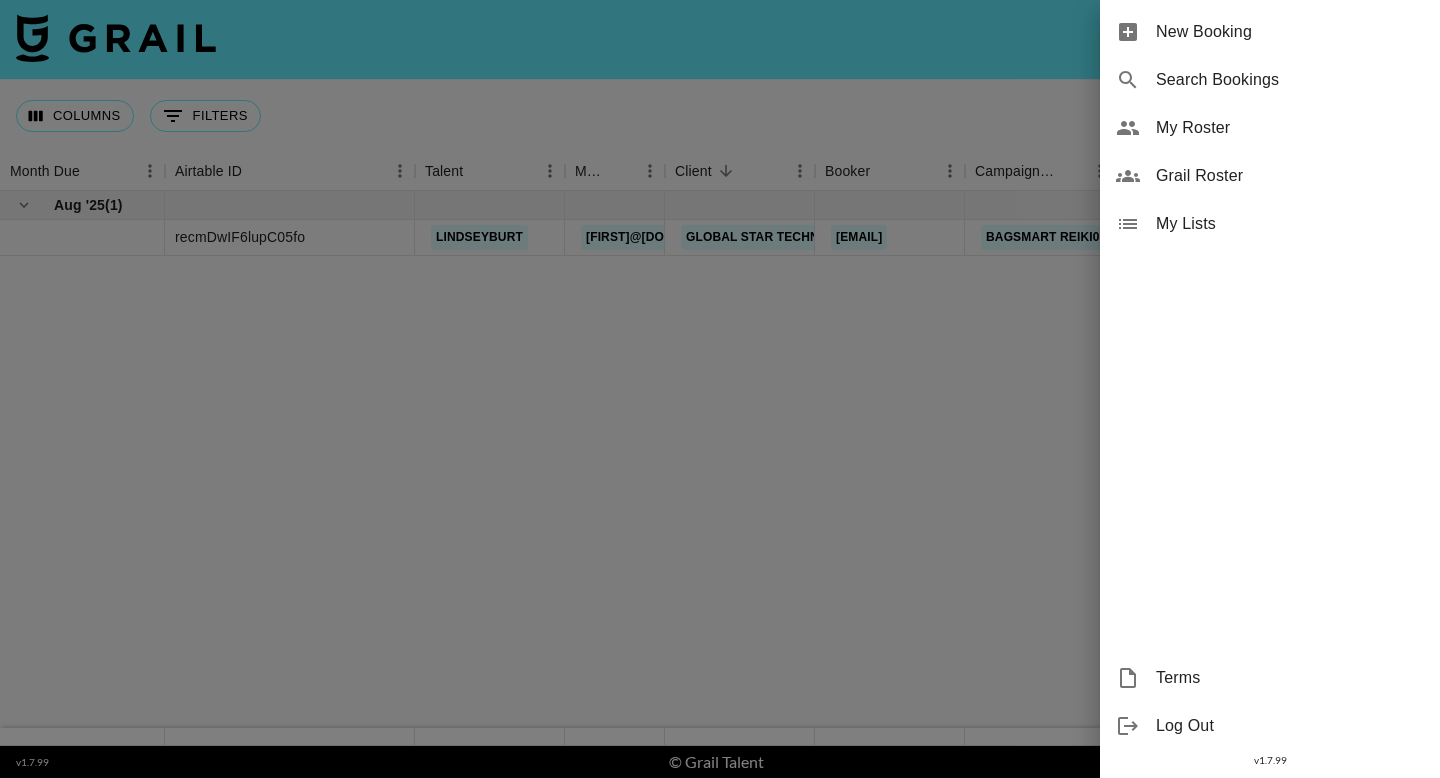 click on "New Booking" at bounding box center (1290, 32) 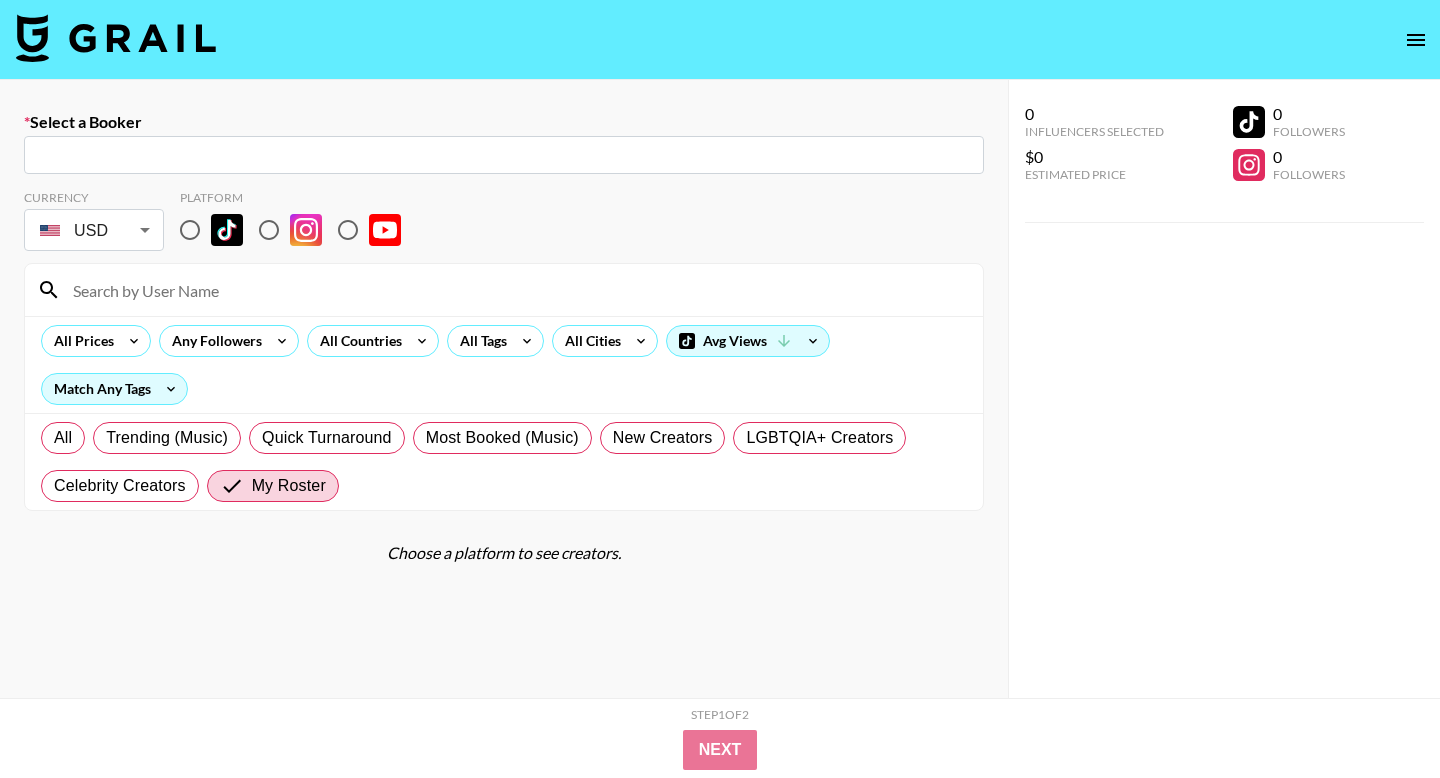 click at bounding box center [504, 155] 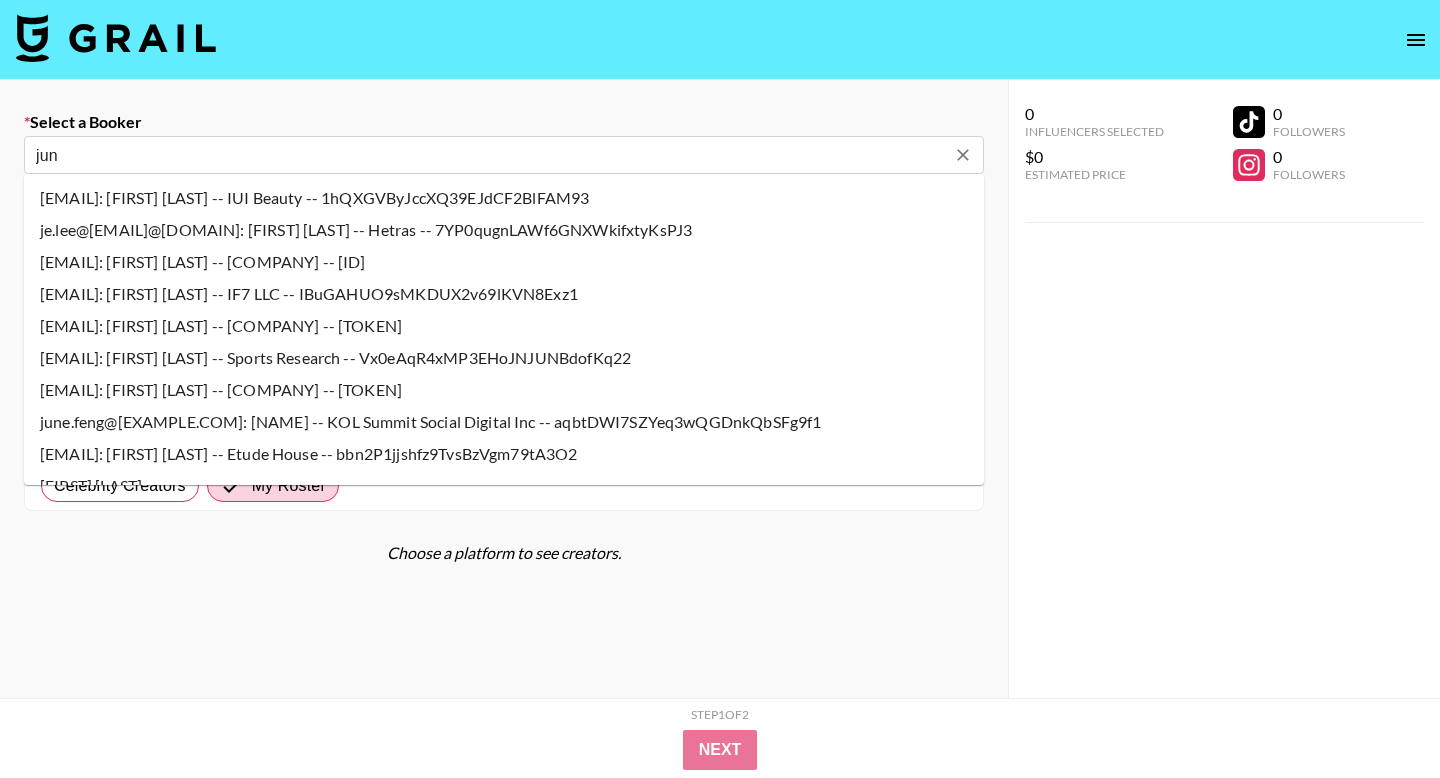 type on "jun" 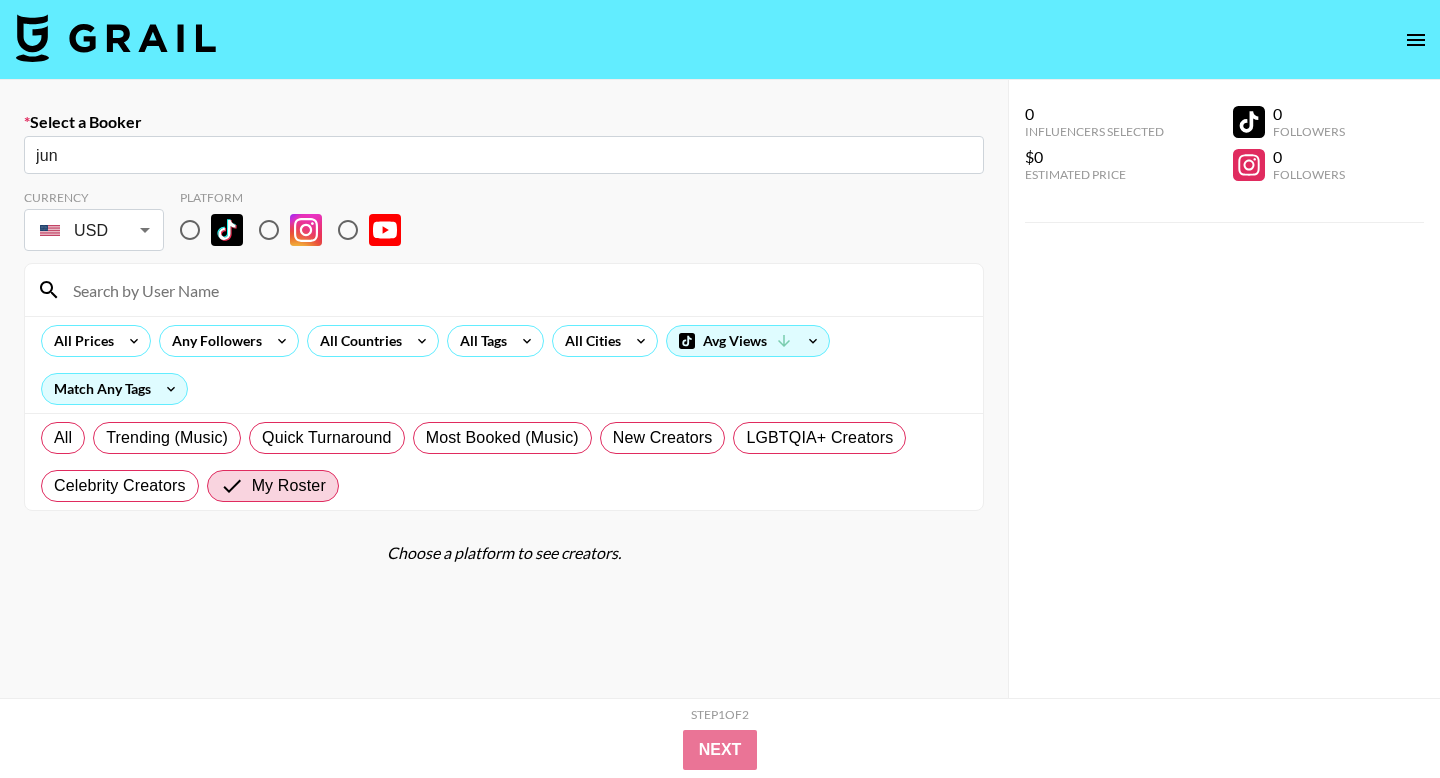 type 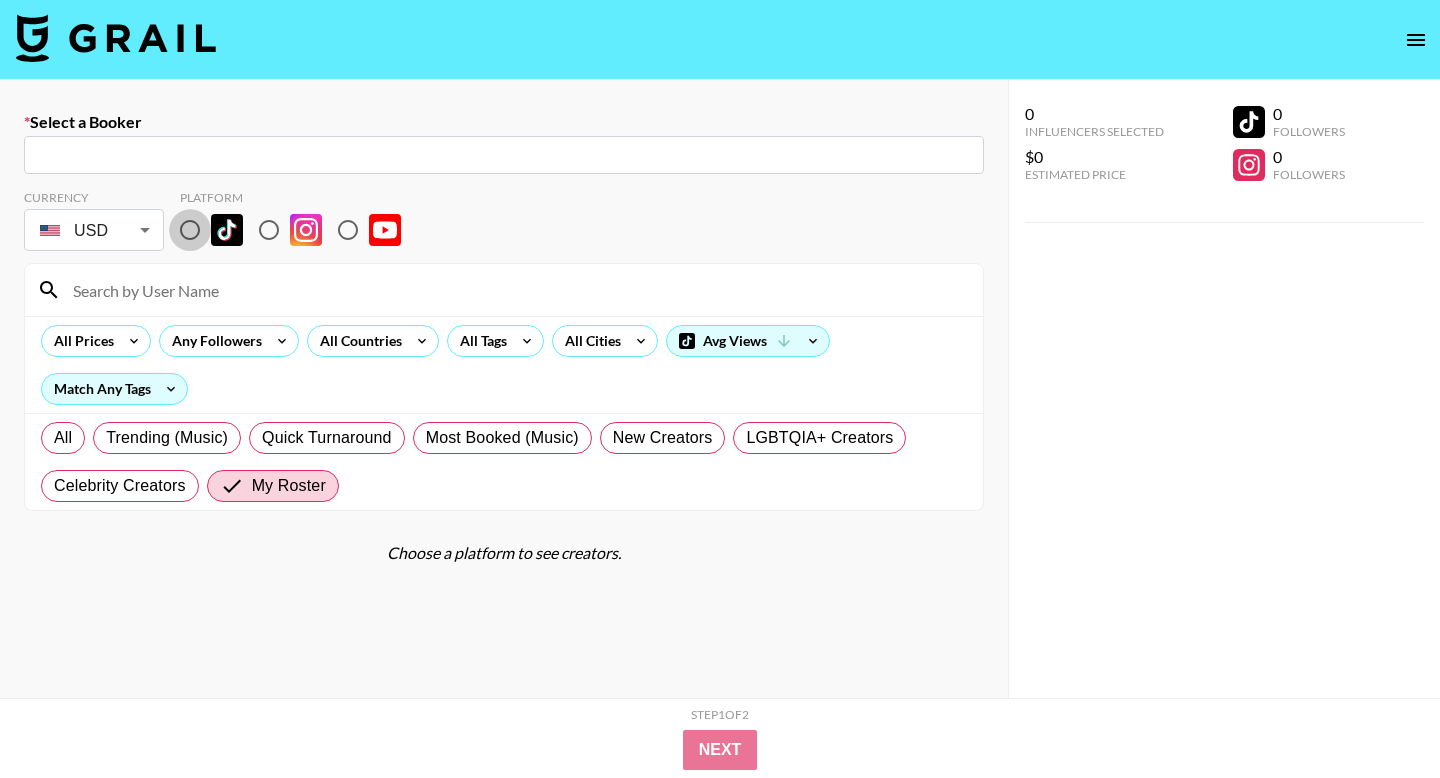 click at bounding box center [190, 230] 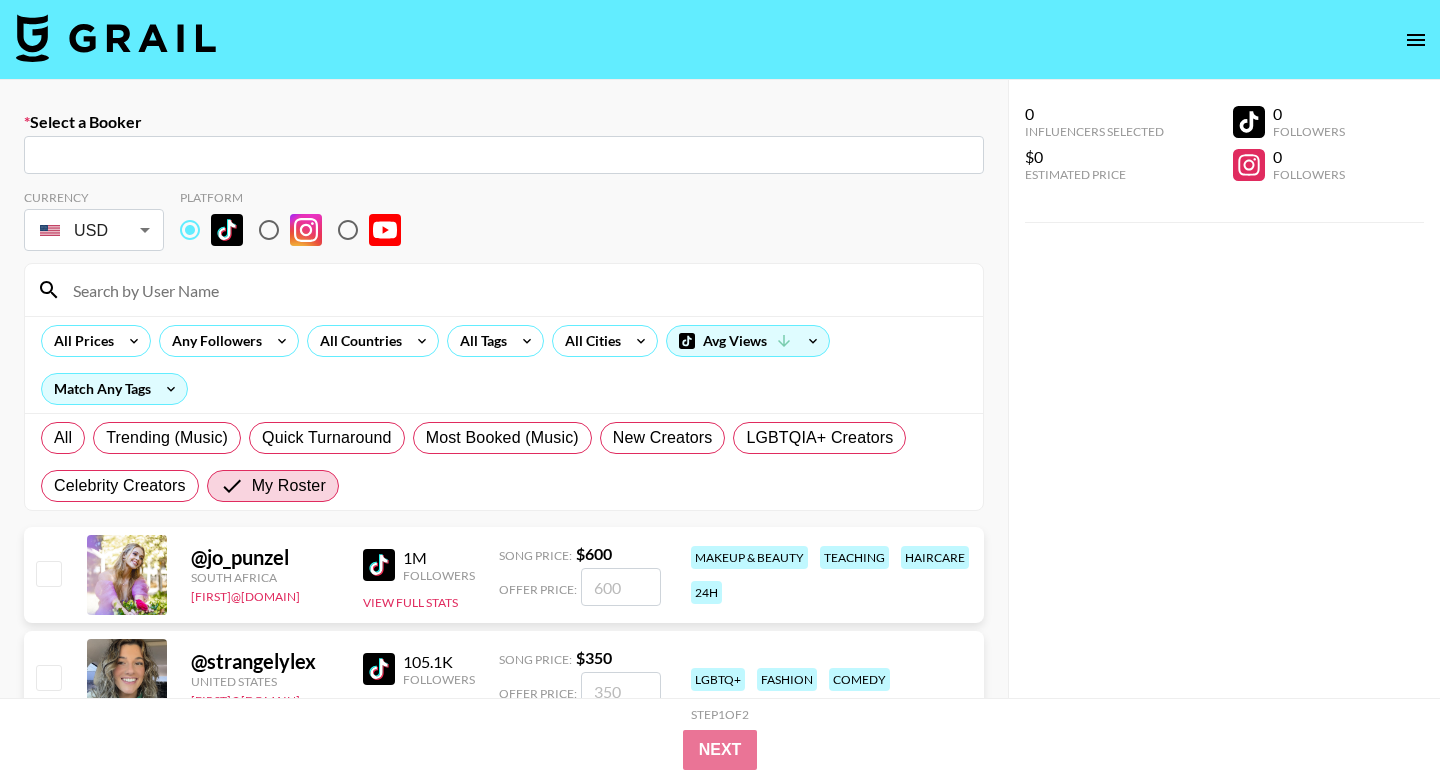 click at bounding box center (504, 155) 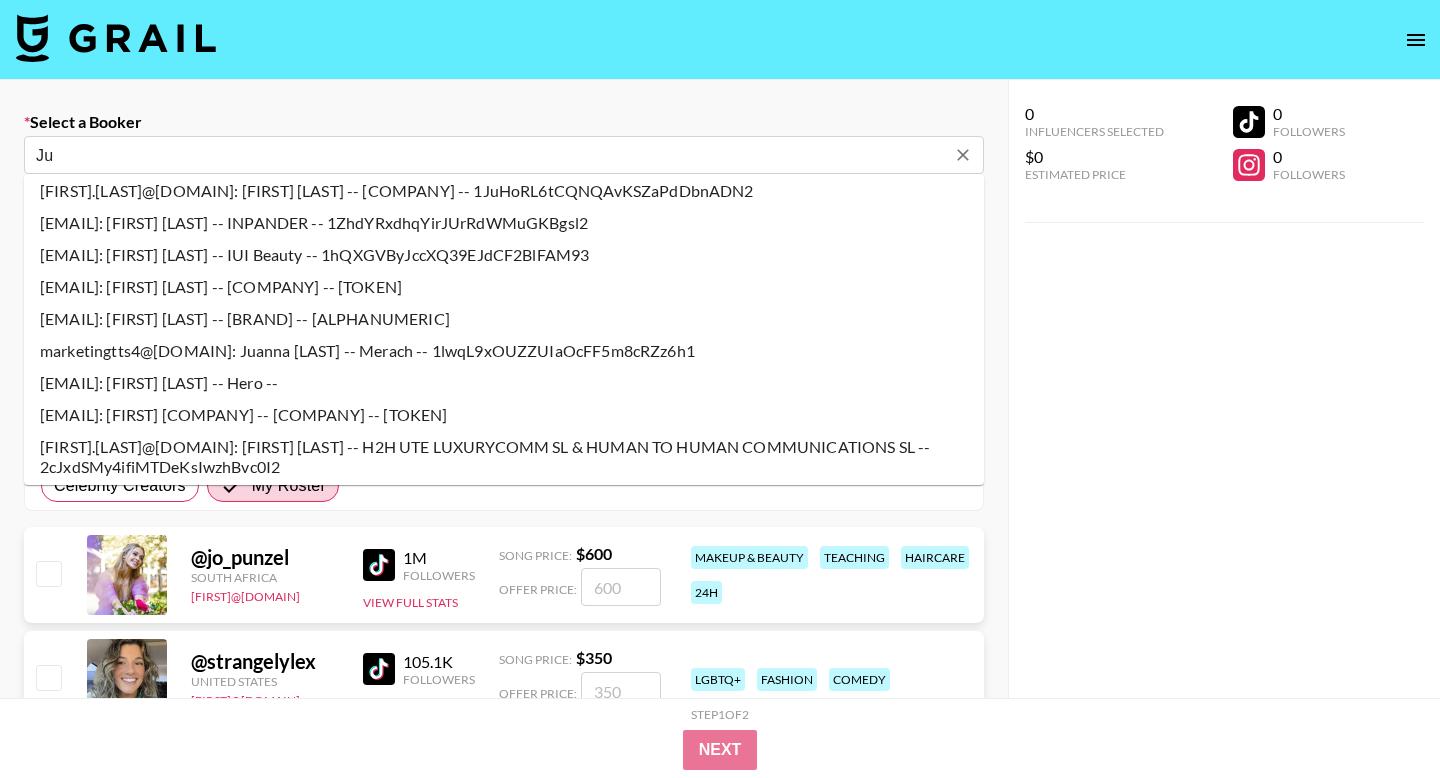 scroll, scrollTop: 8, scrollLeft: 0, axis: vertical 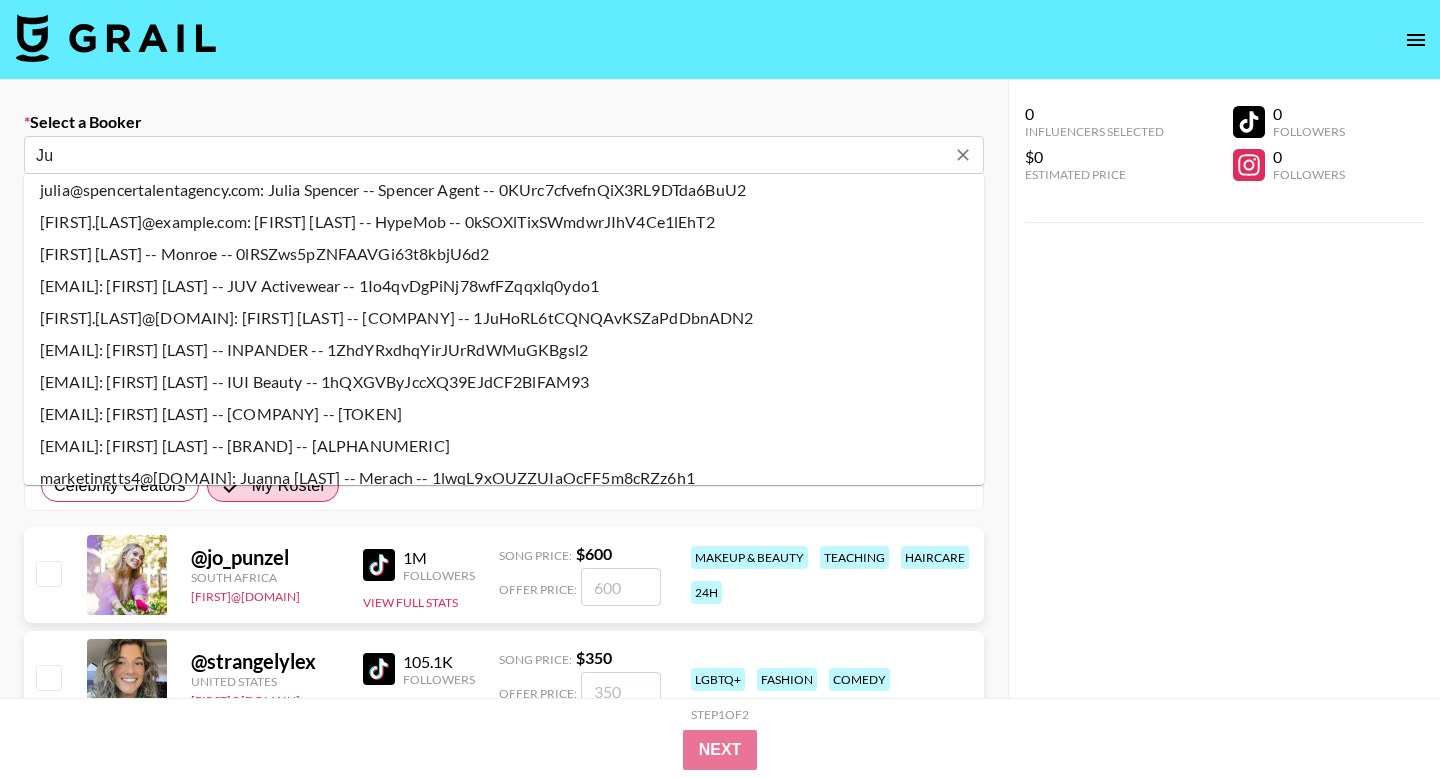 type on "J" 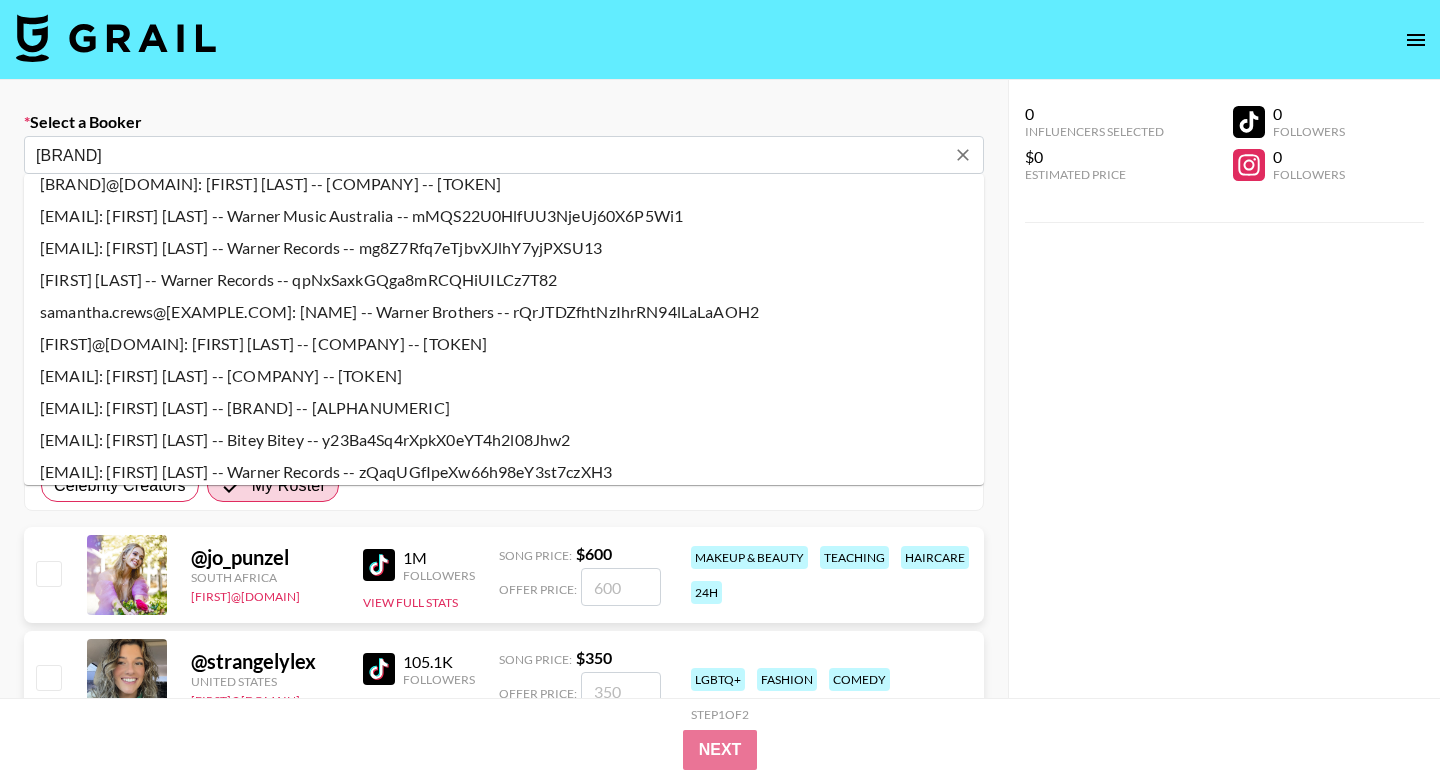 scroll, scrollTop: 1130, scrollLeft: 0, axis: vertical 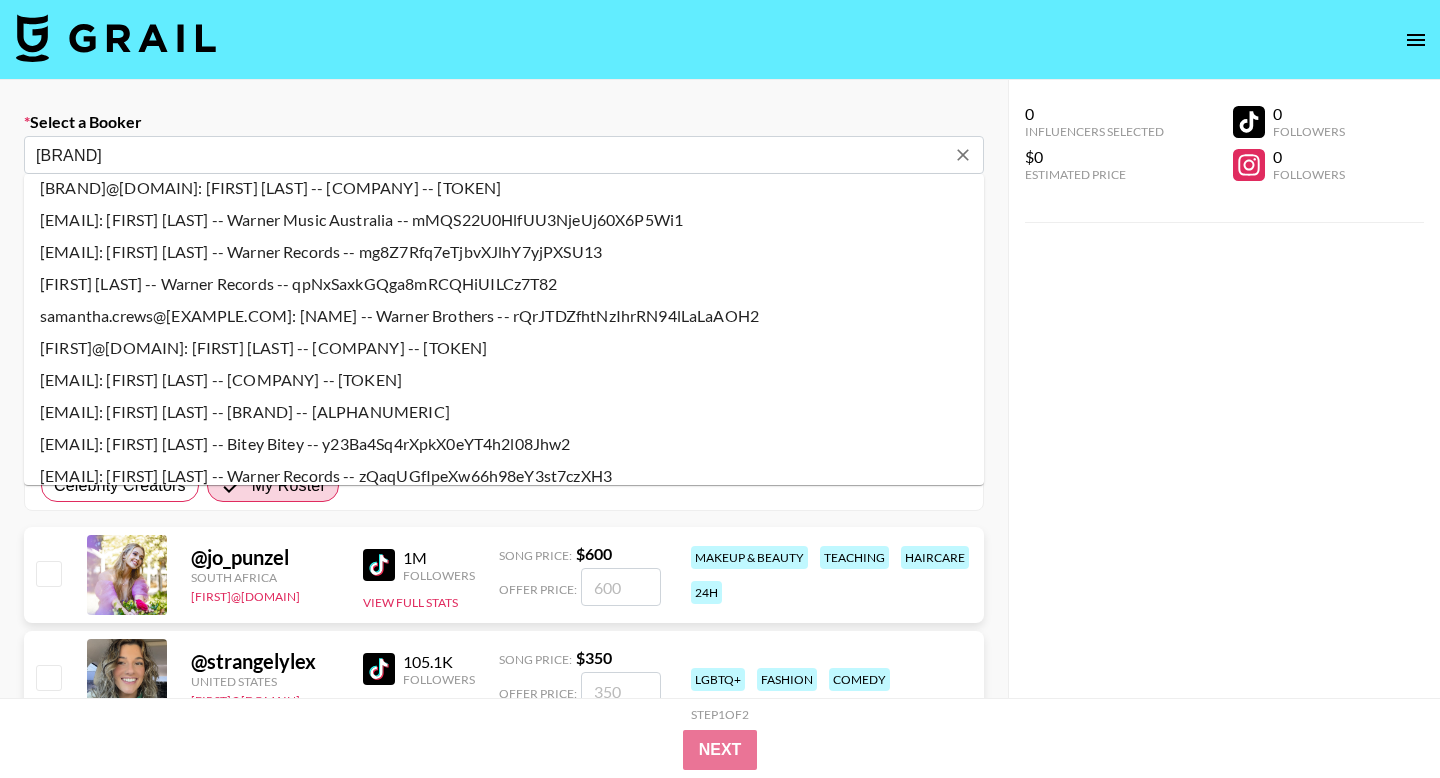 click on "[EMAIL]: [FIRST] [LAST] -- Warner Records -- mg8Z7Rfq7eTjbvXJlhY7yjPXSU13" at bounding box center (504, 252) 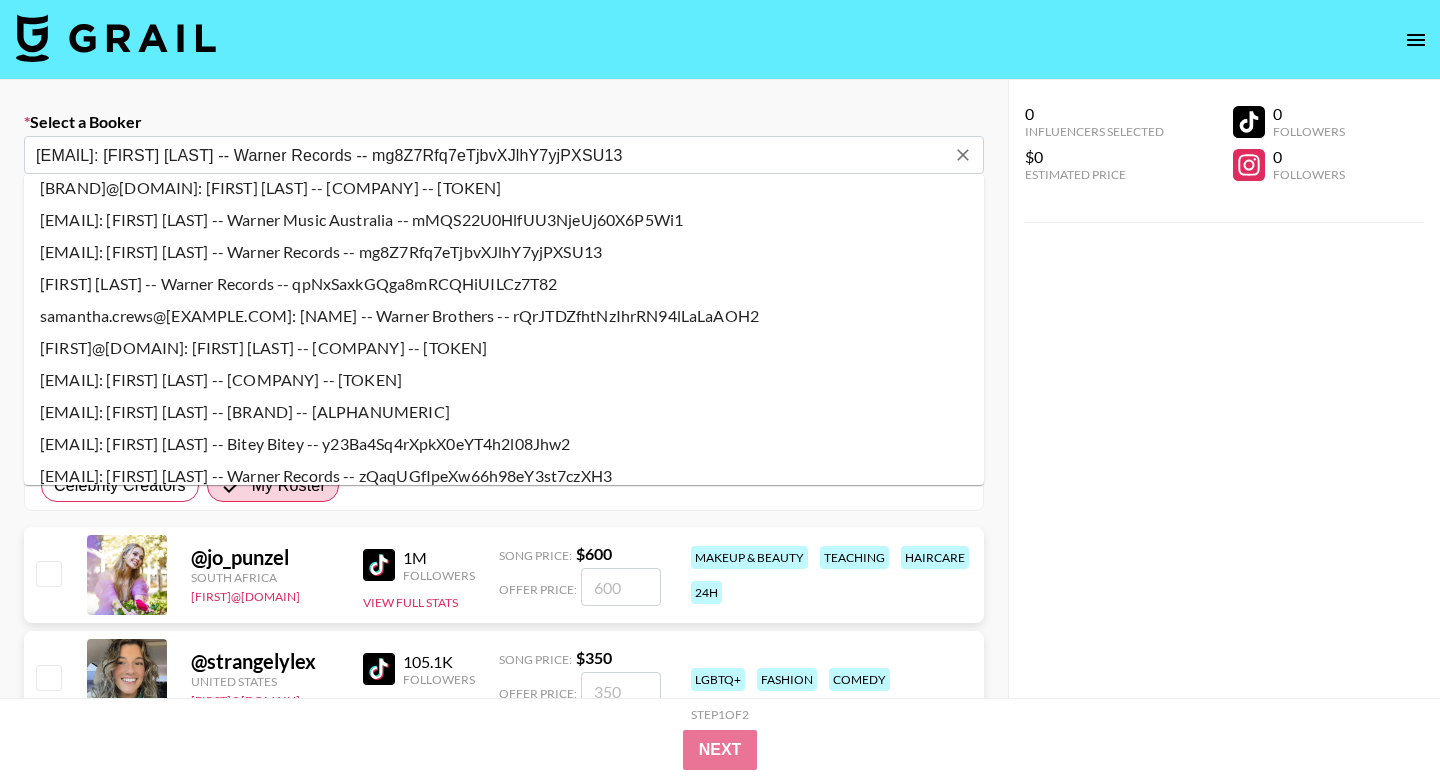select on "Song" 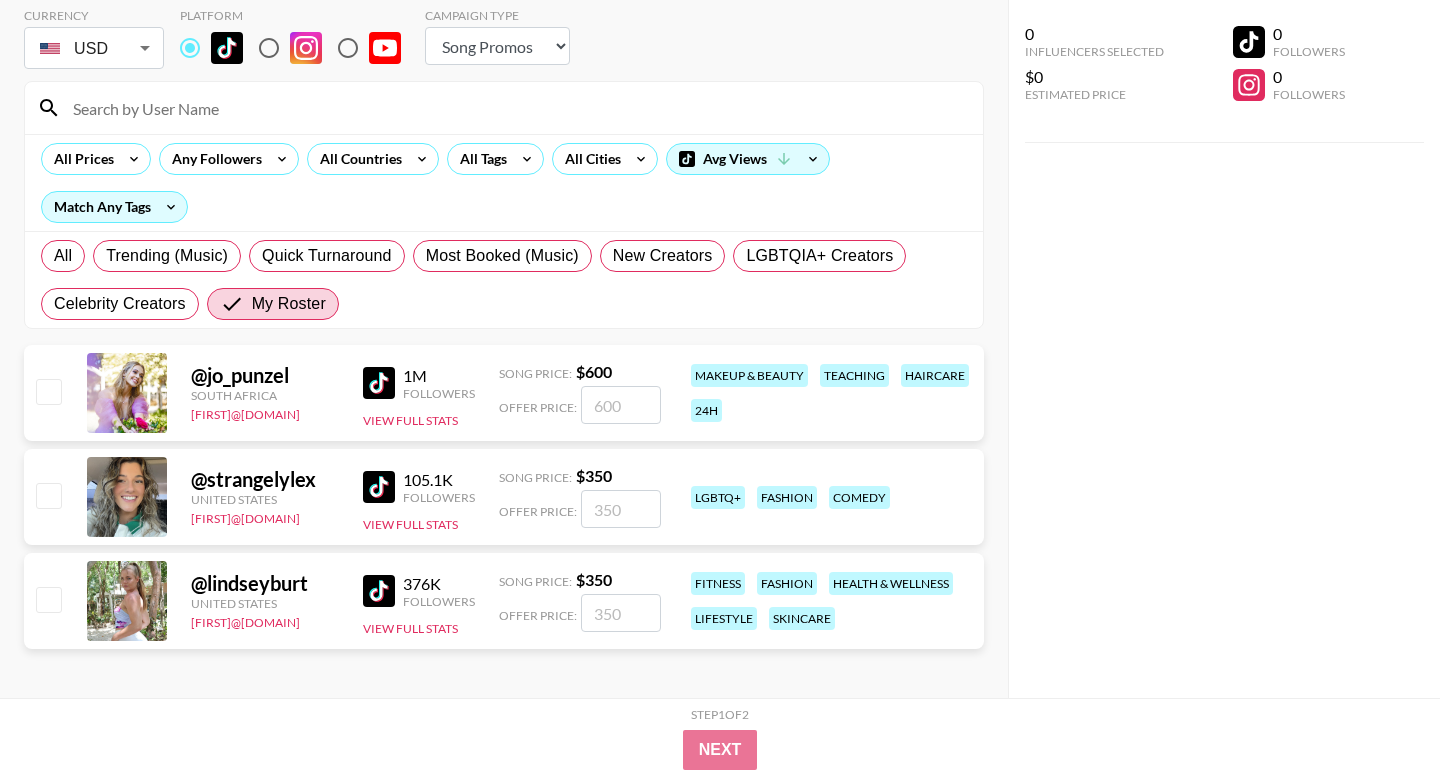 scroll, scrollTop: 189, scrollLeft: 0, axis: vertical 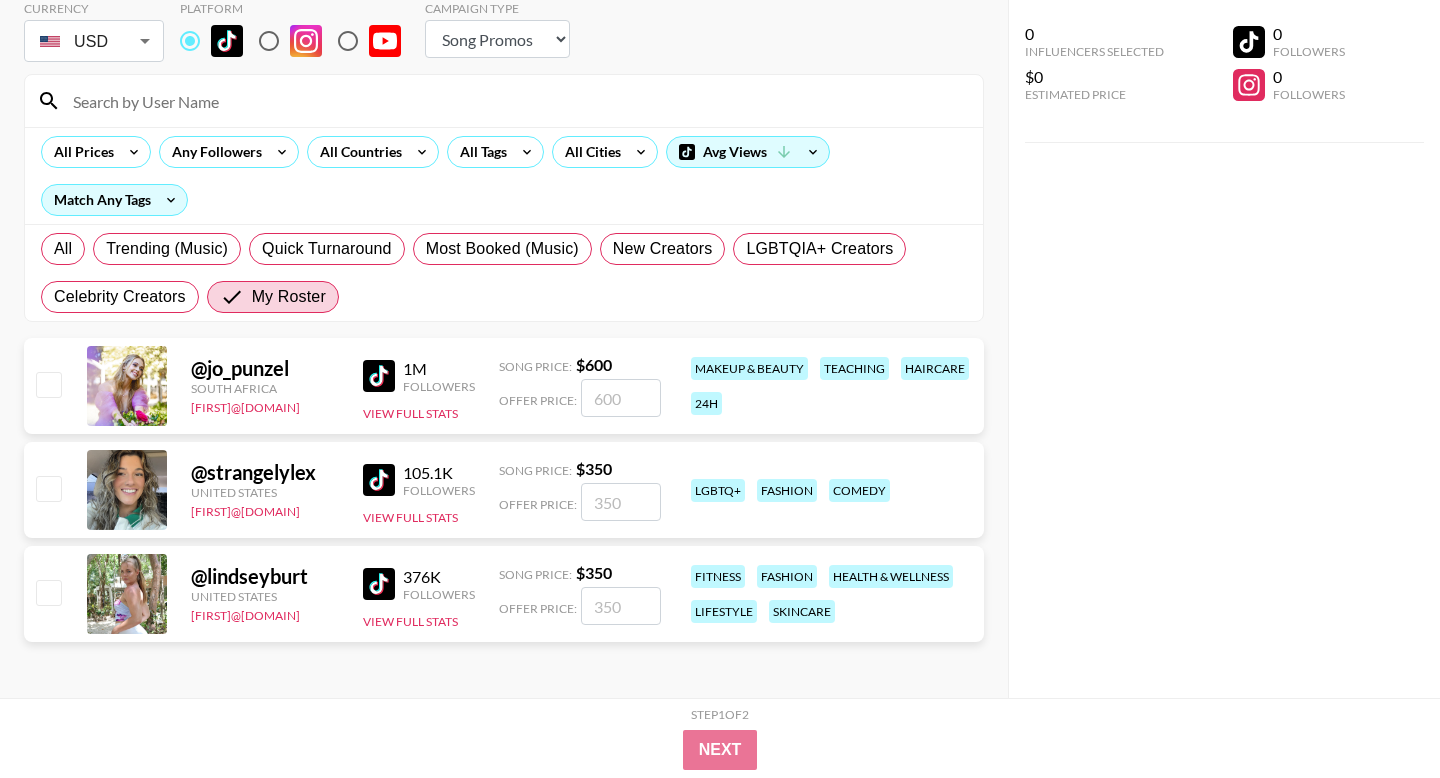 type on "[EMAIL]: [FIRST] [LAST] -- Warner Records -- mg8Z7Rfq7eTjbvXJlhY7yjPXSU13" 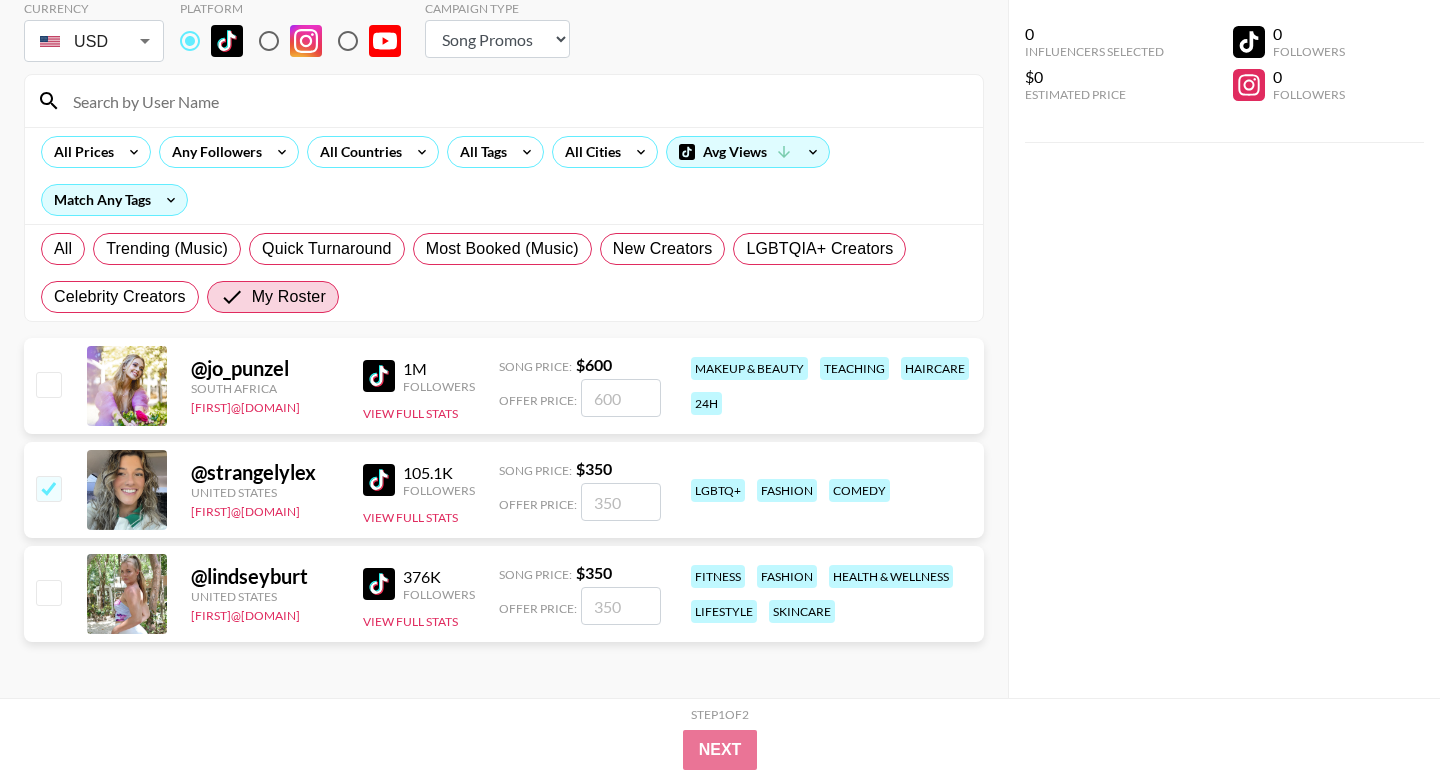 checkbox on "true" 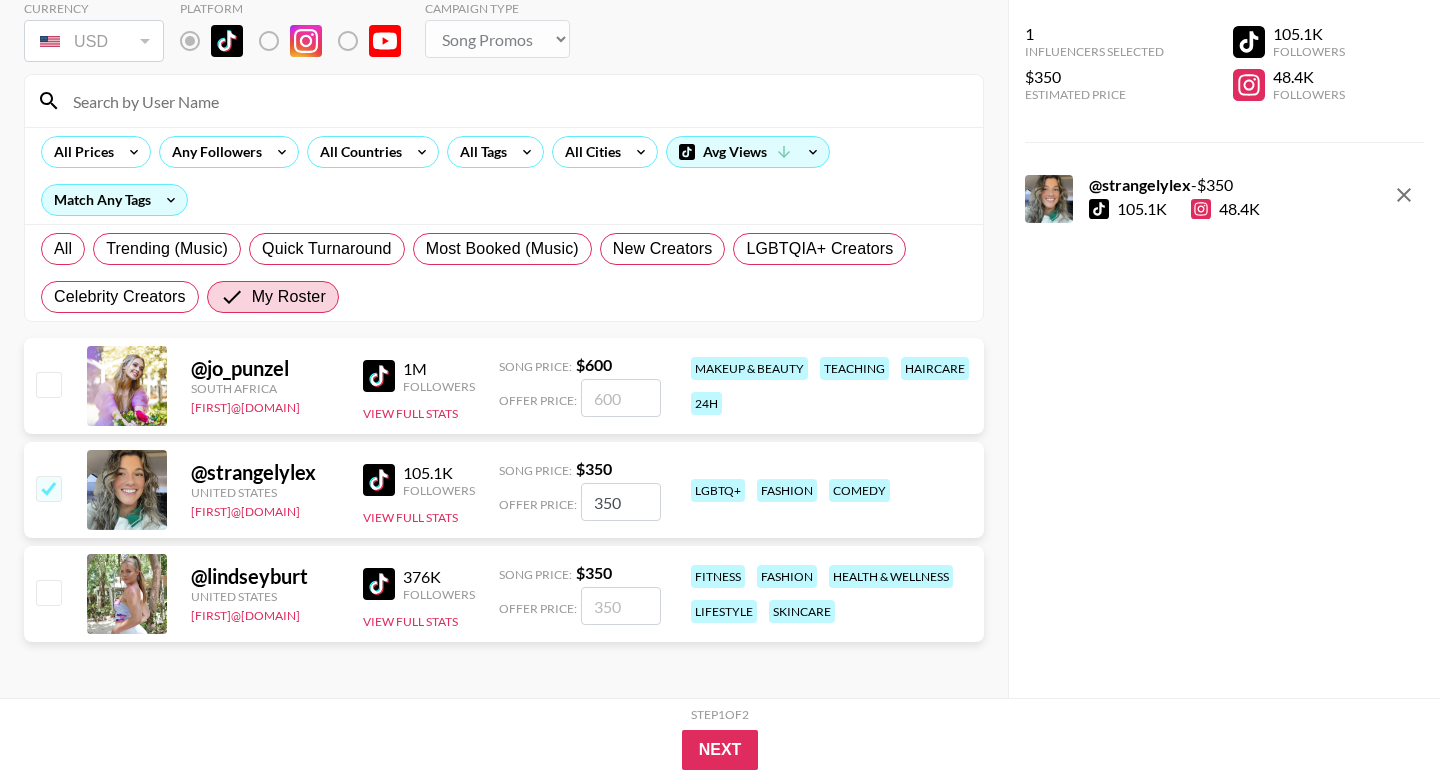 drag, startPoint x: 623, startPoint y: 505, endPoint x: 592, endPoint y: 500, distance: 31.400637 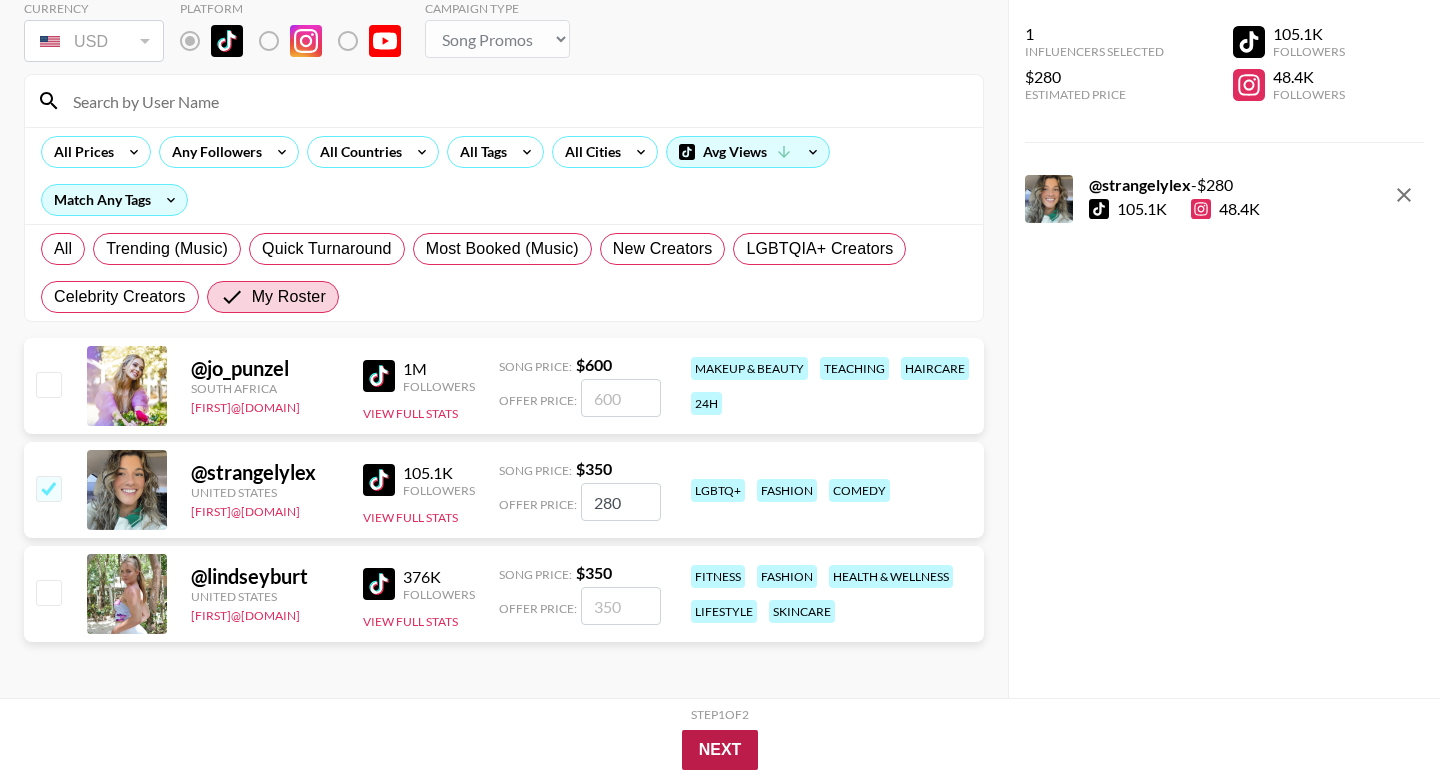 type on "280" 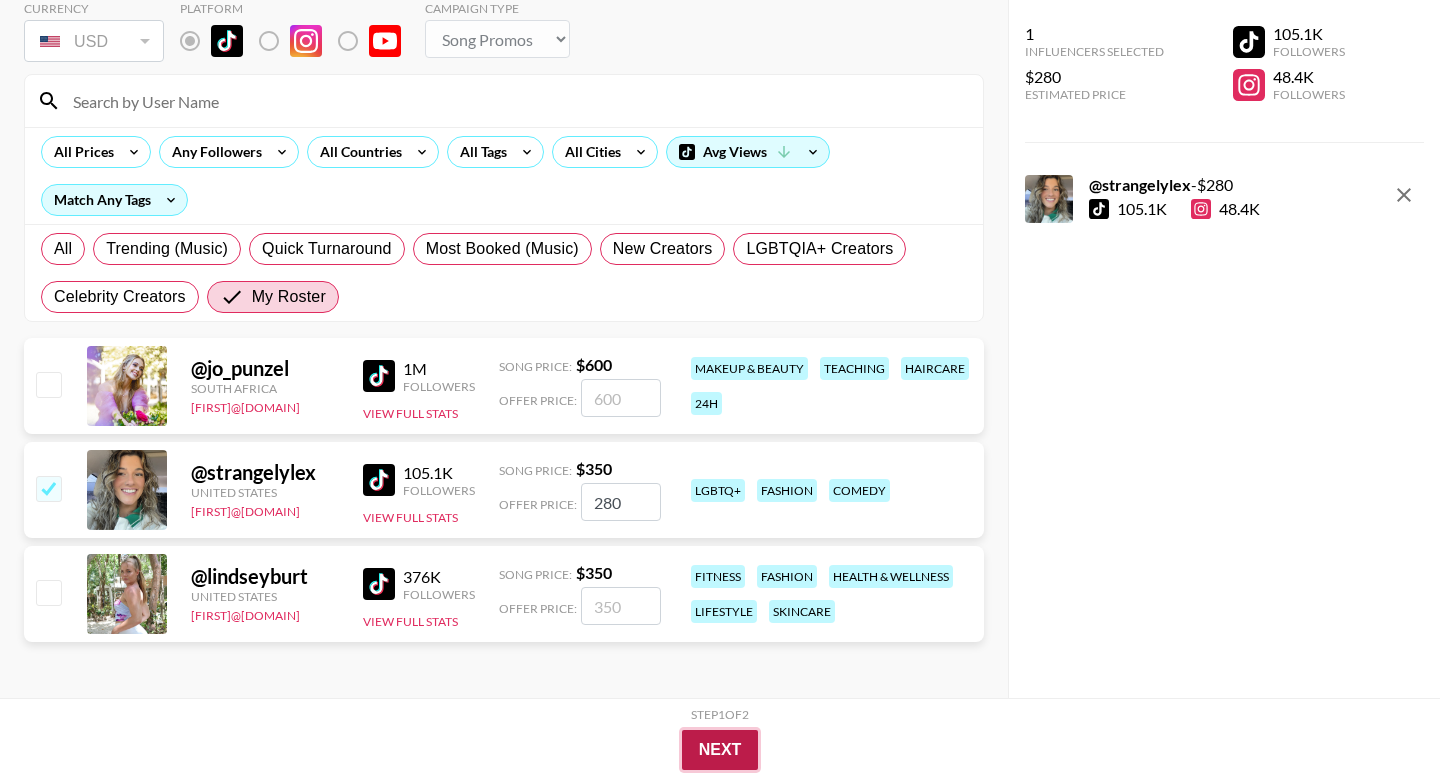 click on "Next" at bounding box center [720, 750] 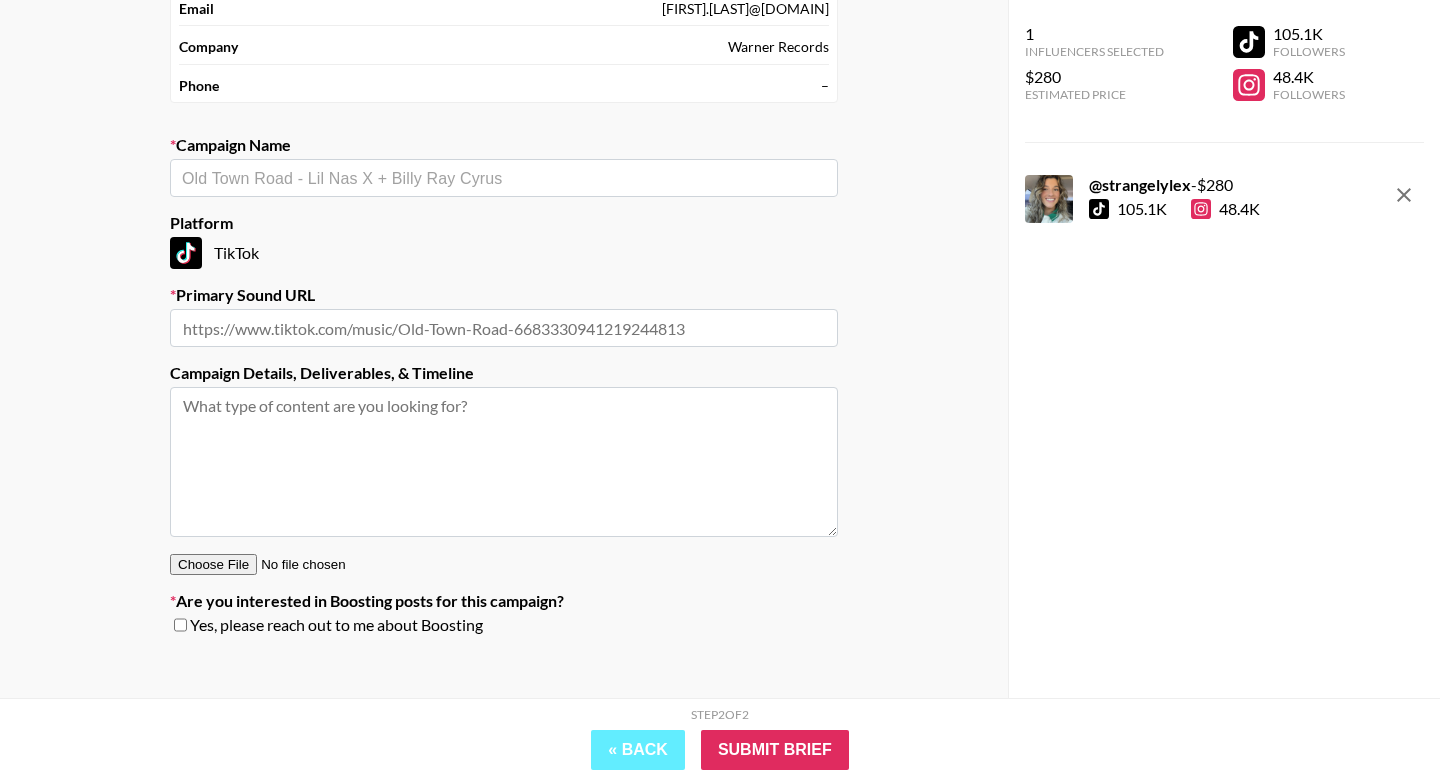 scroll, scrollTop: 0, scrollLeft: 0, axis: both 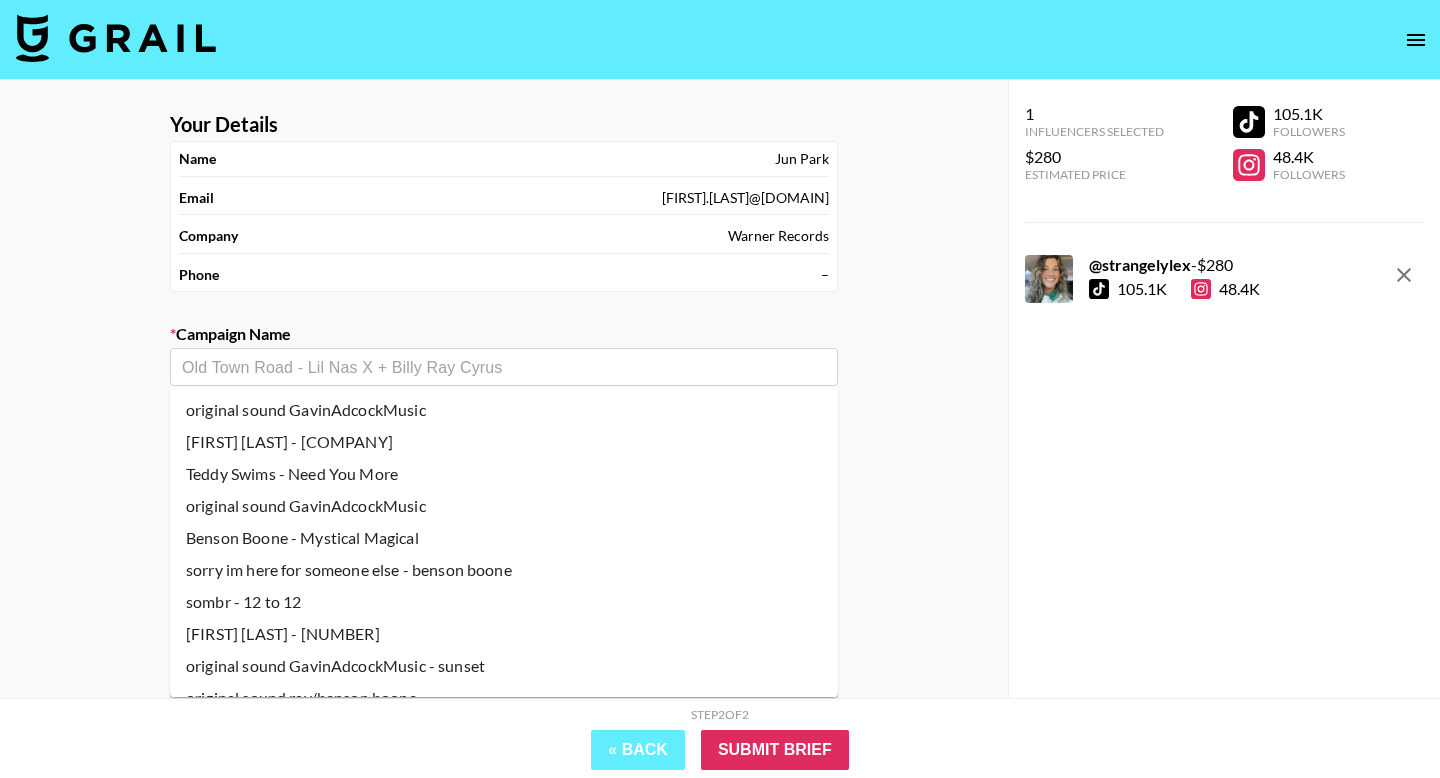click at bounding box center [504, 367] 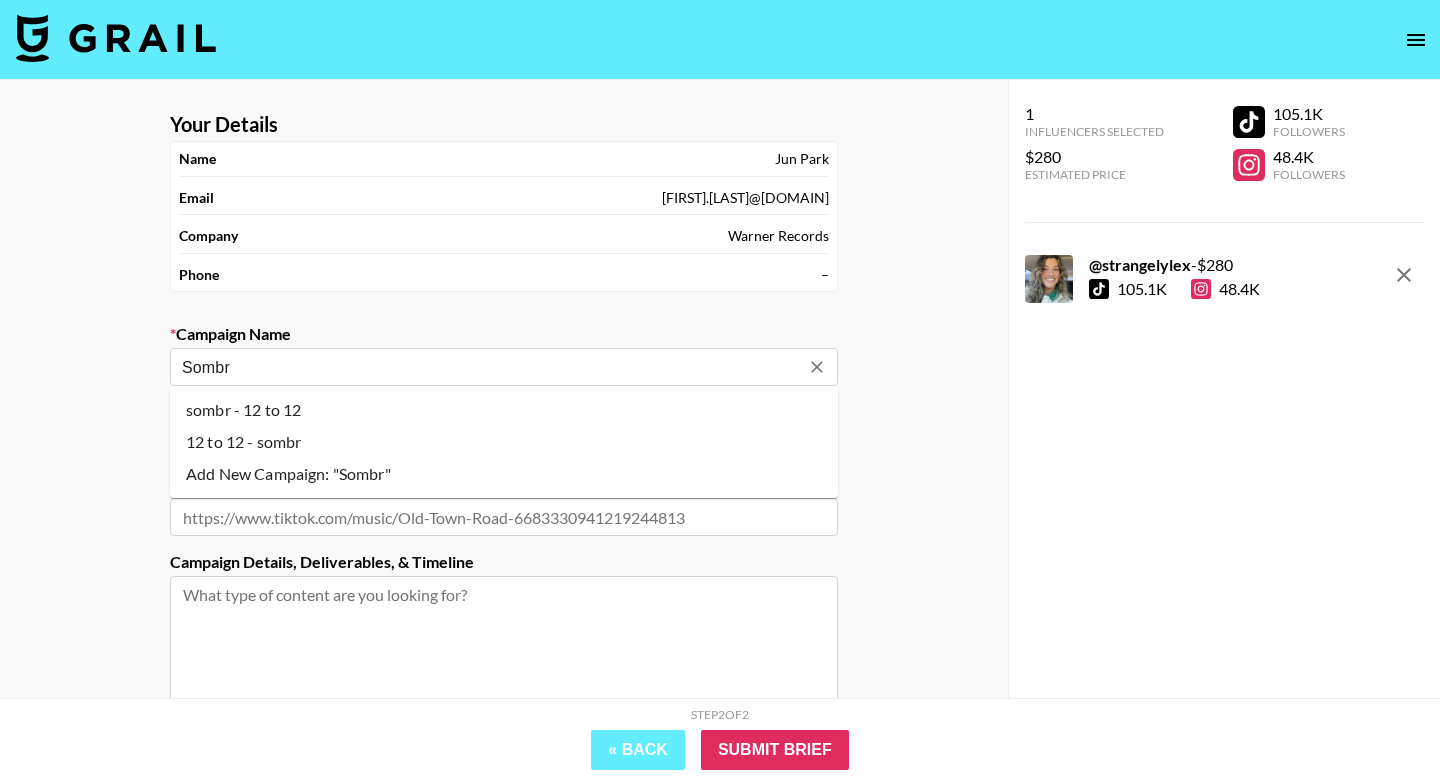 click on "sombr - 12 to 12" at bounding box center (504, 410) 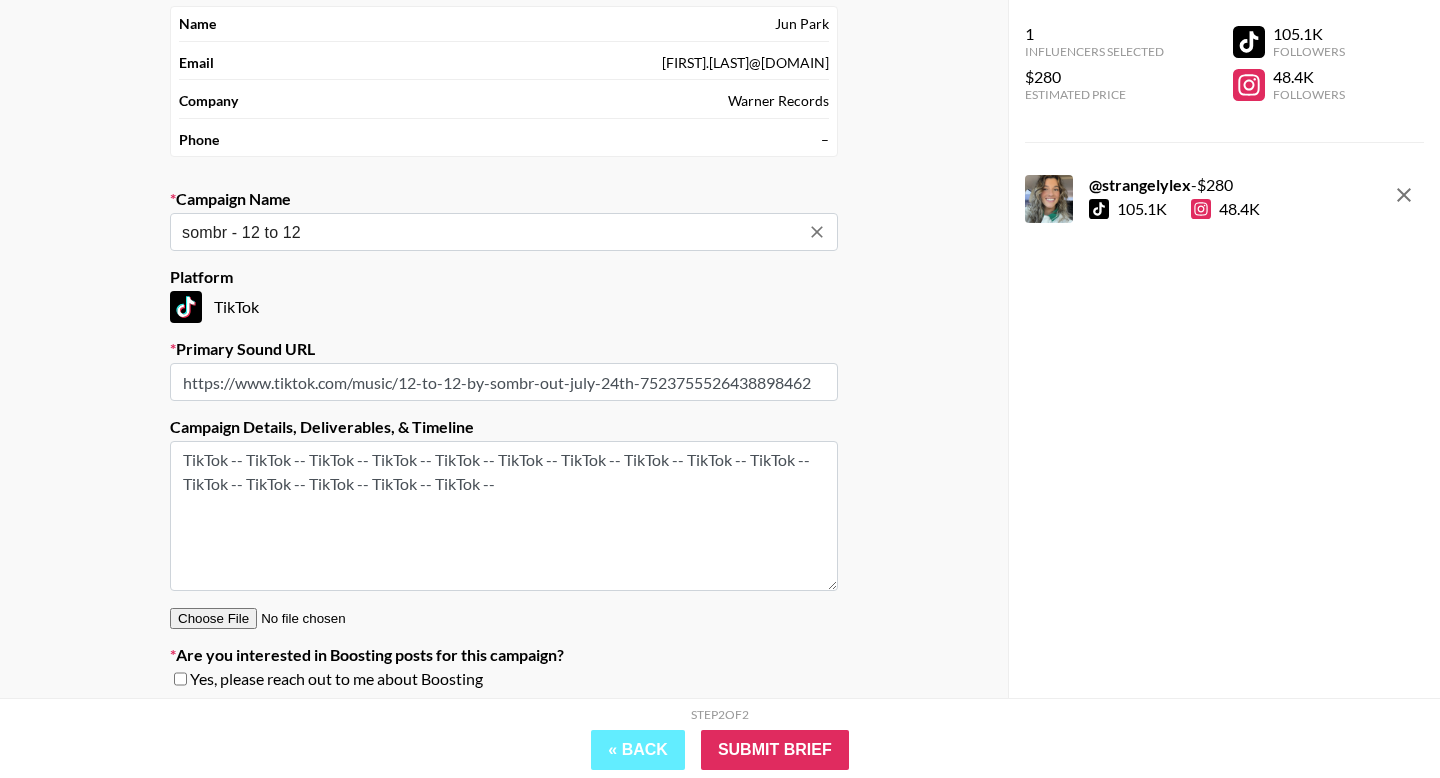 scroll, scrollTop: 206, scrollLeft: 0, axis: vertical 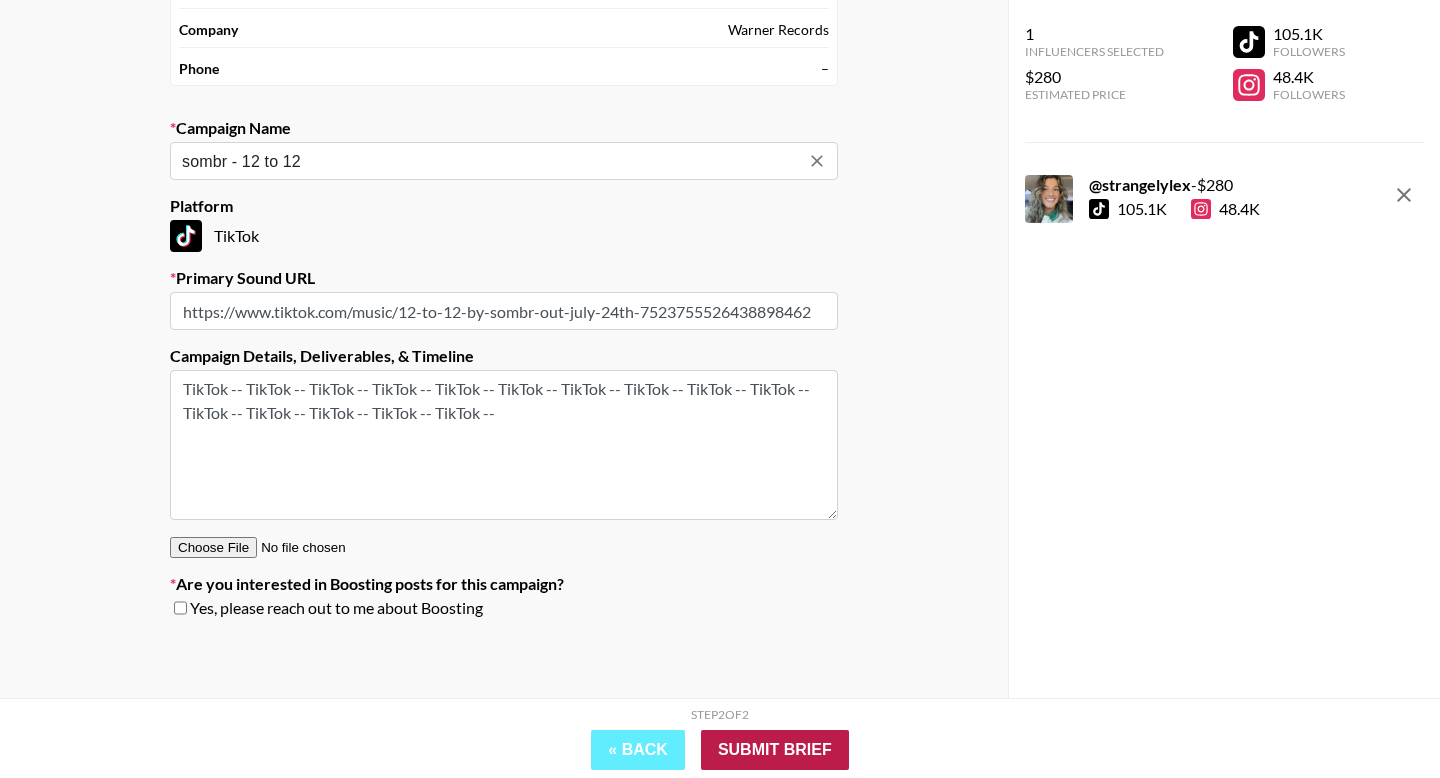 type on "sombr - 12 to 12" 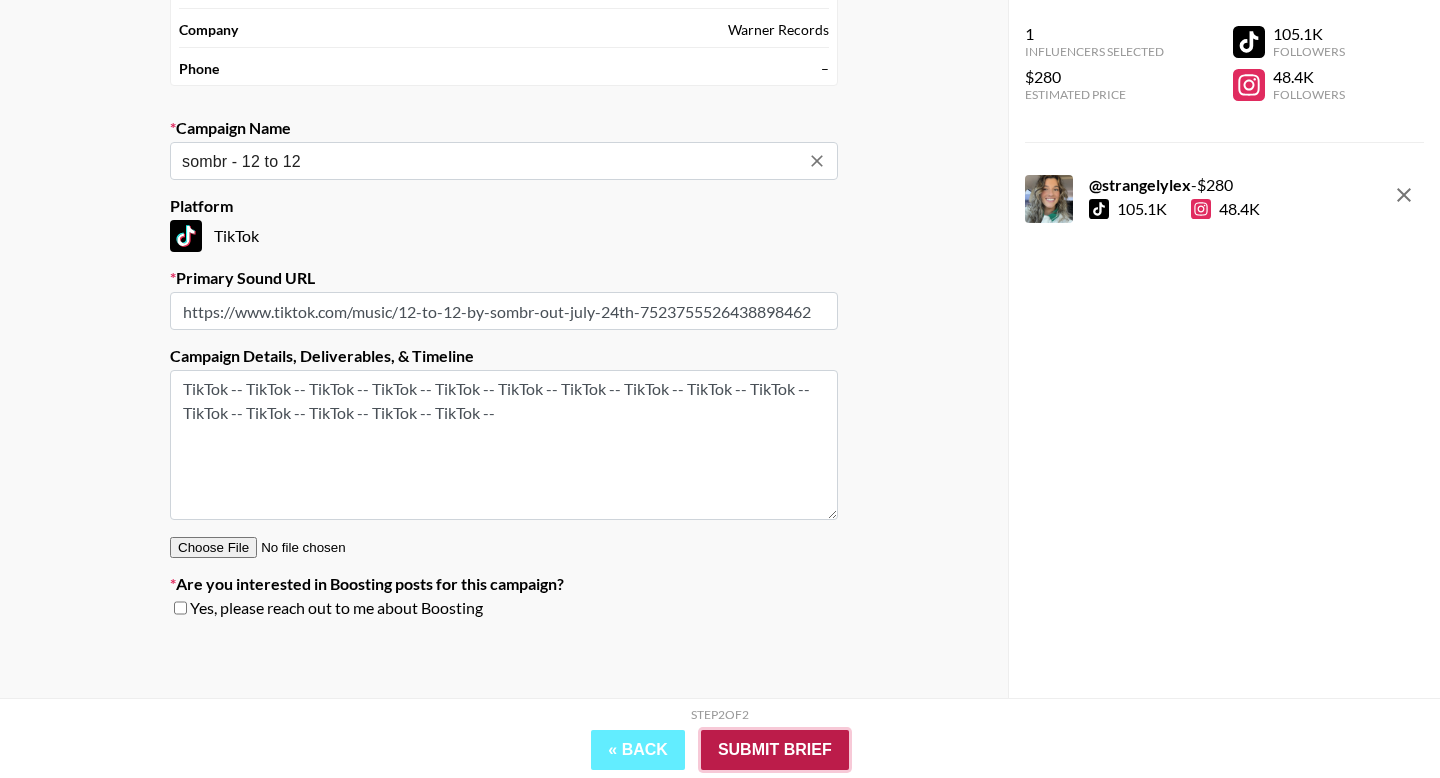 click on "Submit Brief" at bounding box center [775, 750] 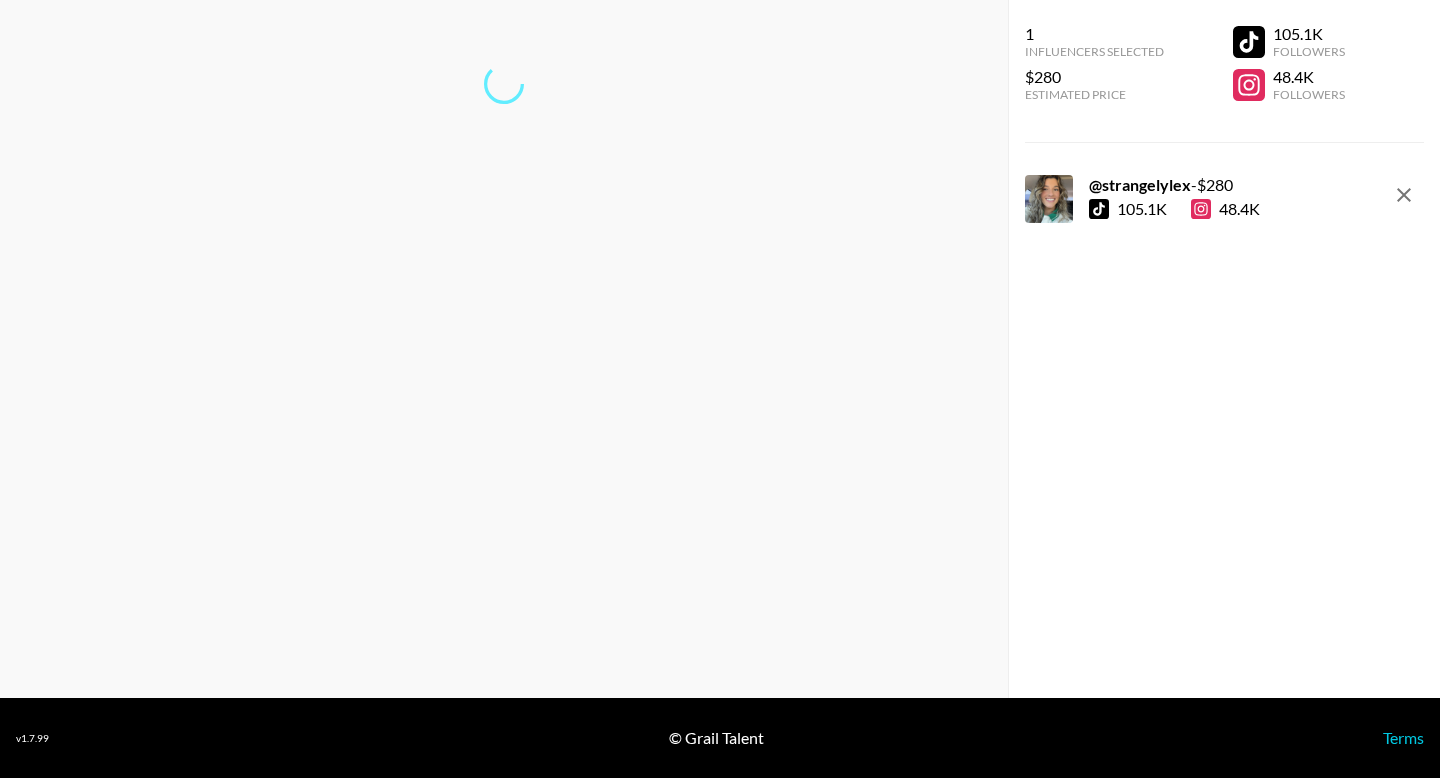 scroll, scrollTop: 80, scrollLeft: 0, axis: vertical 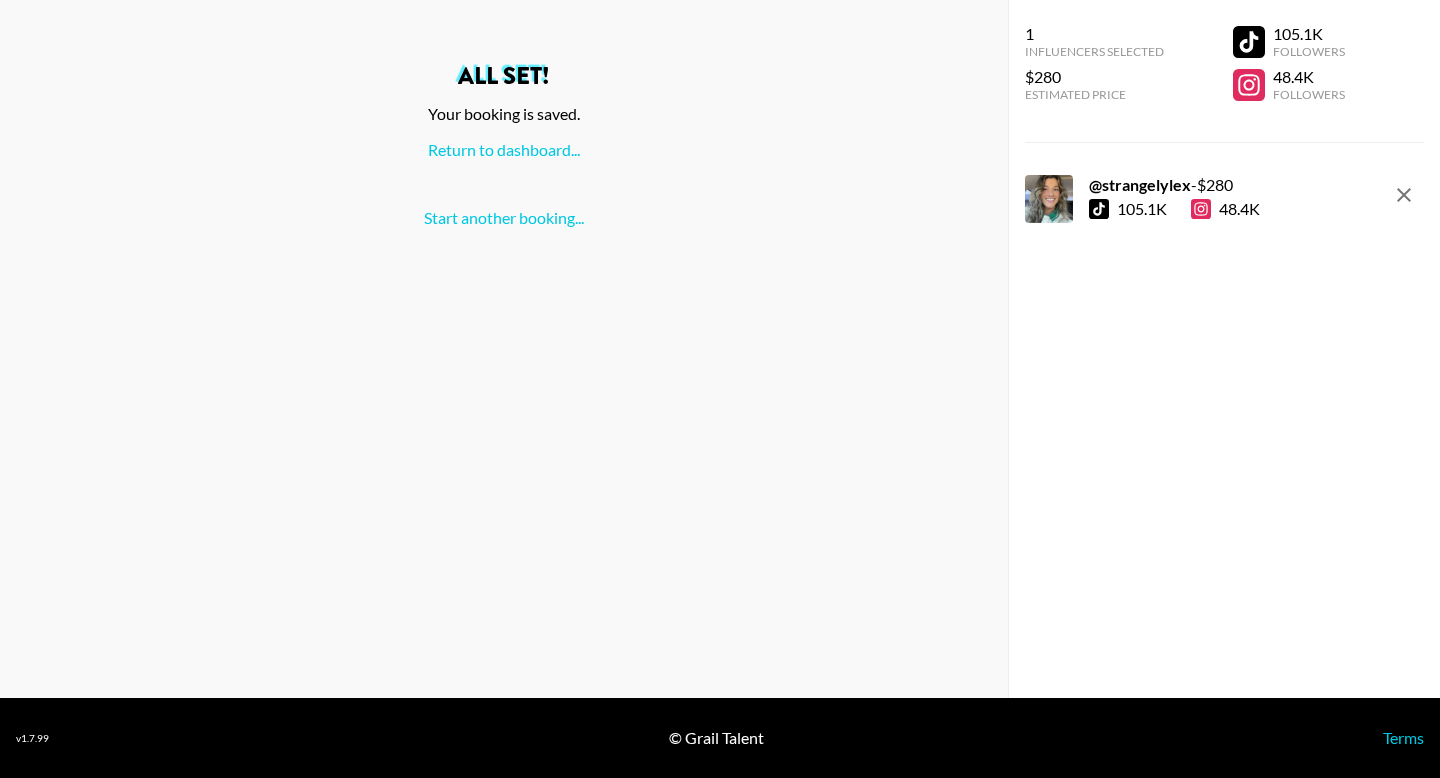 click on "All set! Your booking is saved. Return to dashboard... Start another booking..." at bounding box center [504, 146] 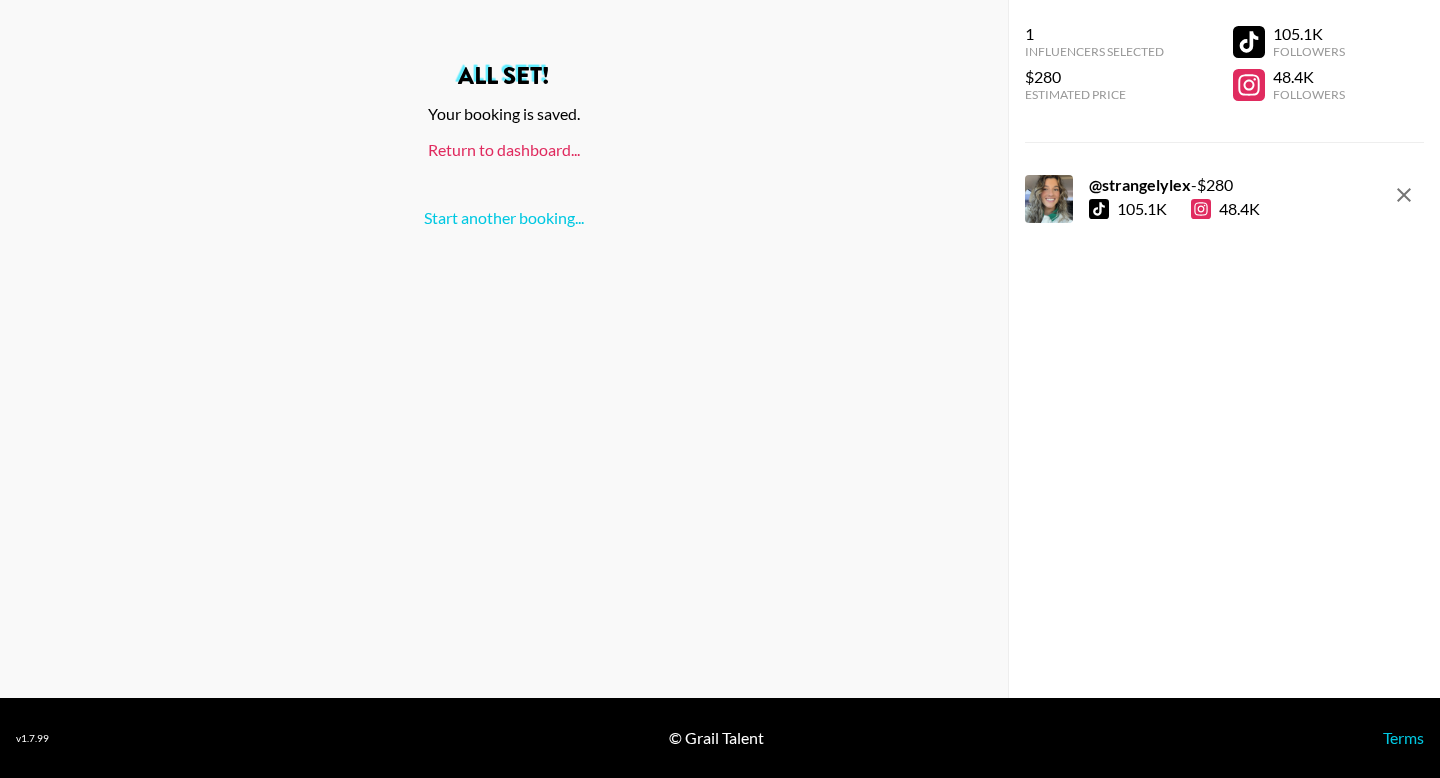 click on "Return to dashboard..." at bounding box center (504, 149) 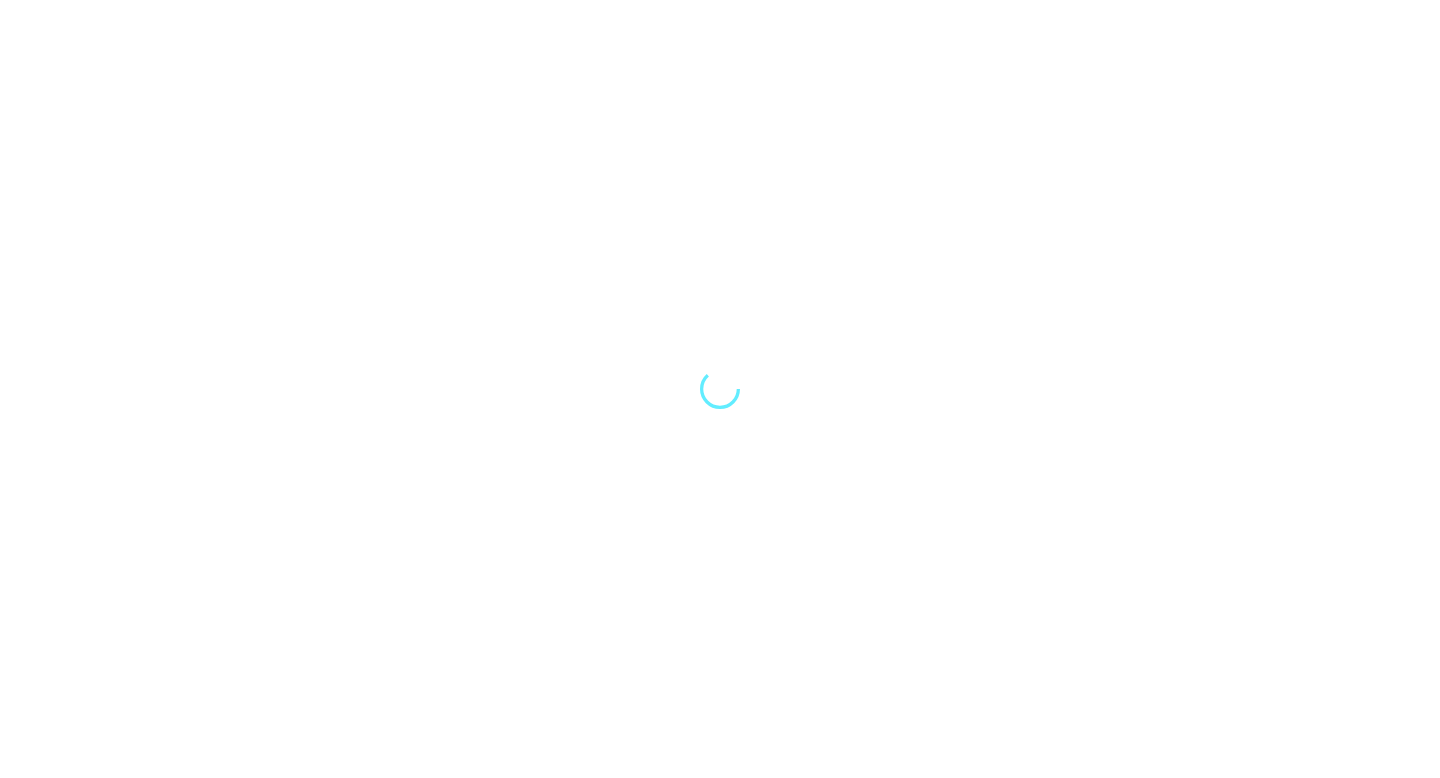 scroll, scrollTop: 0, scrollLeft: 0, axis: both 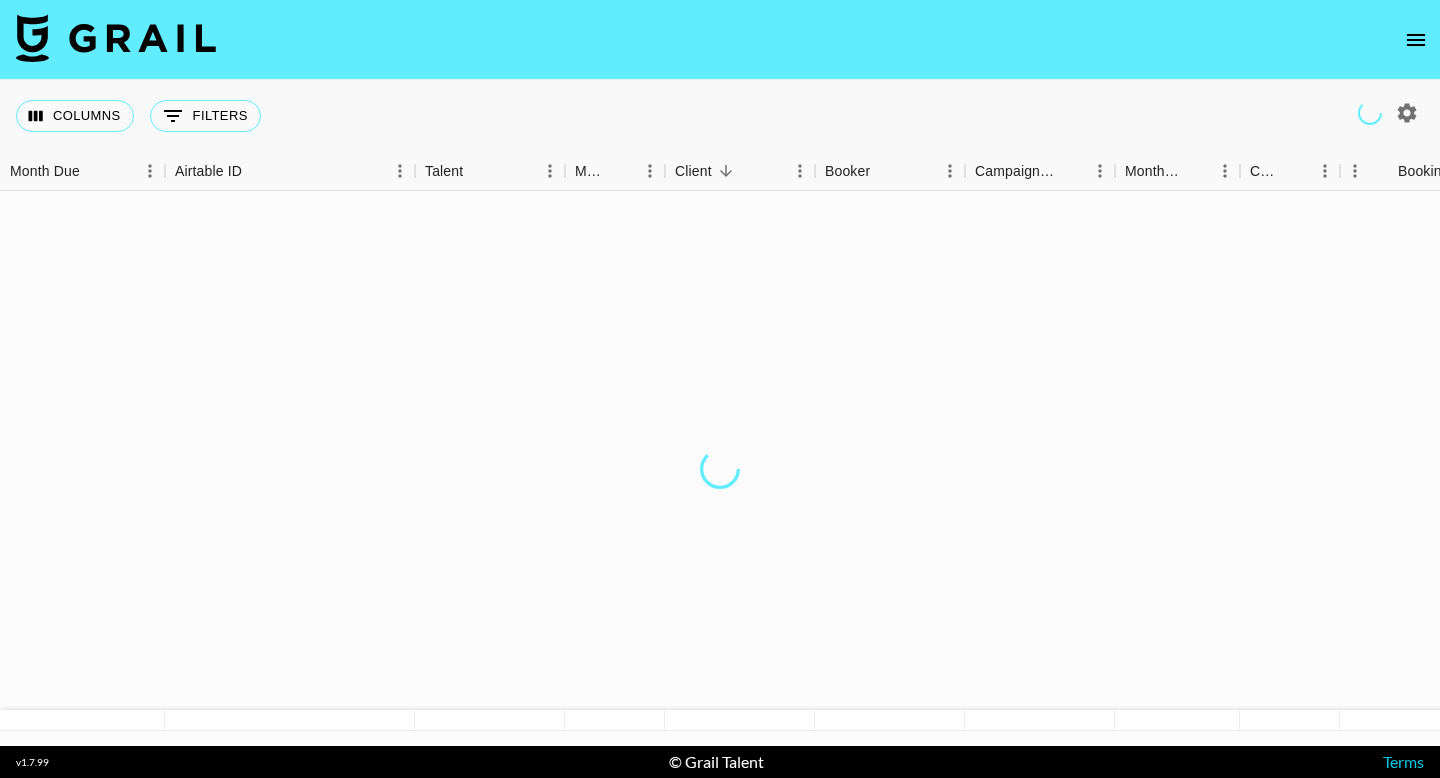 click 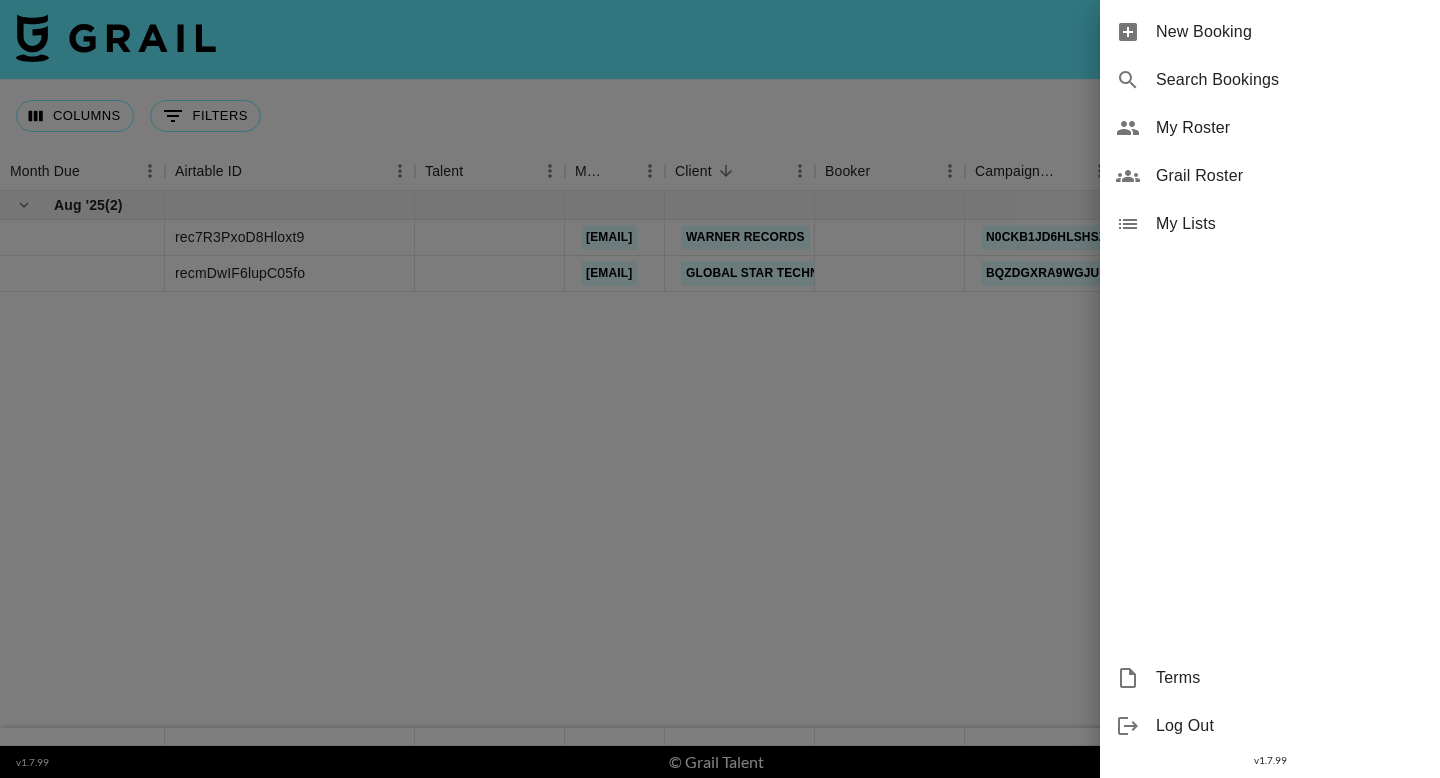 click at bounding box center (720, 389) 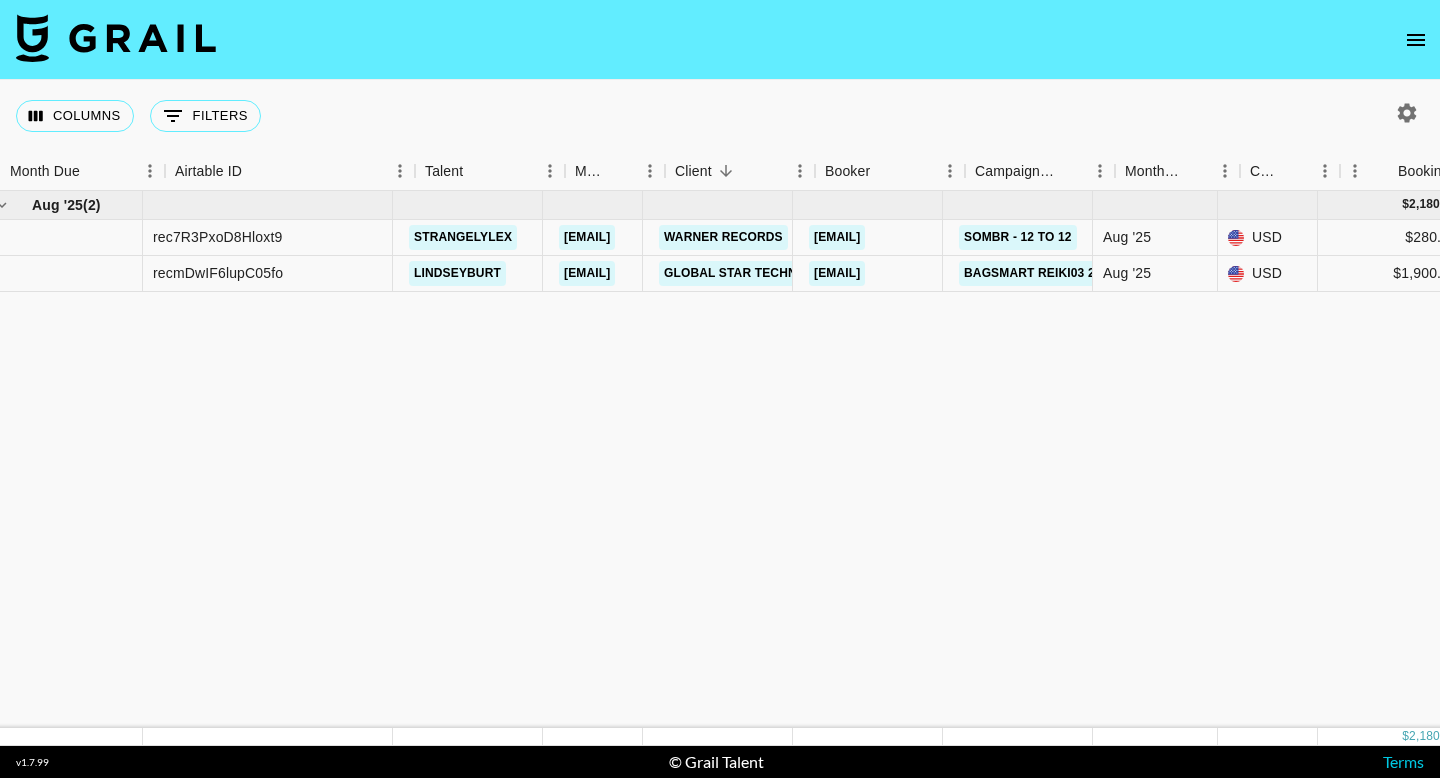 scroll, scrollTop: 0, scrollLeft: 0, axis: both 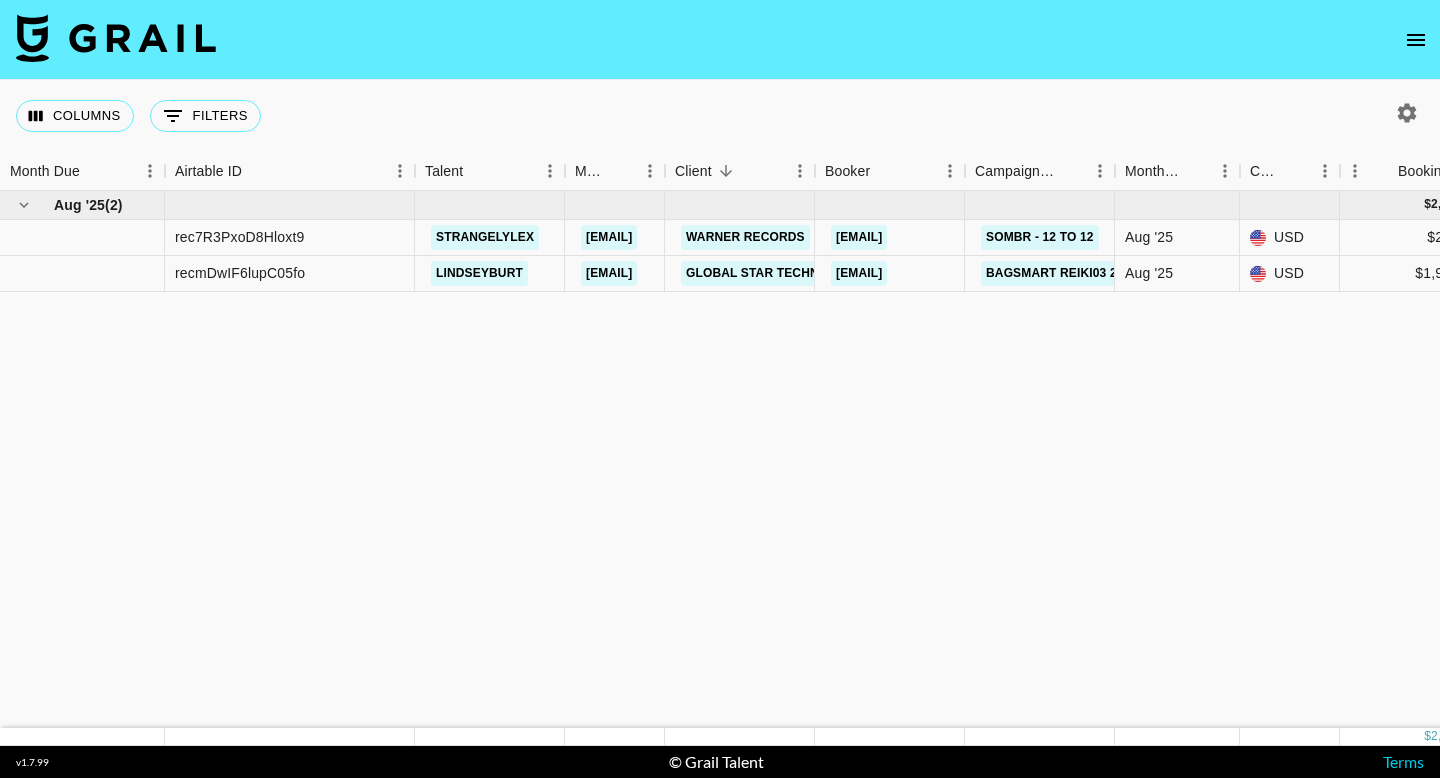 click 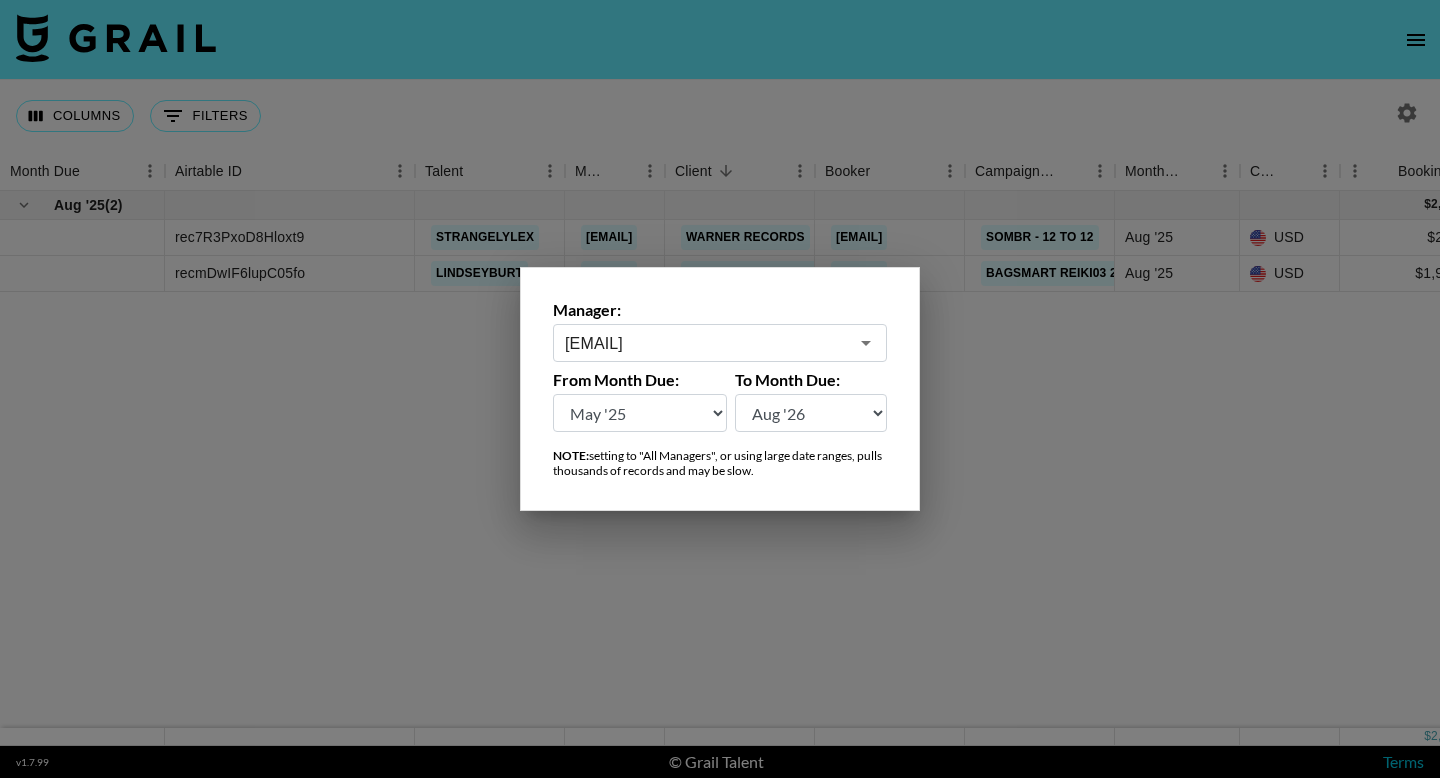 click on "[EMAIL]" at bounding box center (720, 343) 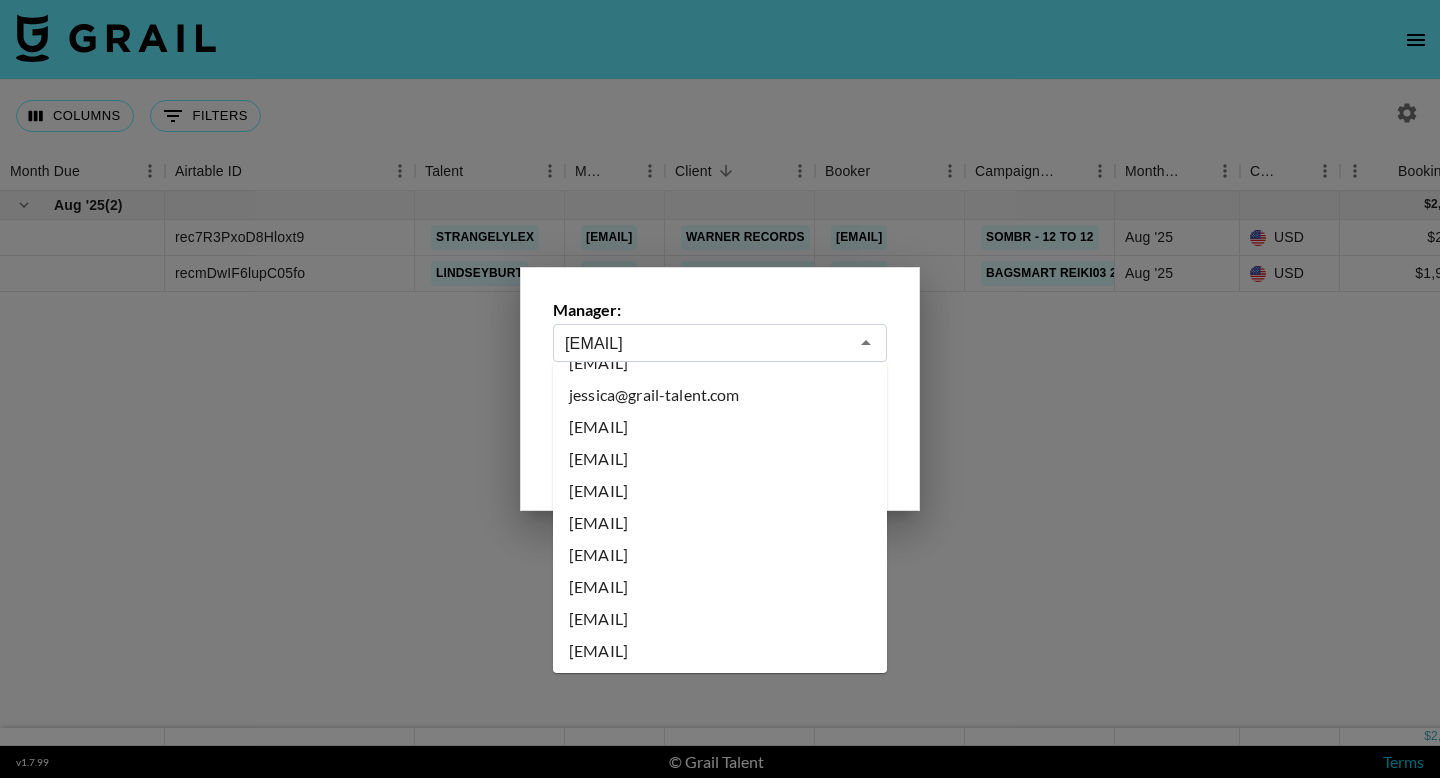 scroll, scrollTop: 5520, scrollLeft: 0, axis: vertical 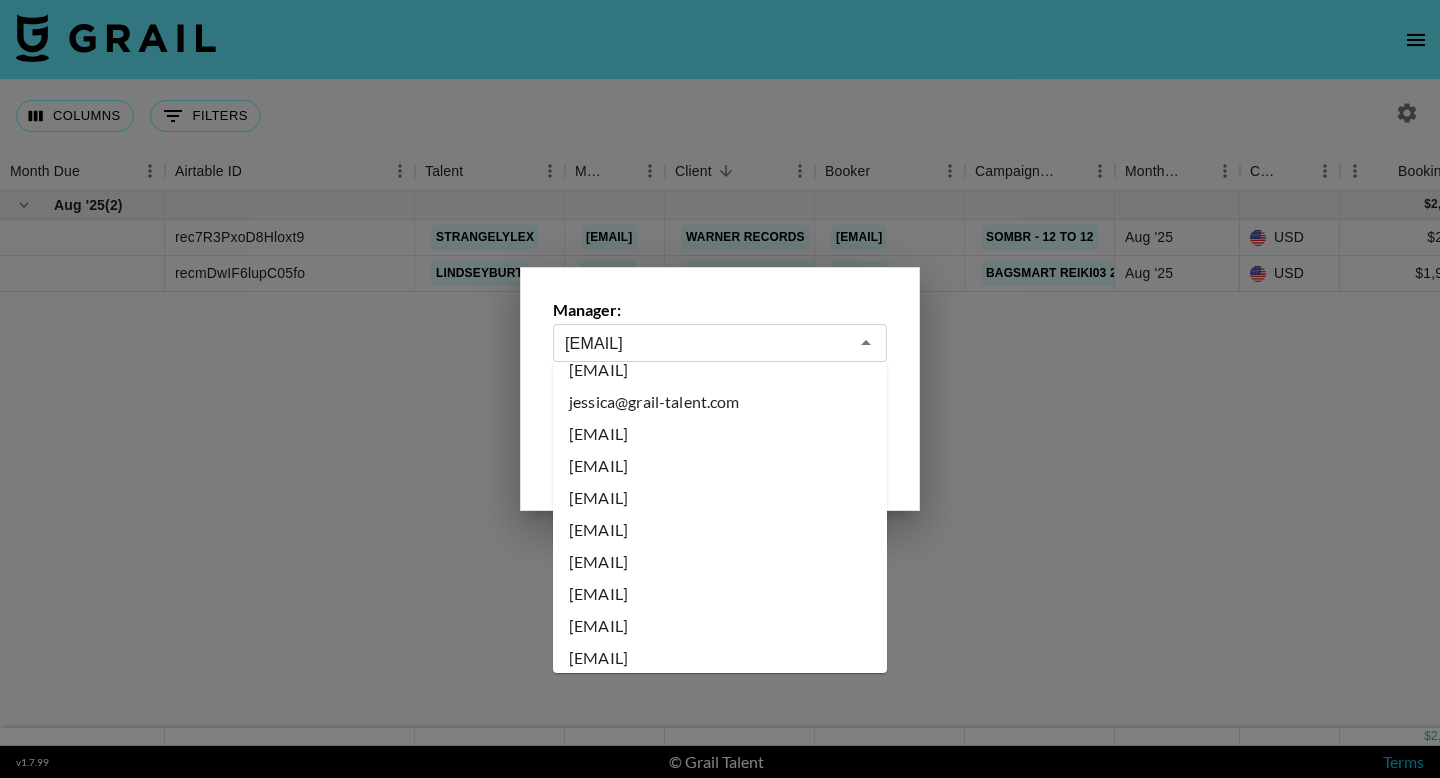 click on "[EMAIL]" at bounding box center [720, 434] 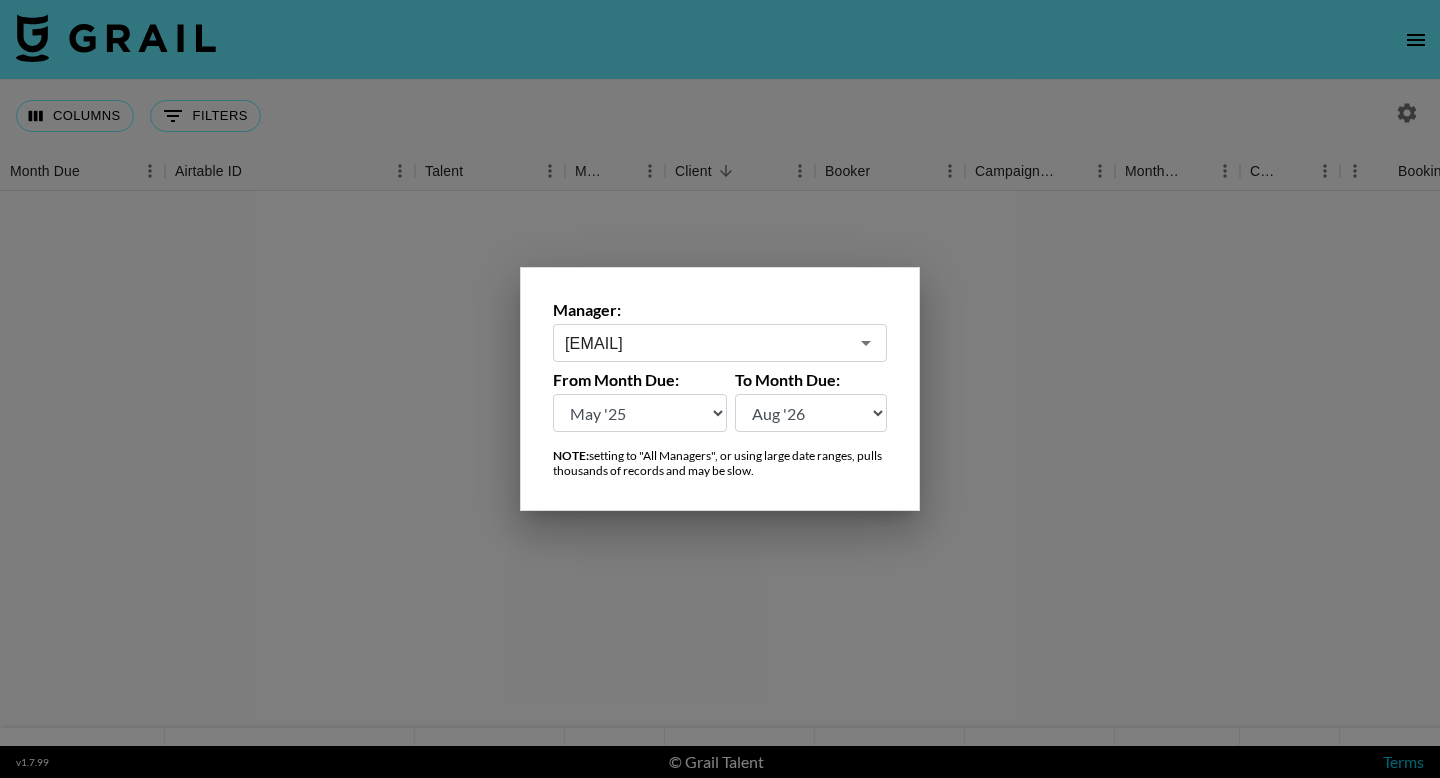 click at bounding box center [720, 389] 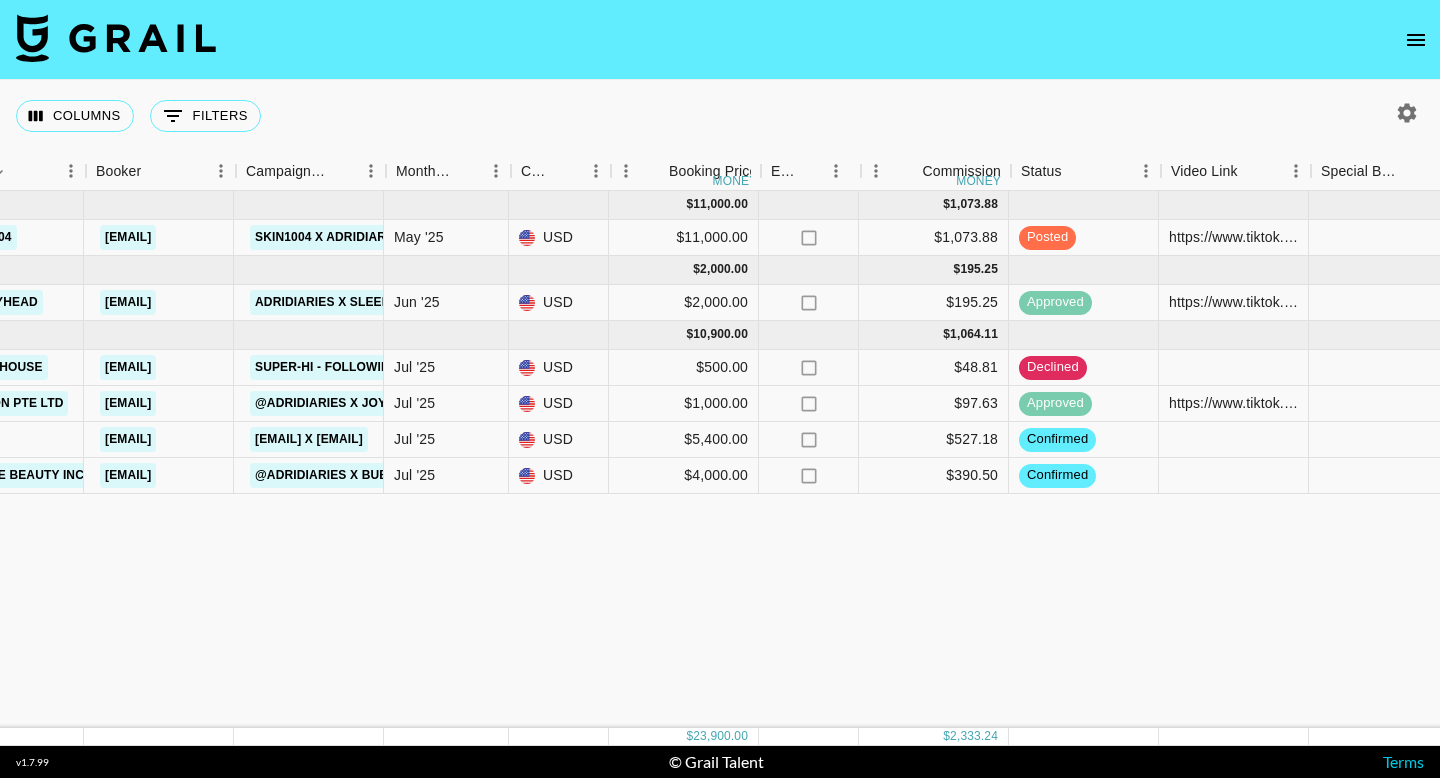 scroll, scrollTop: 0, scrollLeft: 735, axis: horizontal 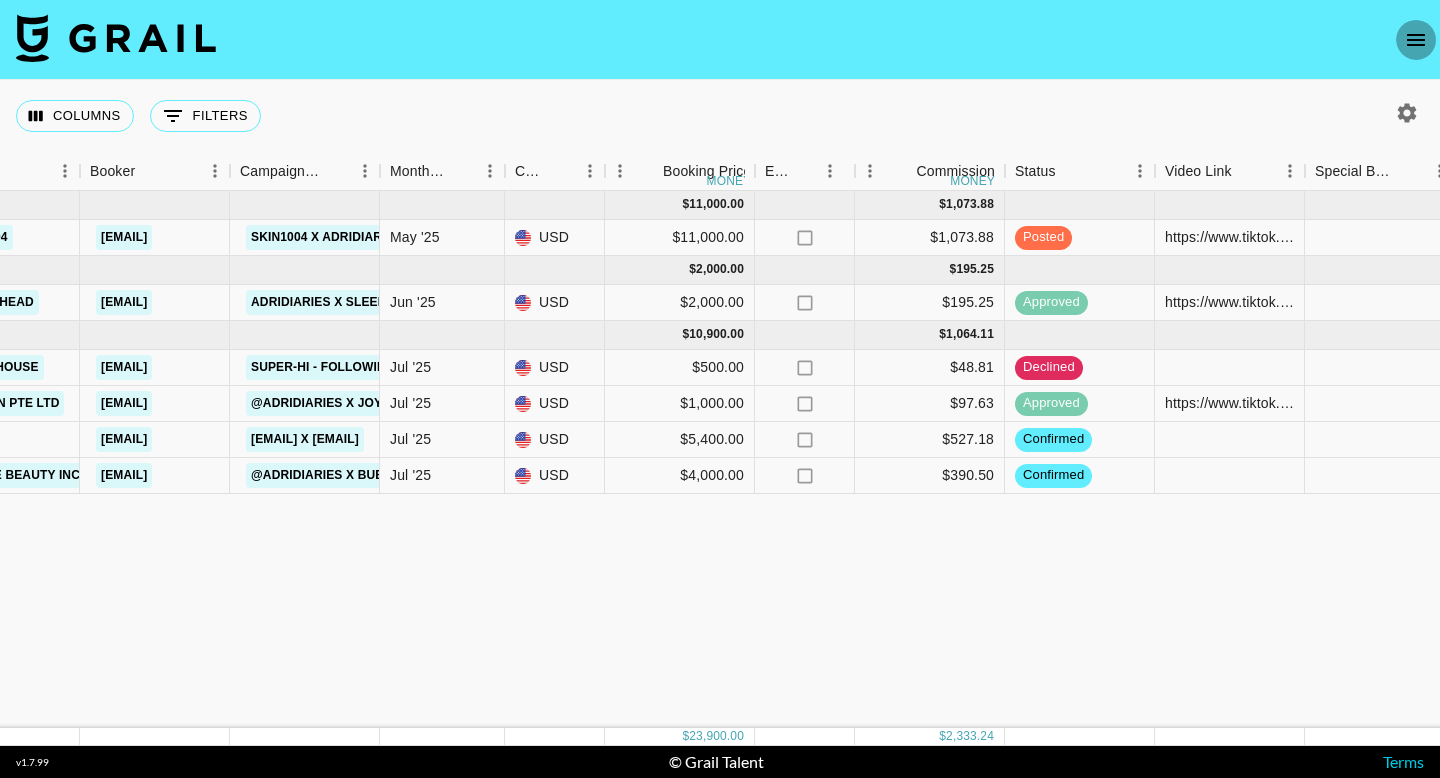 click 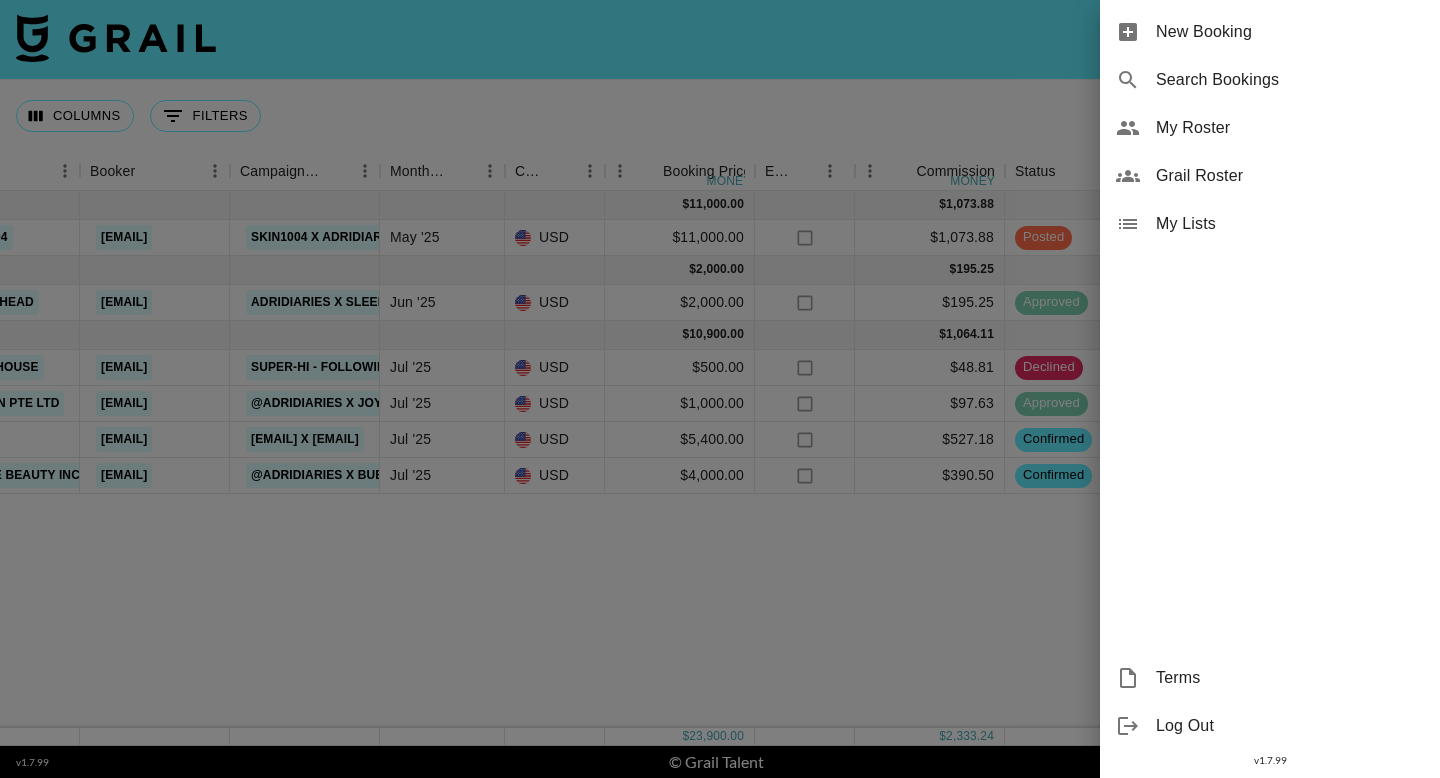click on "Grail Roster" at bounding box center (1290, 176) 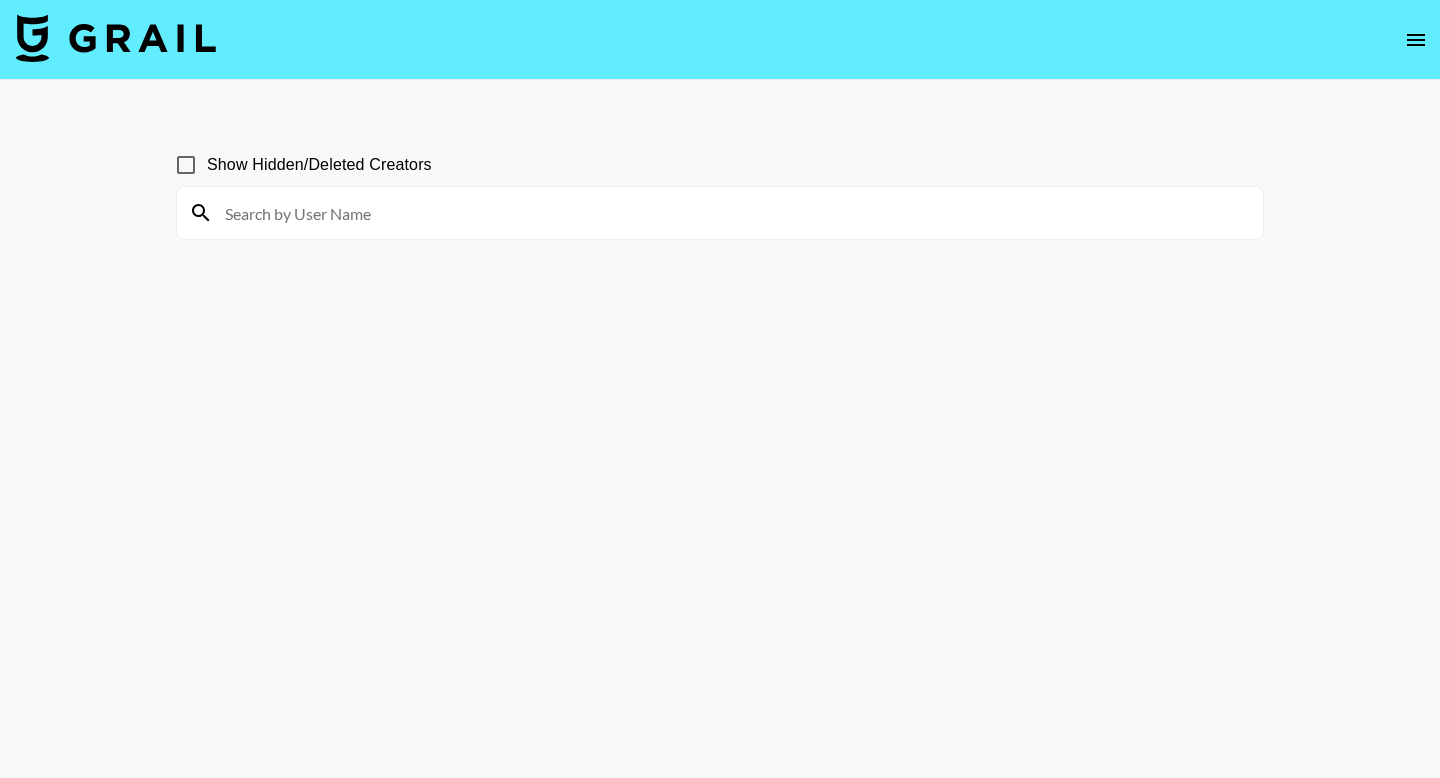 click 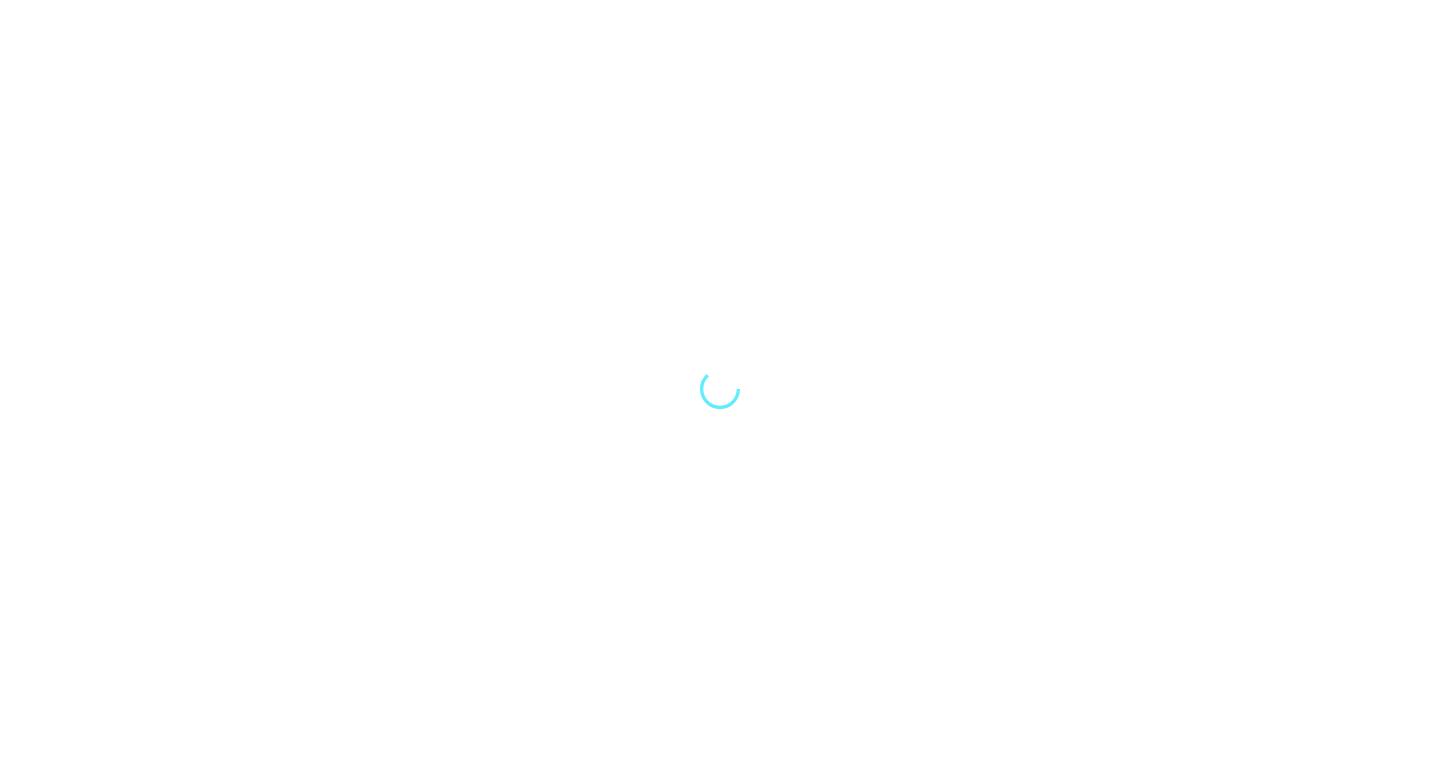 scroll, scrollTop: 0, scrollLeft: 0, axis: both 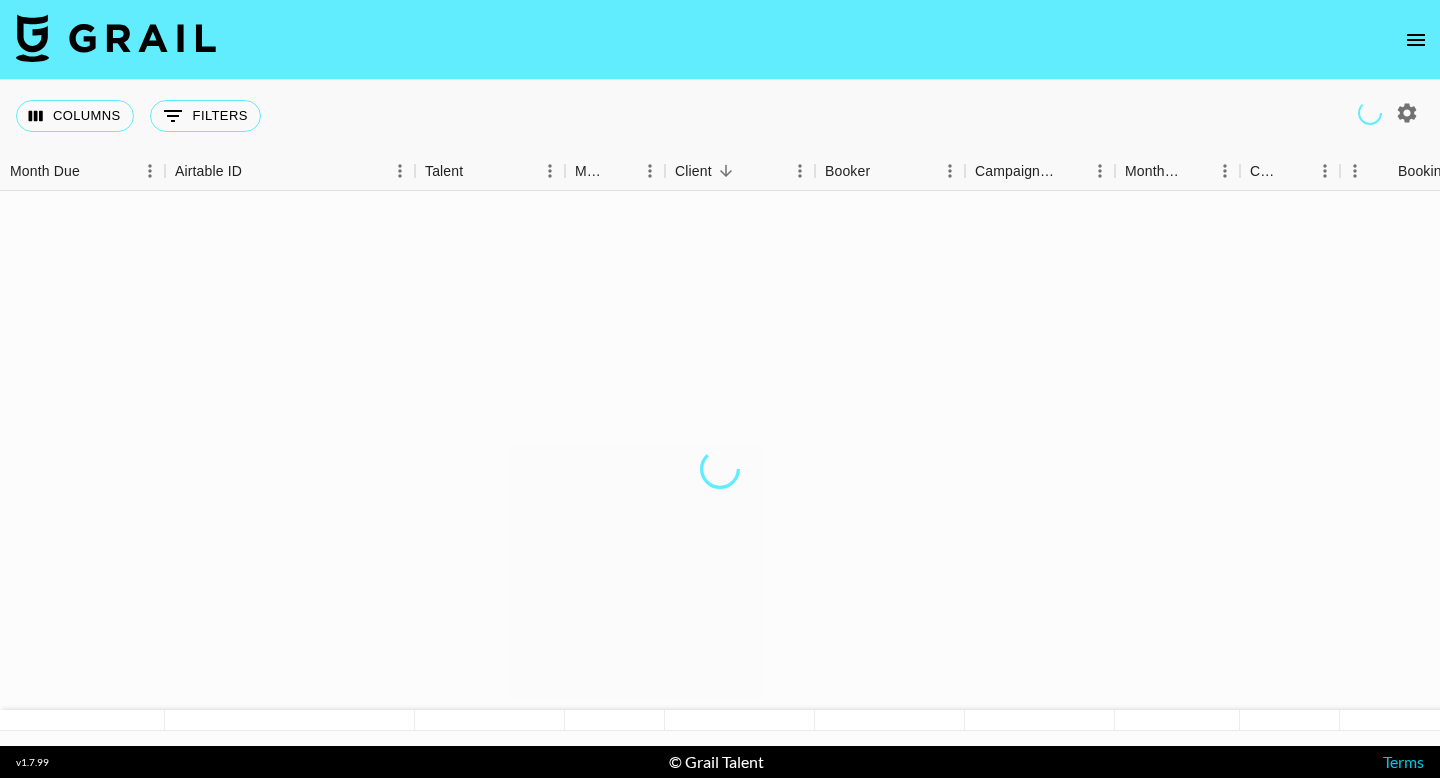 click 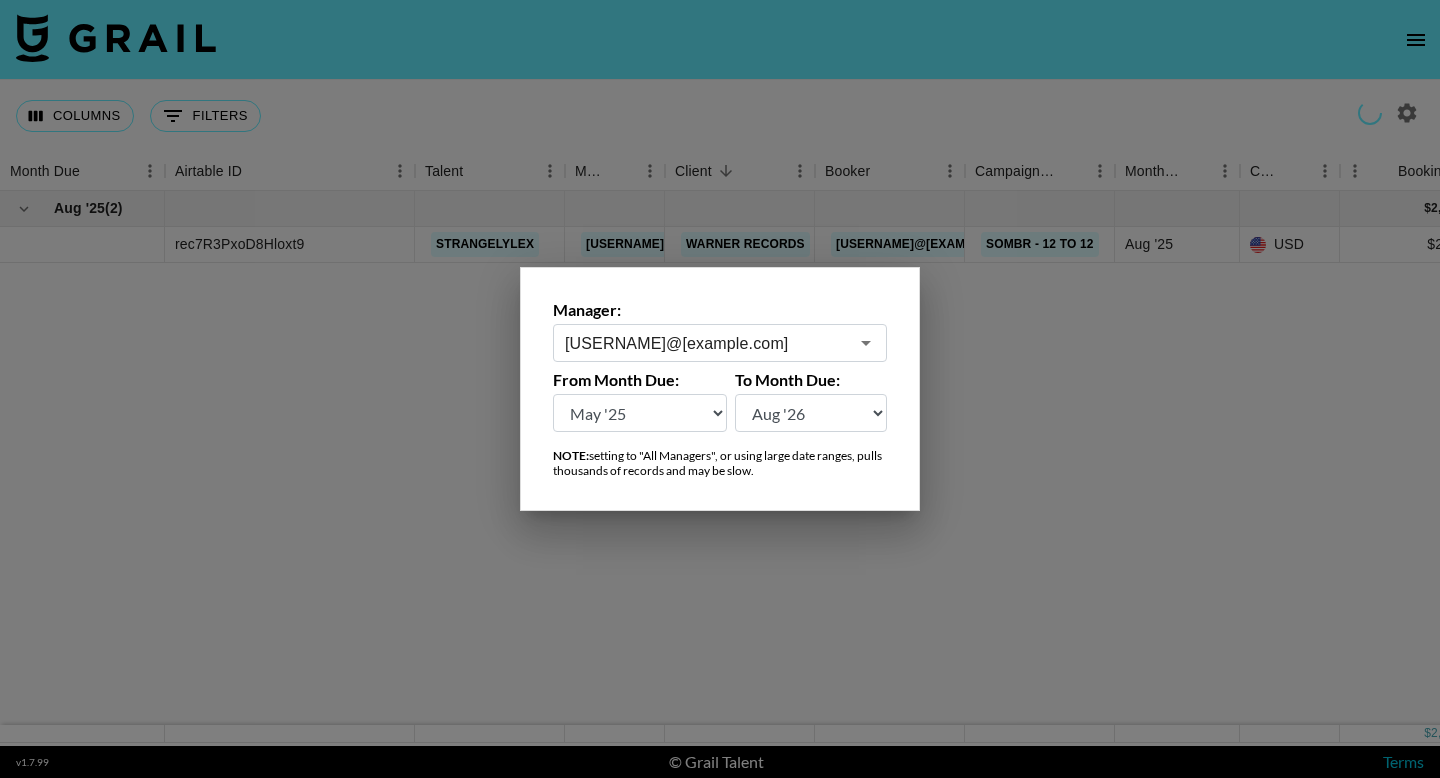 type on "[USERNAME]@[example.com]" 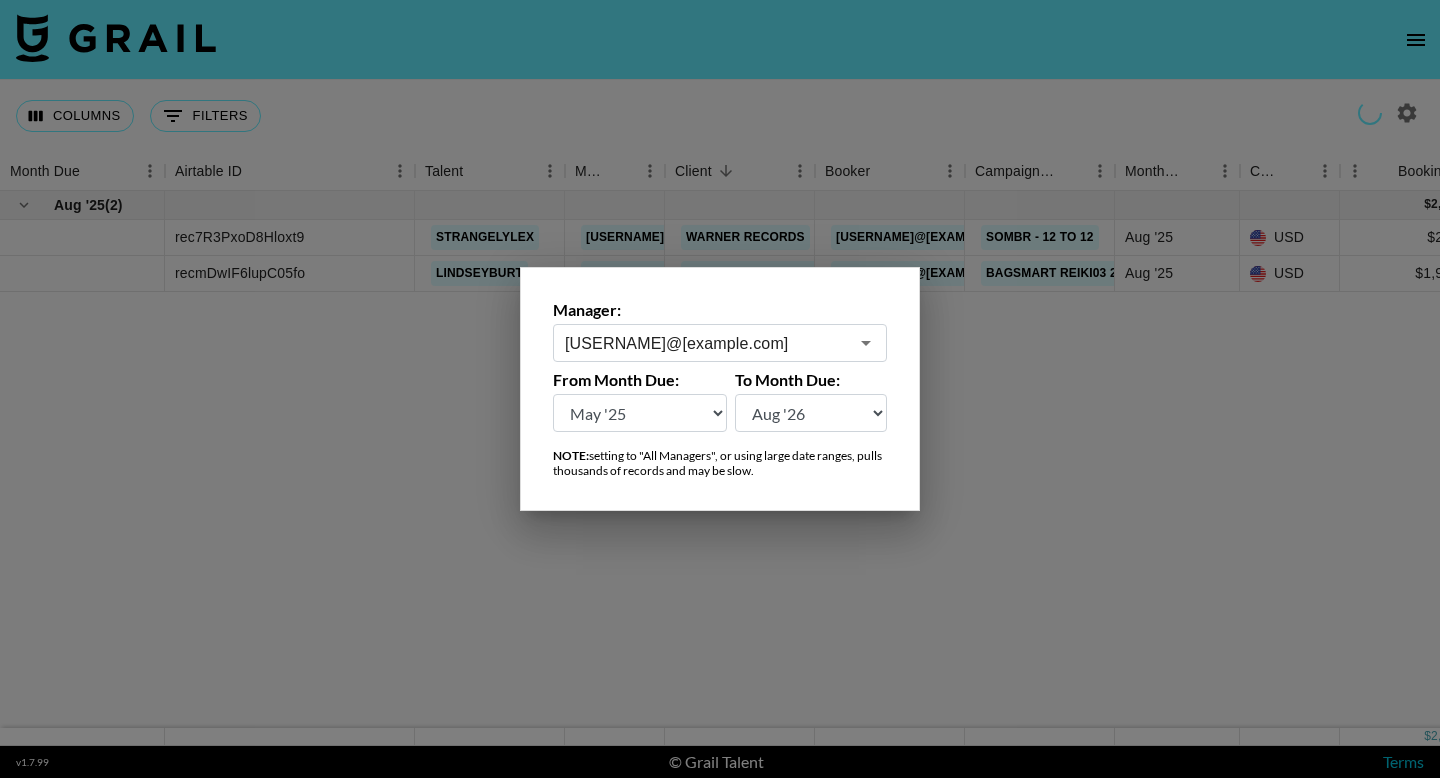 click at bounding box center (720, 389) 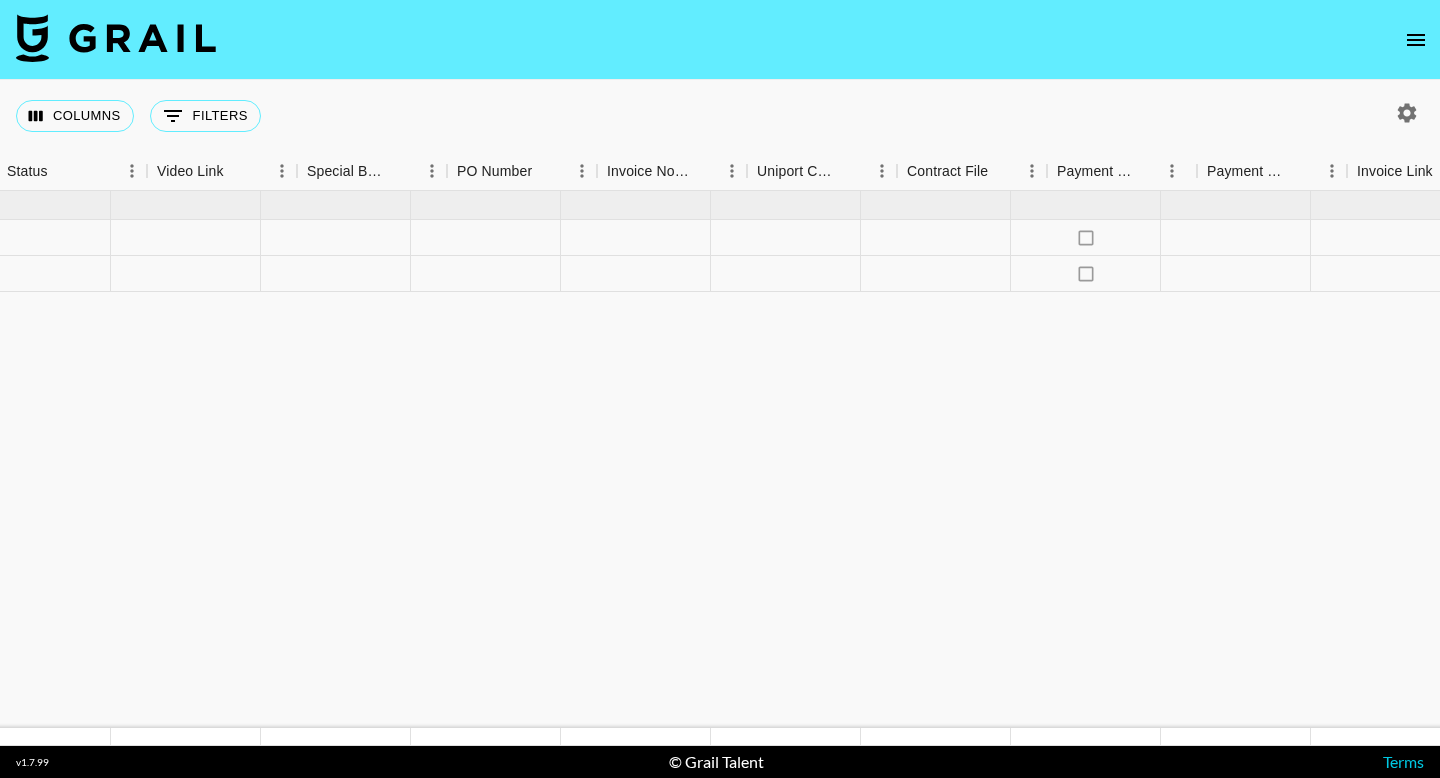 scroll, scrollTop: 0, scrollLeft: 1782, axis: horizontal 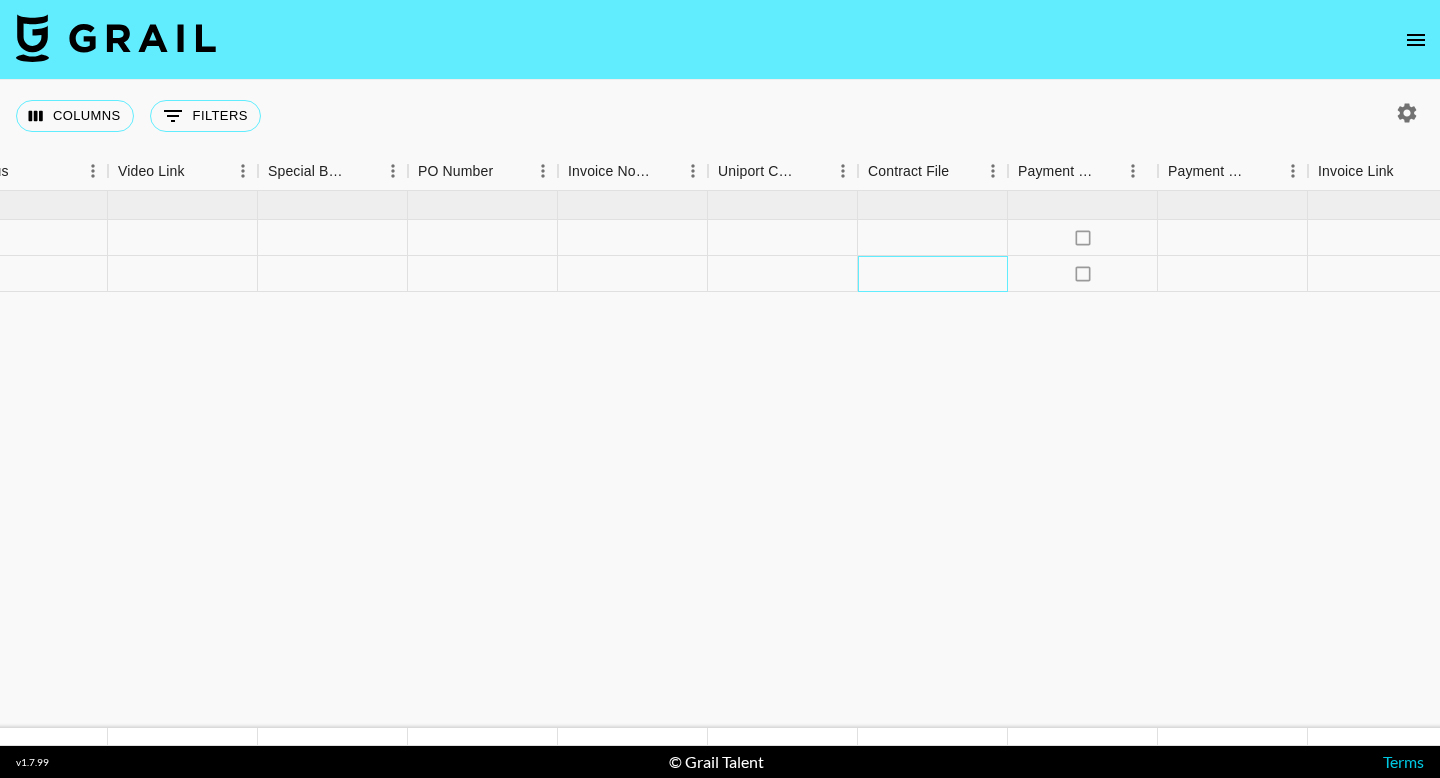 click at bounding box center (933, 274) 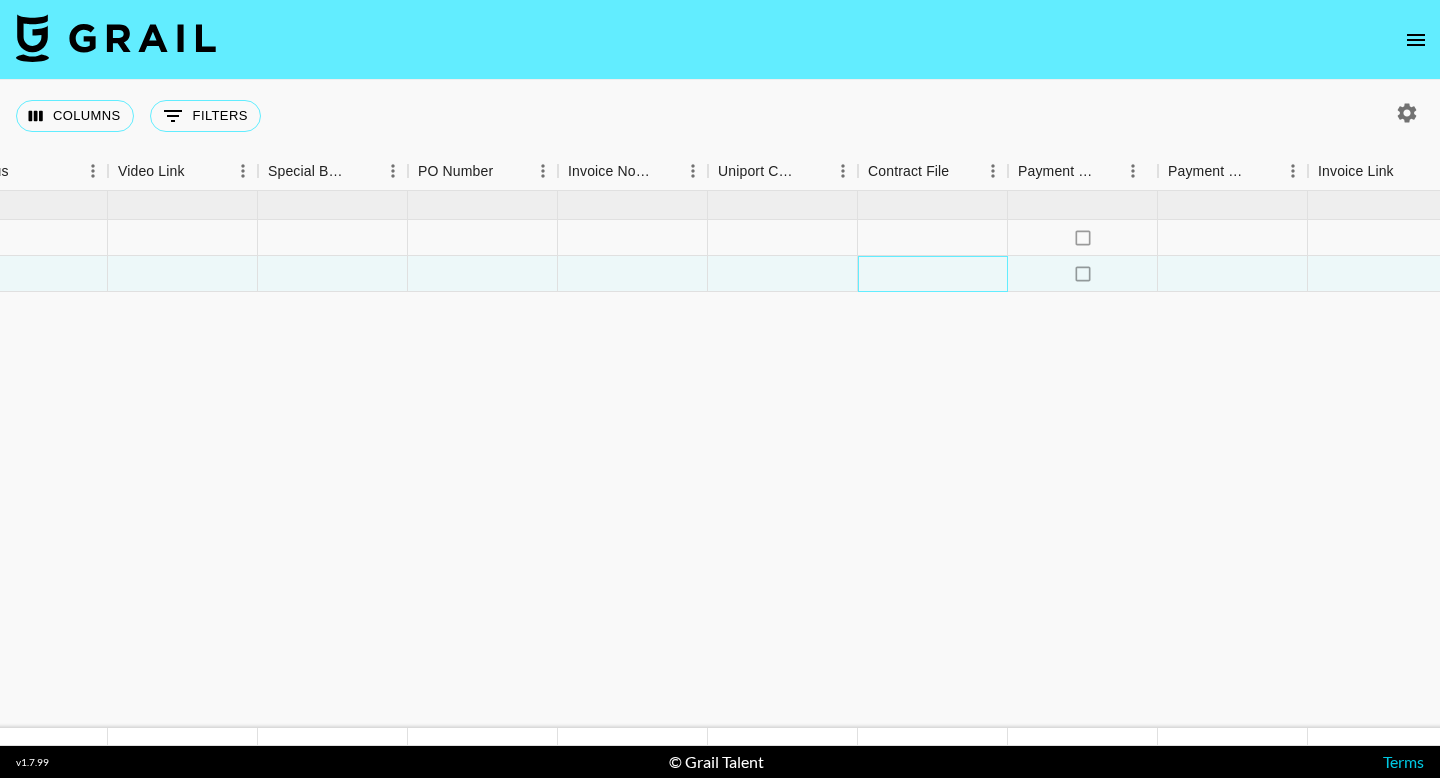 scroll, scrollTop: 0, scrollLeft: 1880, axis: horizontal 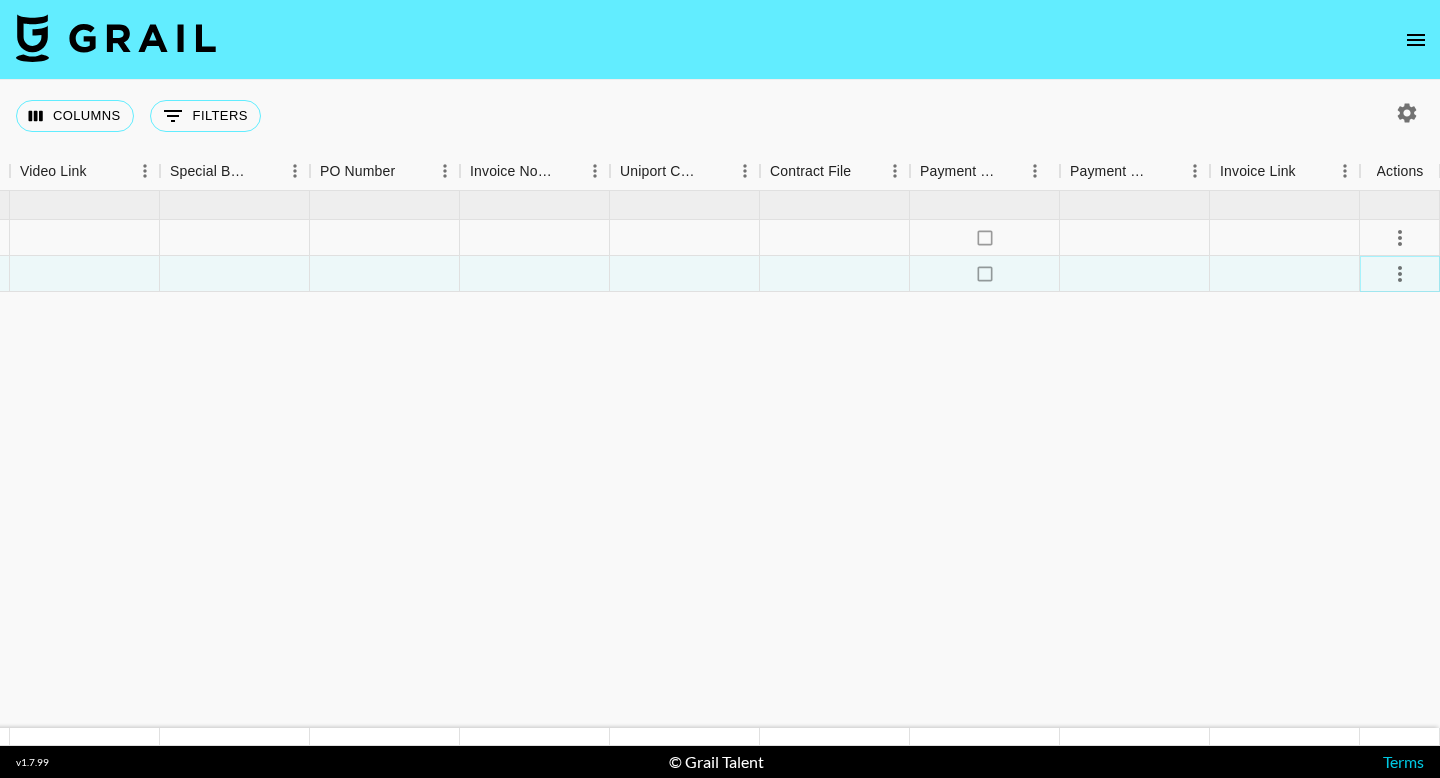 click 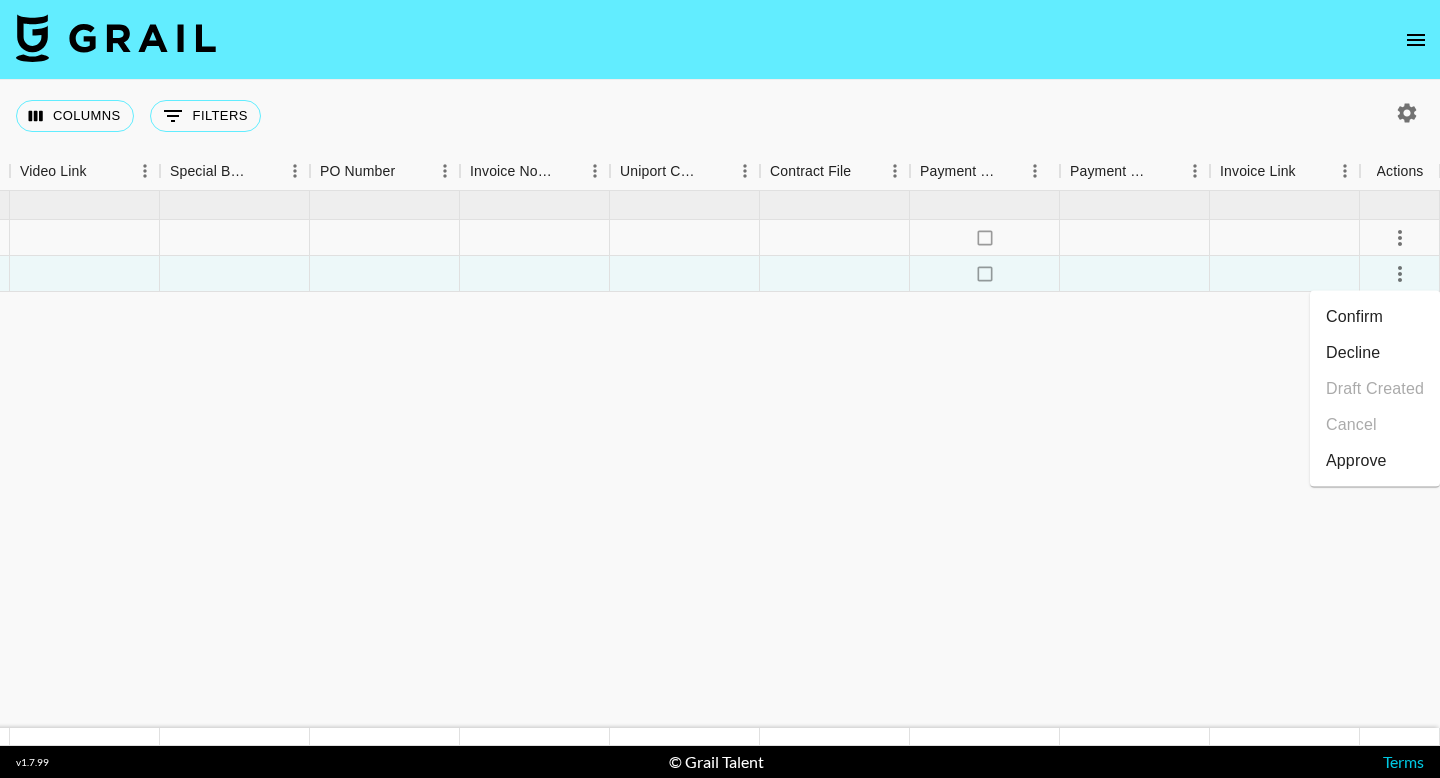 click on "Confirm" at bounding box center [1375, 317] 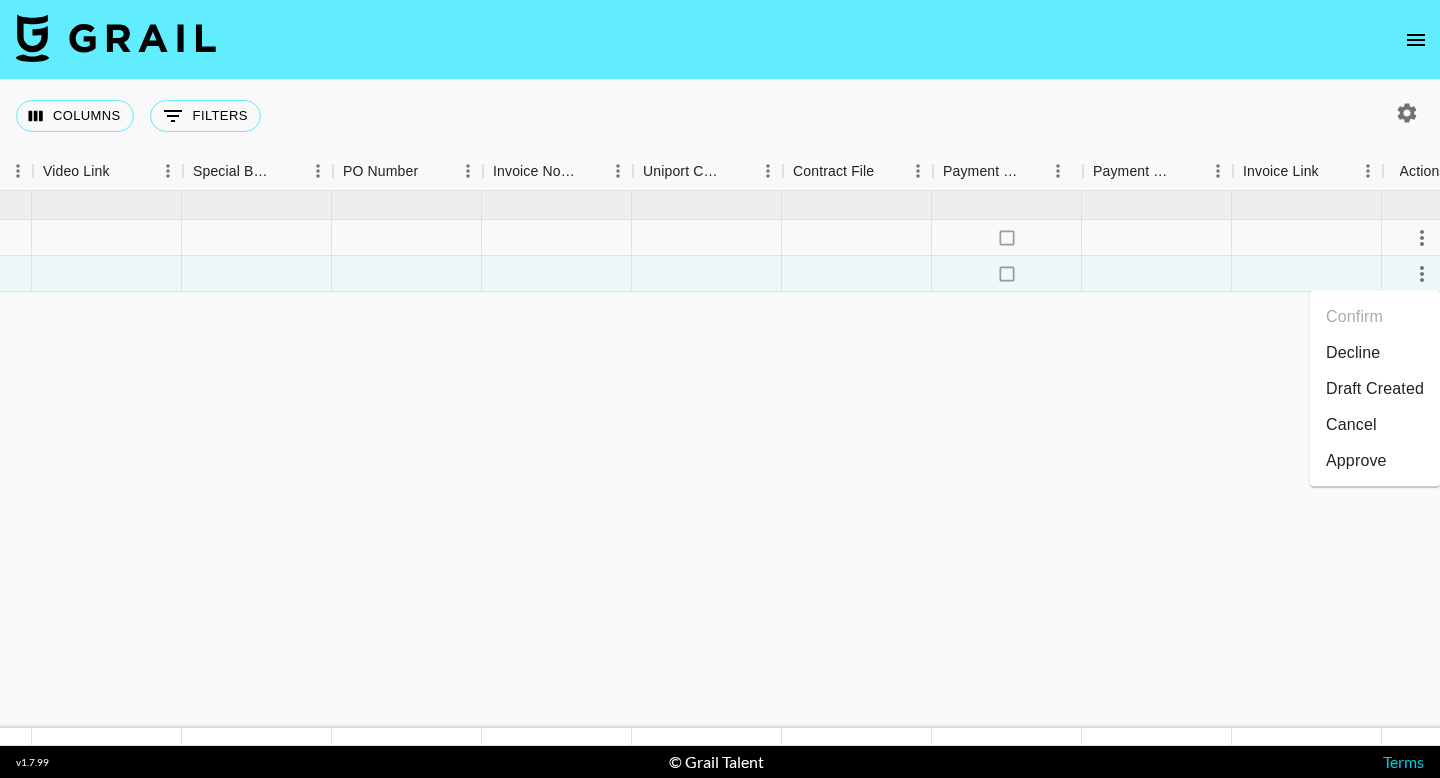 scroll, scrollTop: 0, scrollLeft: 1857, axis: horizontal 